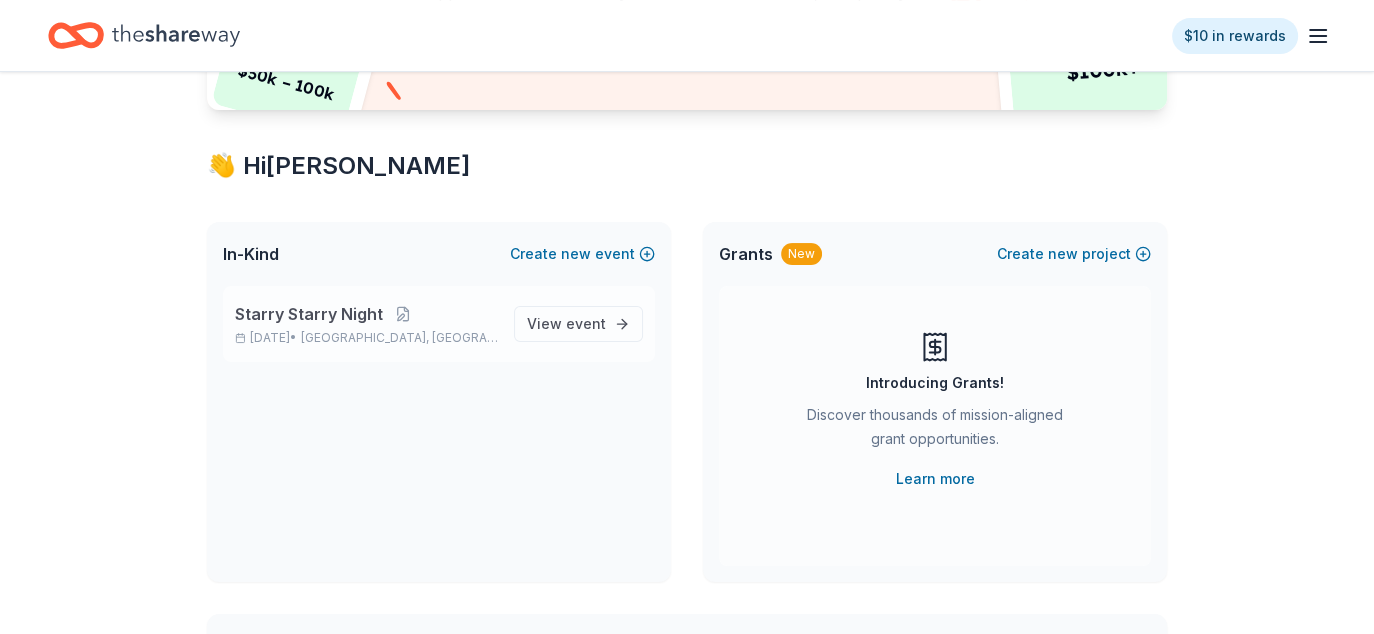 scroll, scrollTop: 300, scrollLeft: 0, axis: vertical 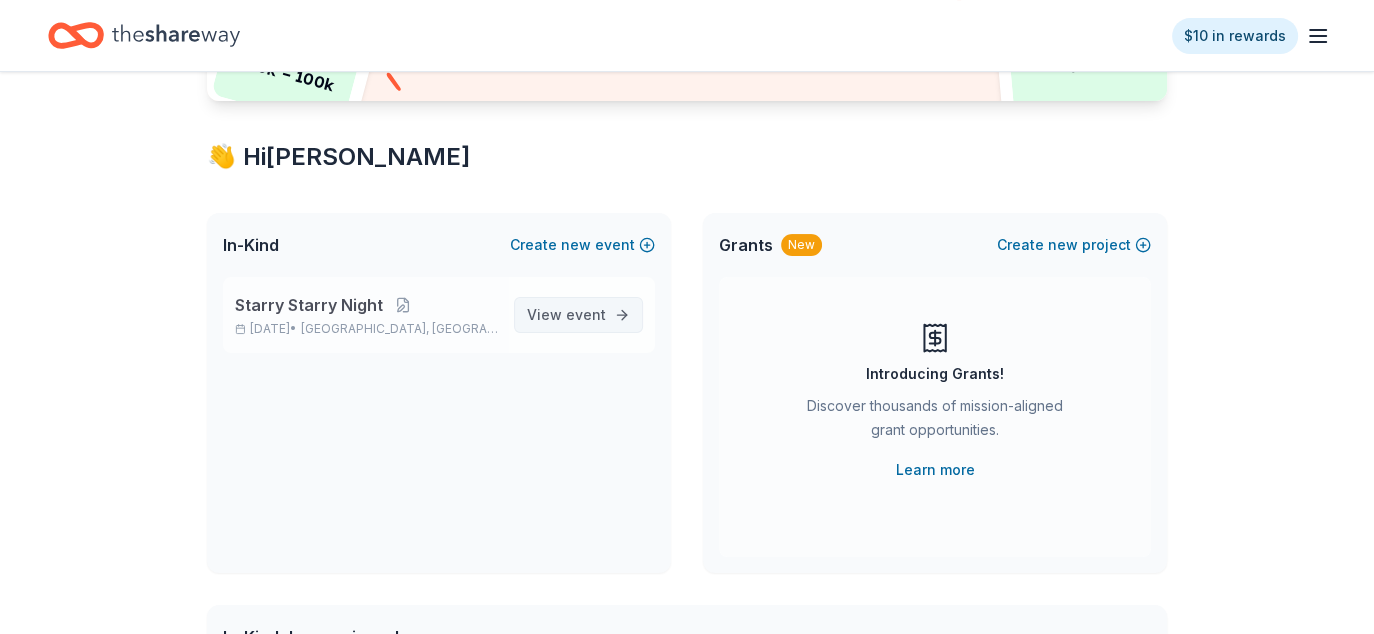 click on "event" at bounding box center (586, 314) 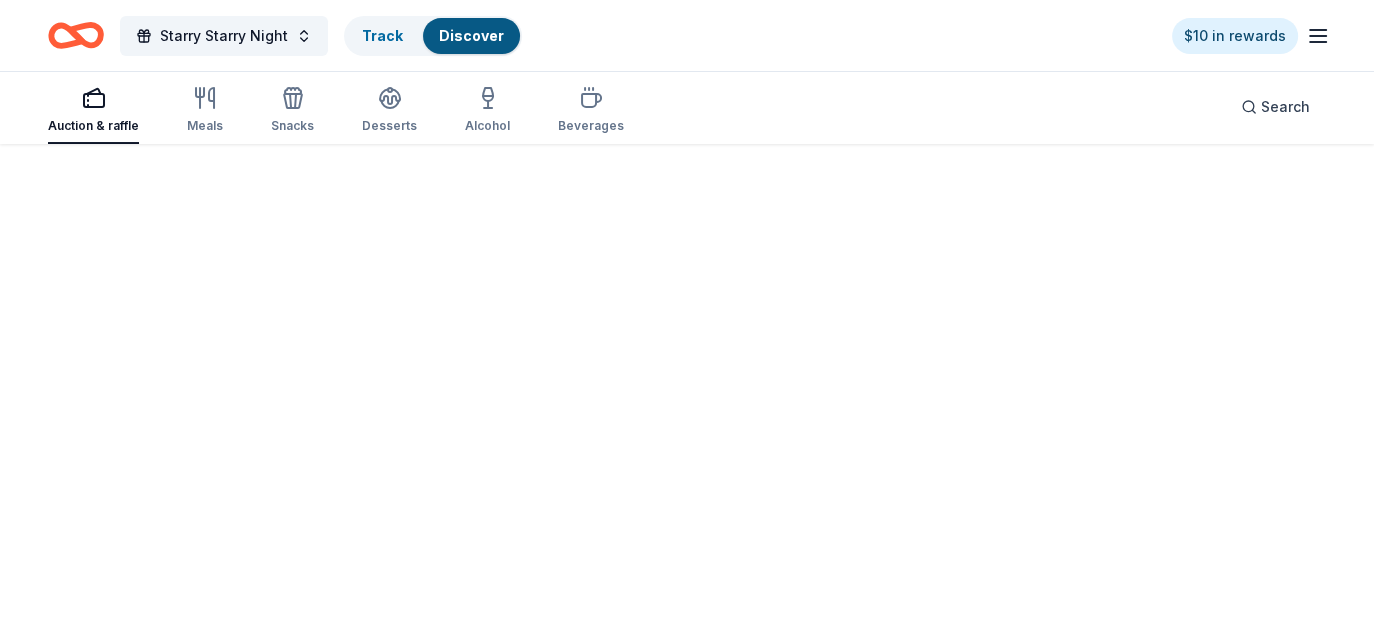 scroll, scrollTop: 0, scrollLeft: 0, axis: both 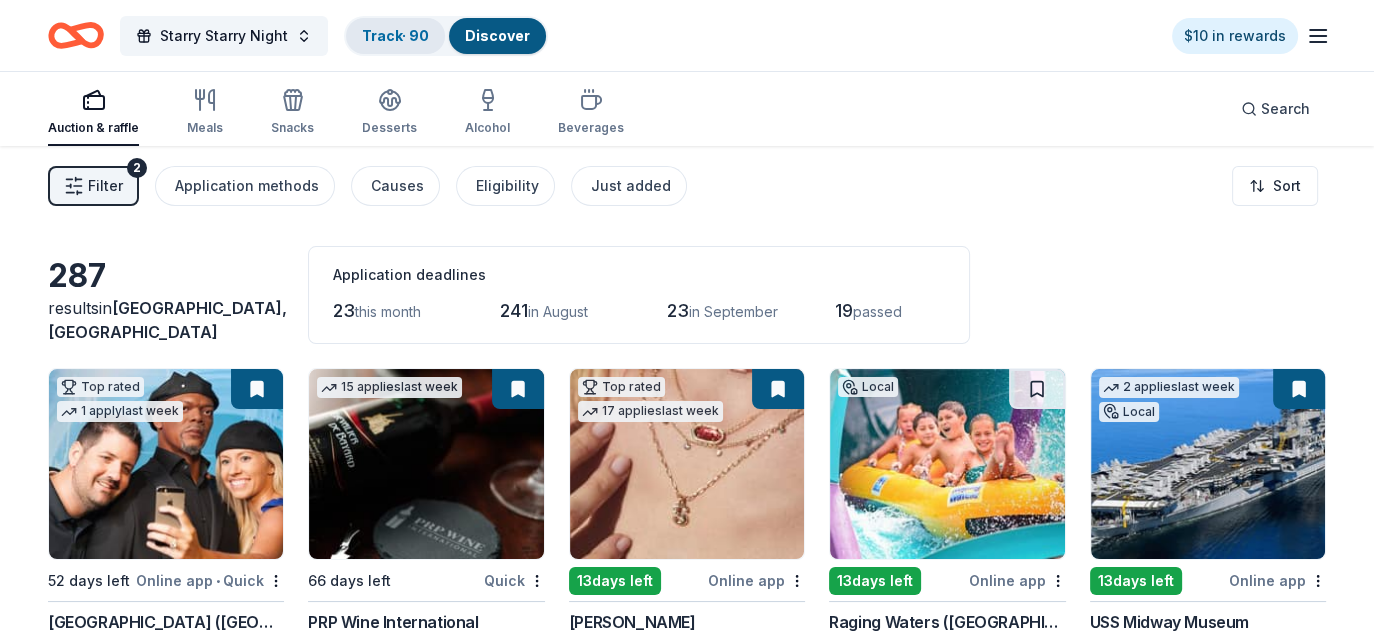 click on "Track  · 90" at bounding box center (395, 35) 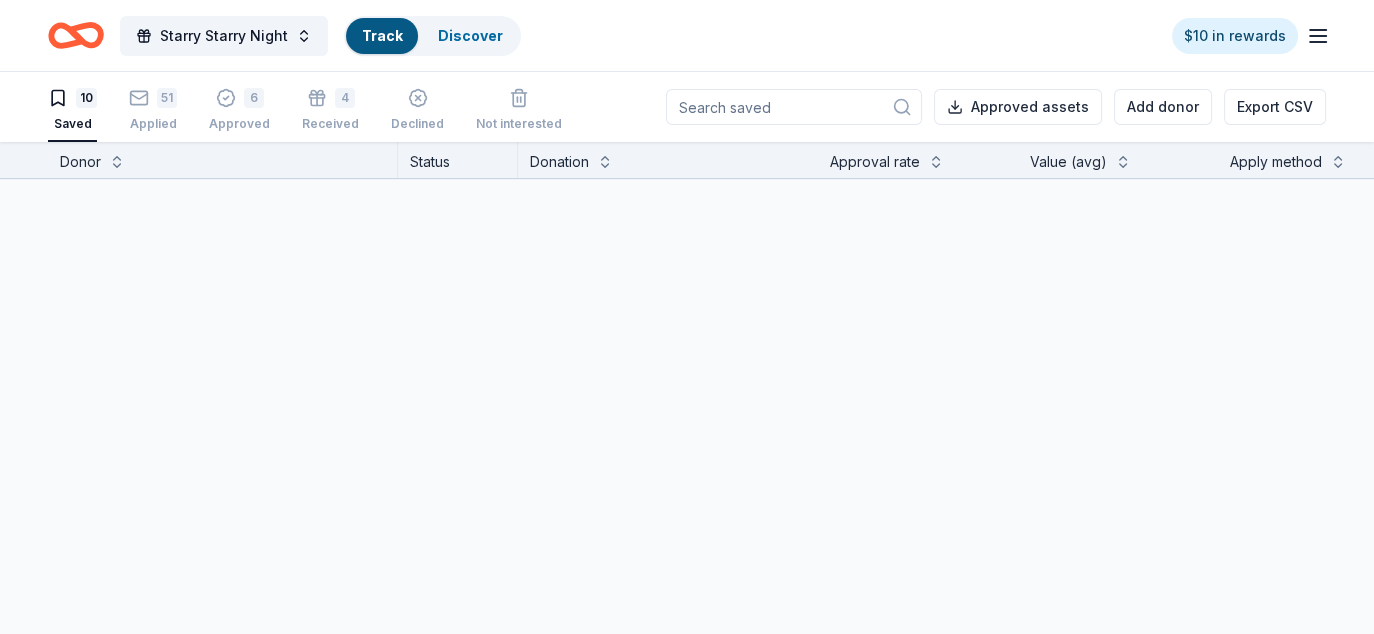 scroll, scrollTop: 1, scrollLeft: 0, axis: vertical 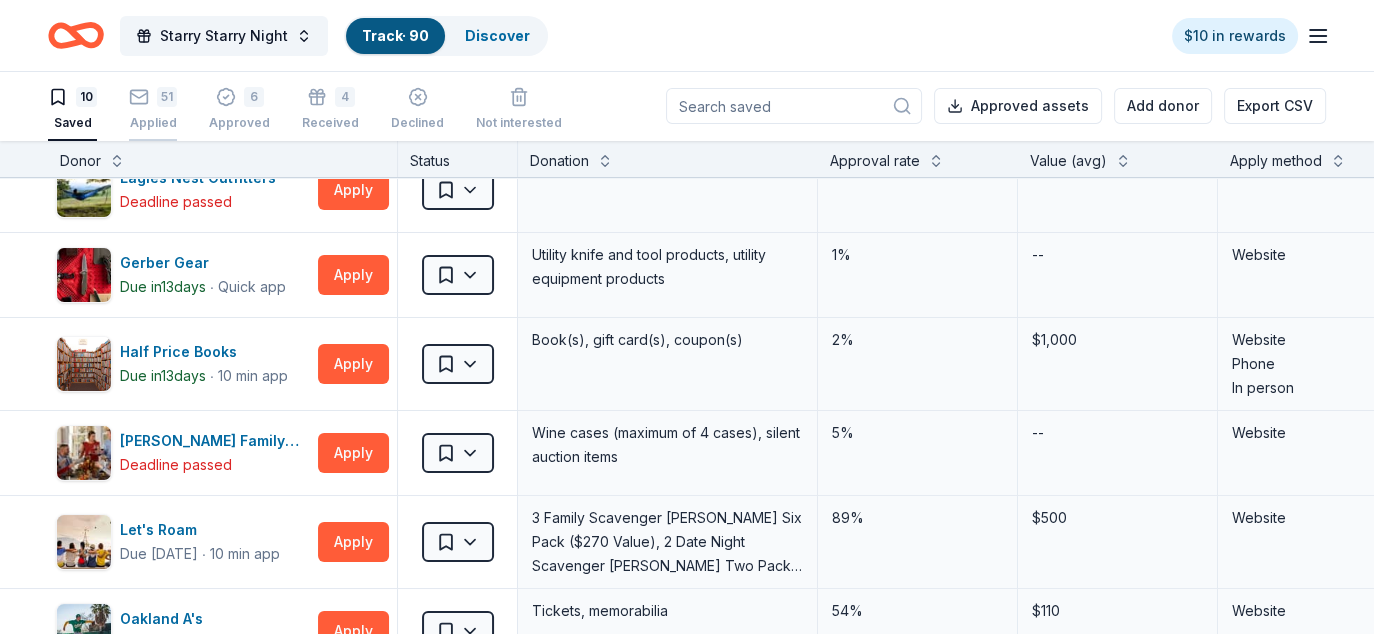 click on "51 Applied" at bounding box center (153, 109) 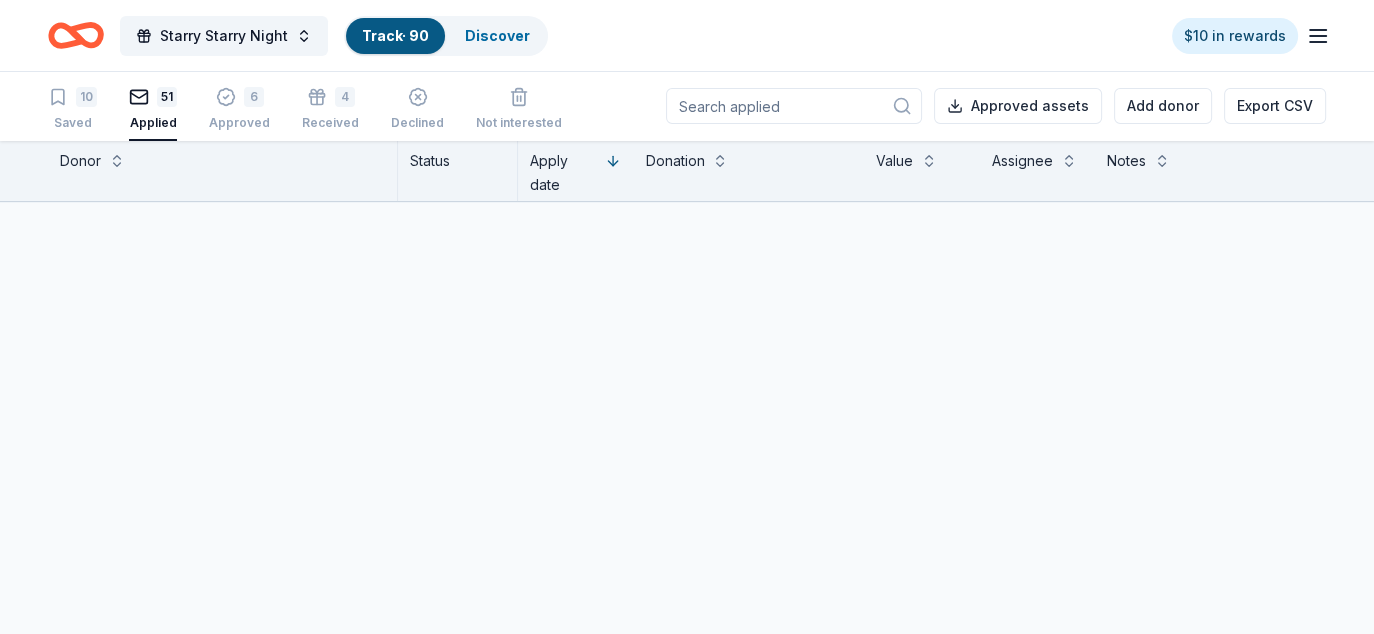 scroll, scrollTop: 224, scrollLeft: 0, axis: vertical 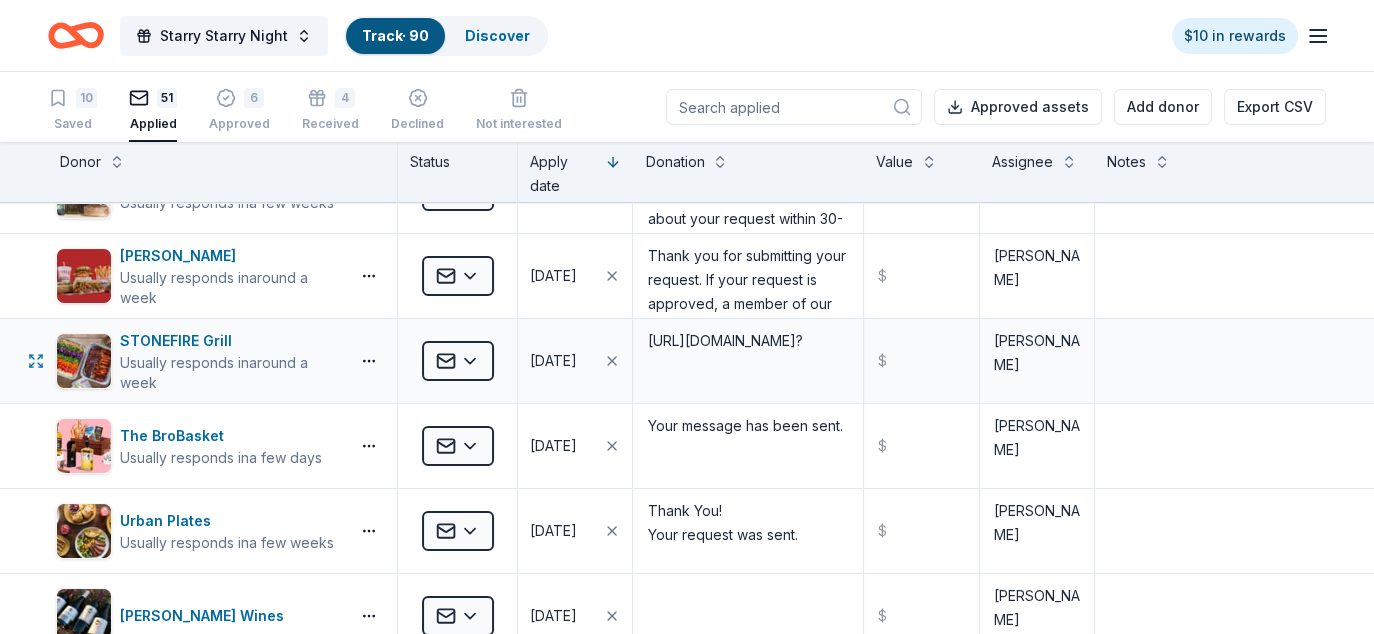 type 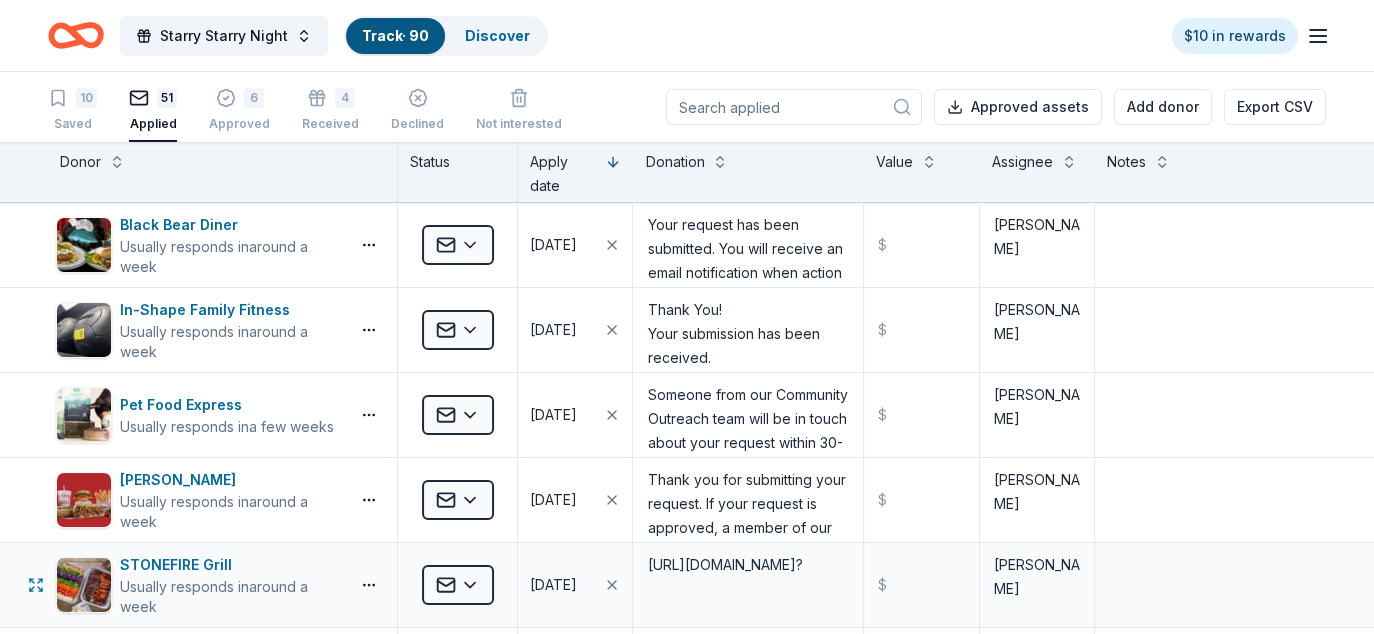 scroll, scrollTop: 147, scrollLeft: 0, axis: vertical 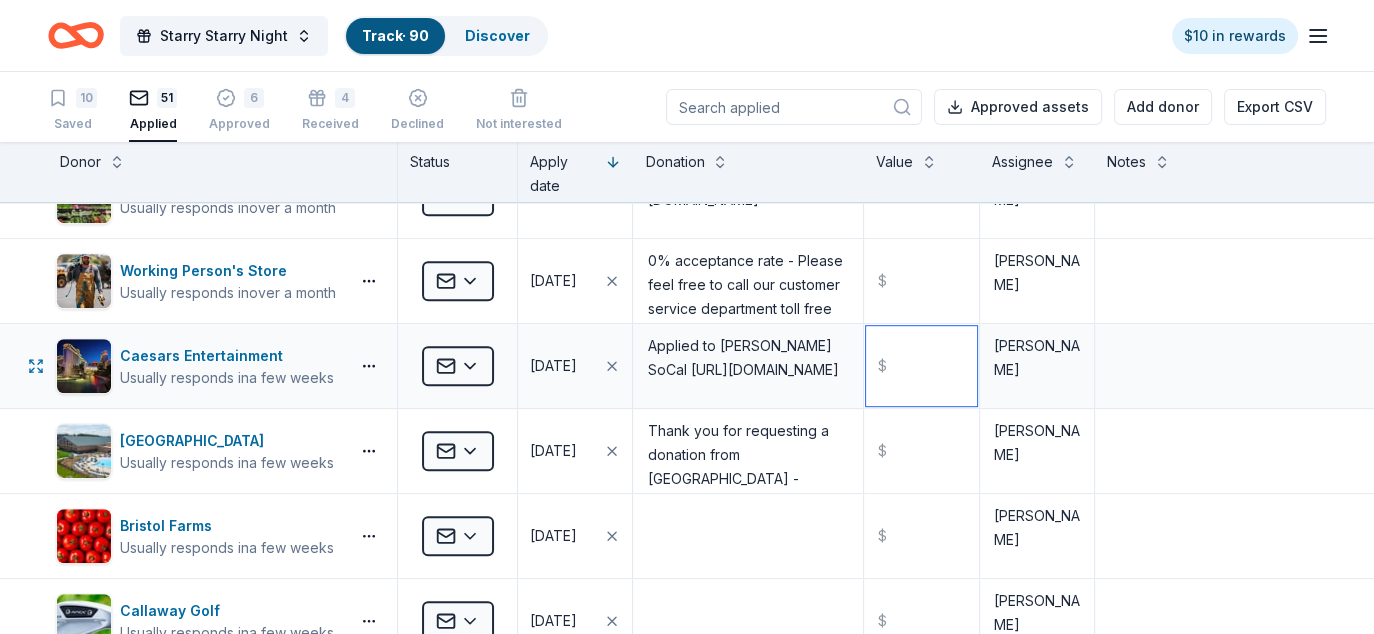 click at bounding box center [921, 366] 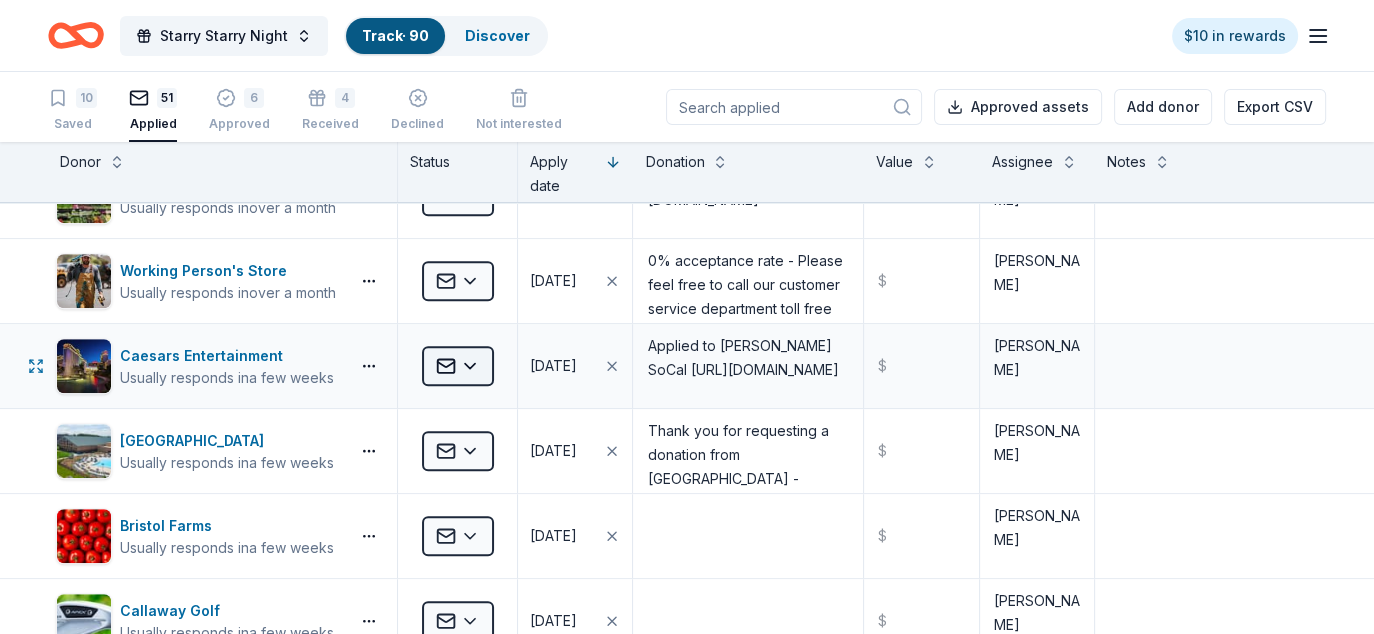 click on "Starry Starry Night Track  · 90 Discover $10 in rewards 10 Saved 51 Applied 6 Approved 4 Received Declined Not interested  Approved assets Add donor Export CSV Donor Status Apply date Donation Value Assignee Notes Black Bear Diner Usually responds in  around a week Applied 07/10/2025 Your request has been submitted. You will receive an email notification when action has been taken on it.
To check the status of your request, log into GivingTrax $ Diane In-Shape Family Fitness Usually responds in  around a week Applied 07/10/2025 Thank You!
Your submission has been received. $ Diane Pet Food Express Usually responds in  a few weeks Applied 07/10/2025 Someone from our Community Outreach team will be in touch about your request within 30-days from submission.
If you have questions or do not hear from us in that time, please email us at adoptions@petfoodexpress.com $ Diane Portillo's Usually responds in  around a week Applied 07/10/2025 $ Diane STONEFIRE Grill Usually responds in  around a week Applied $ Diane $" at bounding box center (687, 317) 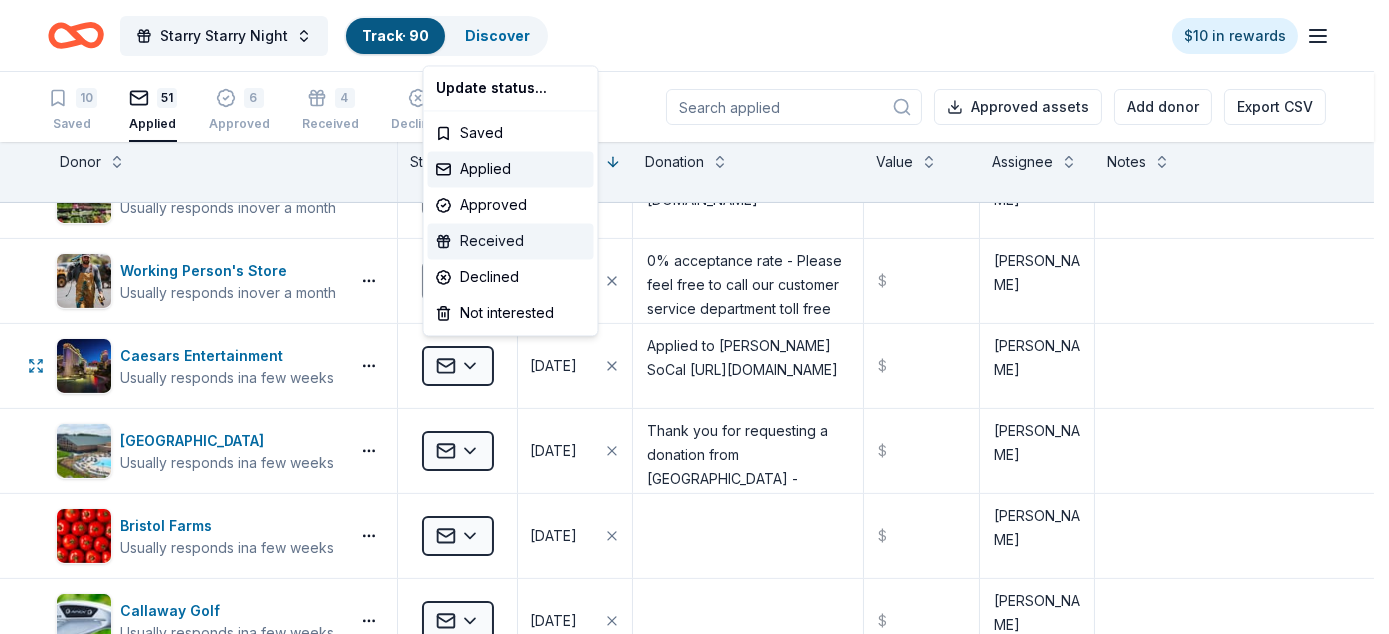 click on "Received" at bounding box center (511, 241) 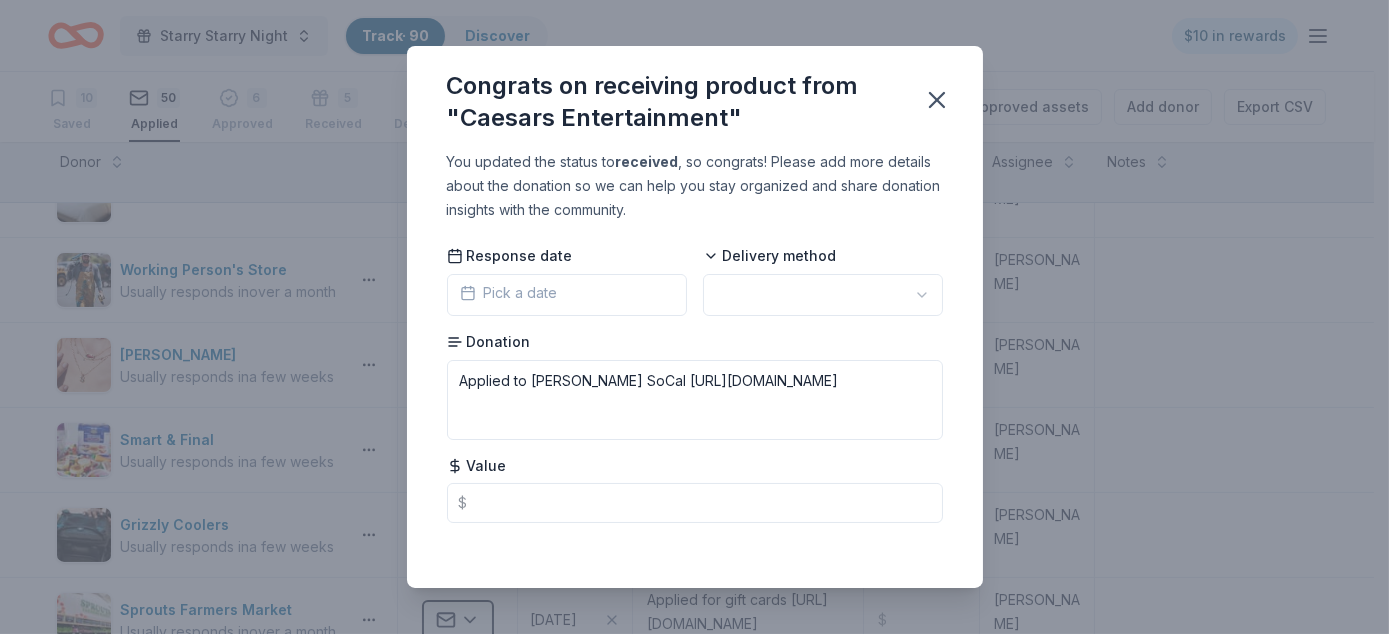 click on "Starry Starry Night Track  · 90 Discover $10 in rewards 10 Saved 50 Applied 6 Approved 5 Received Declined Not interested  Approved assets Add donor Export CSV Donor Status Apply date Donation Value Assignee Notes Portillo's Usually responds in  around a week Applied 07/10/2025 ﻿Thank you for submitting your request. If your request is approved, a member of our fundraising team will be in touch with you soon. If you have any questions or concerns, please email fundraisers@portillos.com. Thank you! $ Diane Black Bear Diner Usually responds in  around a week Applied 07/10/2025 Your request has been submitted. You will receive an email notification when action has been taken on it.
To check the status of your request, log into GivingTrax $ Diane In-Shape Family Fitness Usually responds in  around a week Applied 07/10/2025 Thank You!
Your submission has been received. $ Diane Pet Food Express Usually responds in  a few weeks Applied 07/10/2025 $ Diane STONEFIRE Grill Usually responds in  around a week Applied" at bounding box center [694, 317] 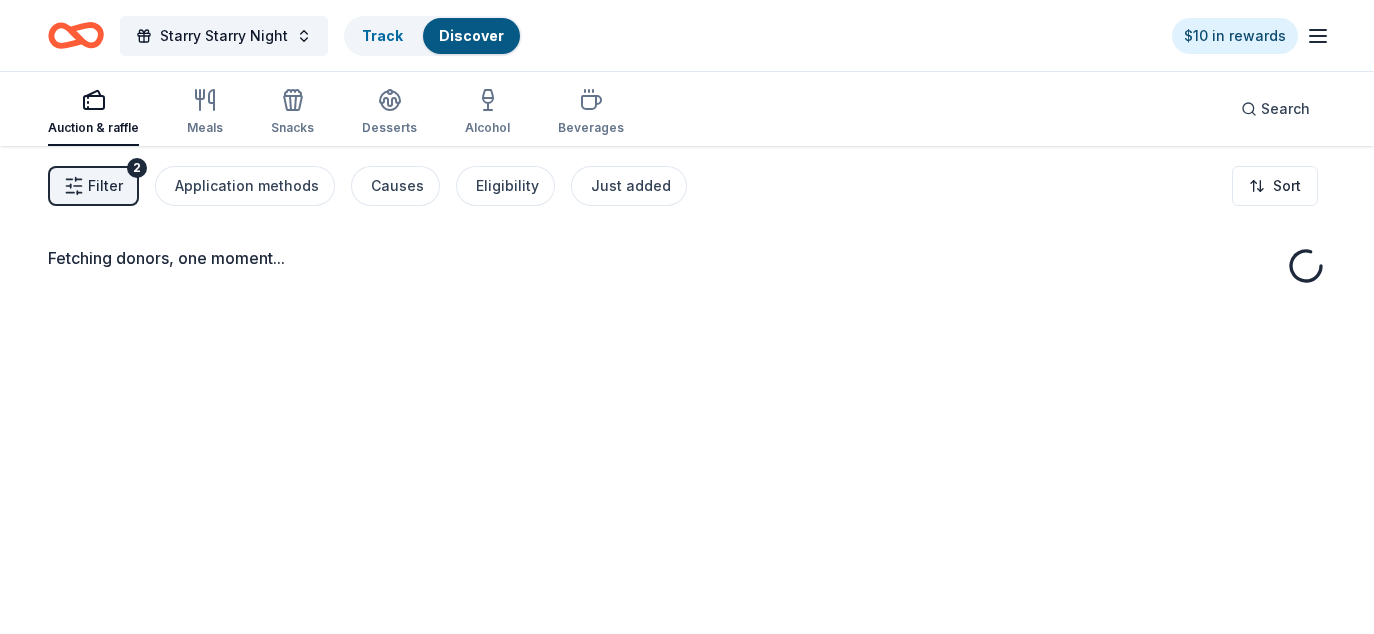 scroll, scrollTop: 0, scrollLeft: 0, axis: both 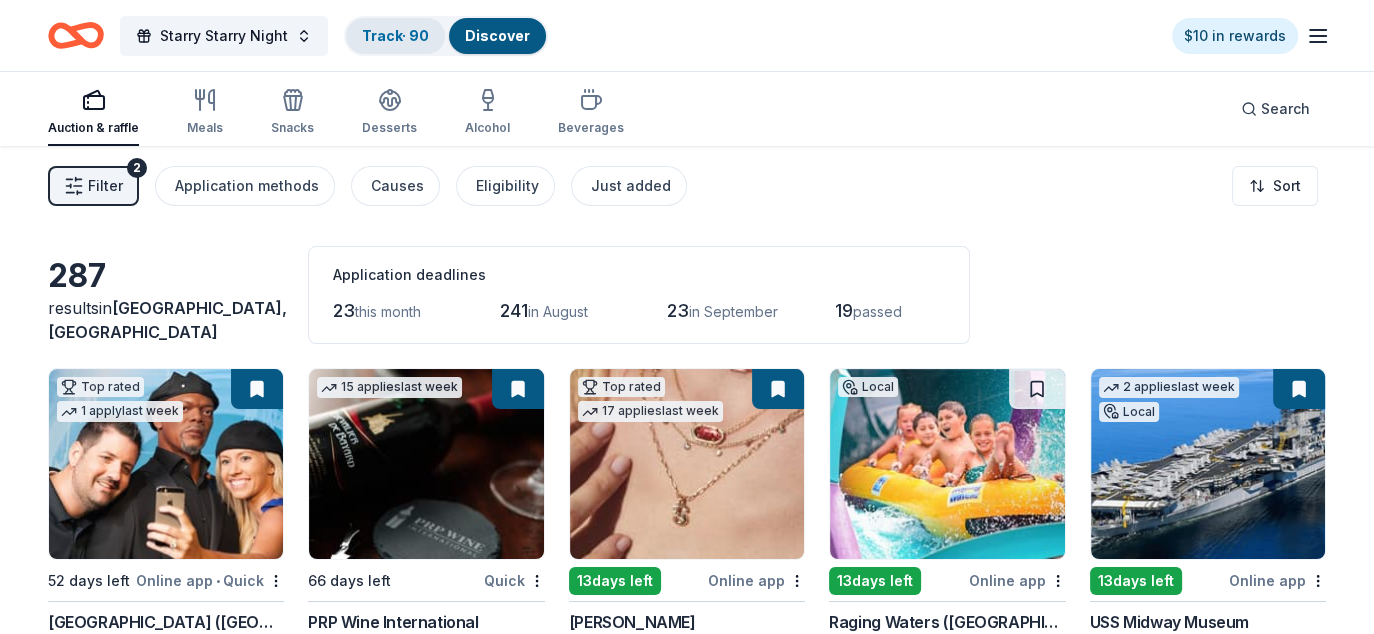 click on "Track  · 90" at bounding box center (395, 35) 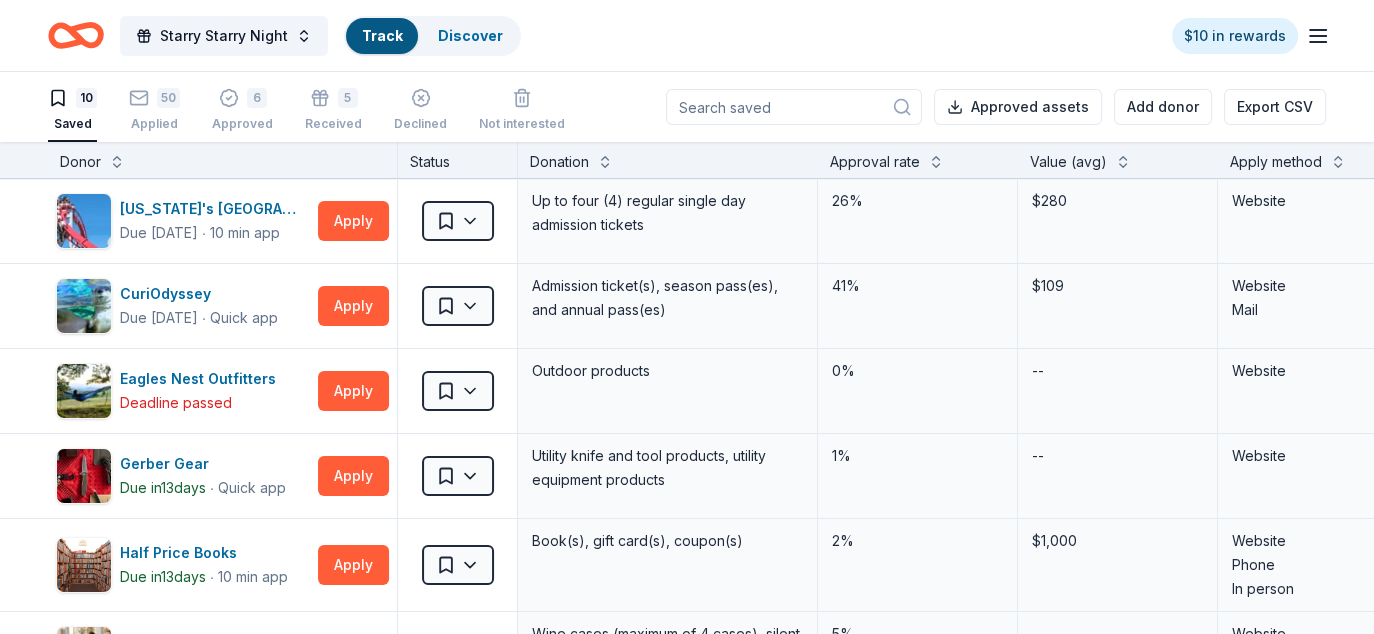 scroll, scrollTop: 1, scrollLeft: 0, axis: vertical 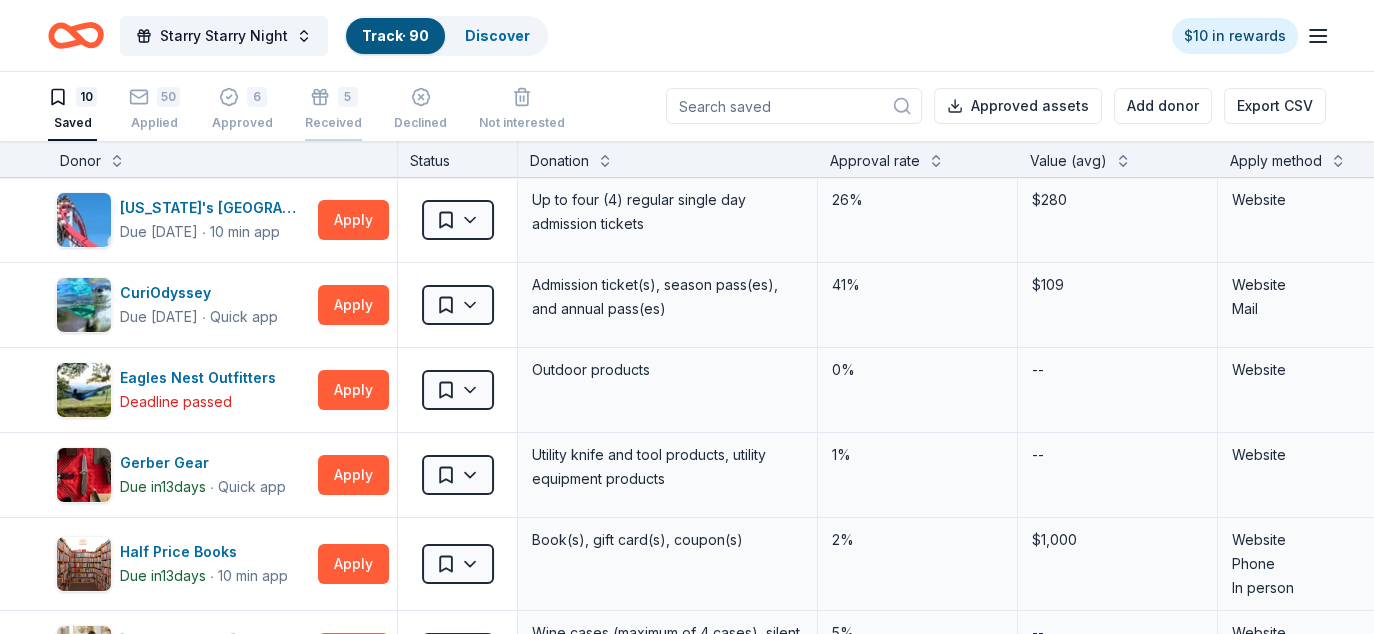 click on "5" at bounding box center [333, 97] 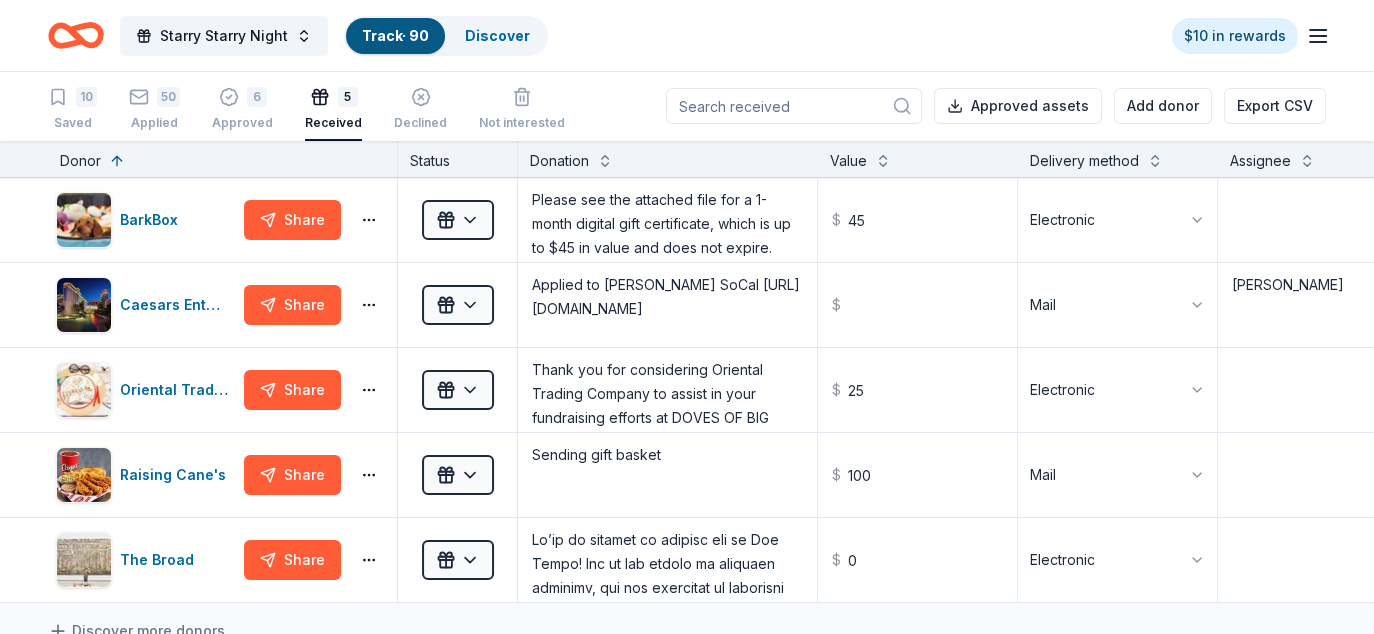 scroll, scrollTop: 0, scrollLeft: 0, axis: both 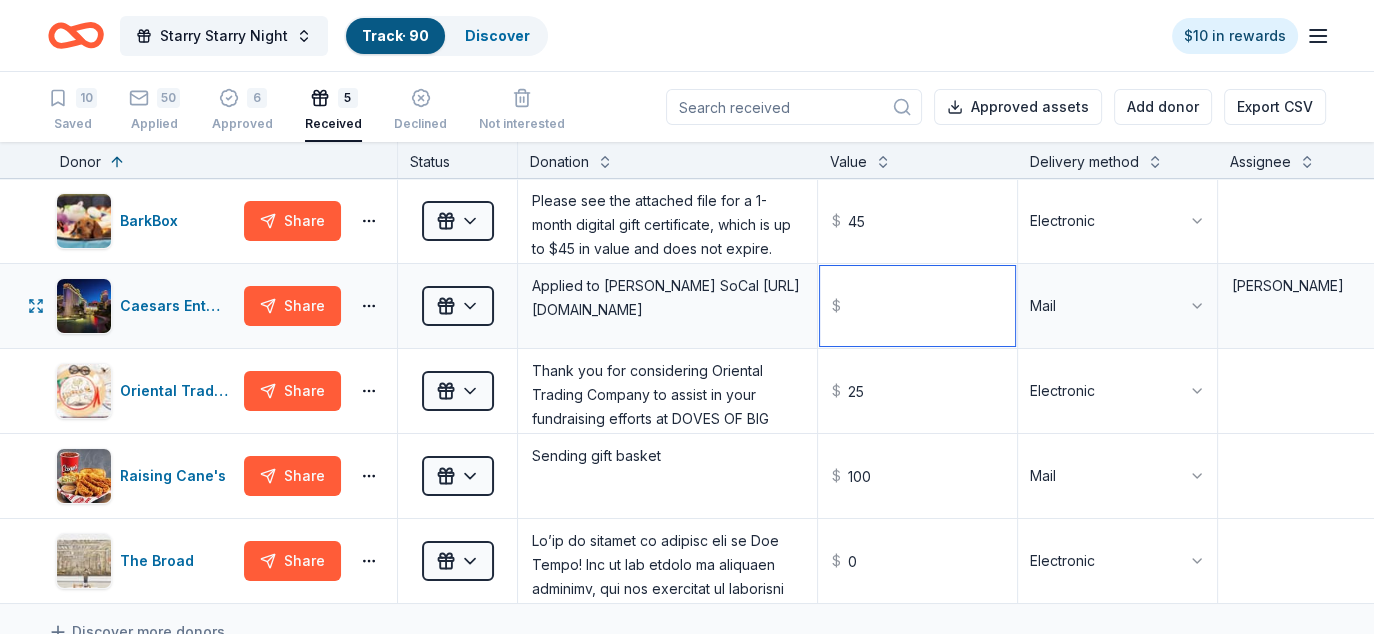 click at bounding box center [917, 306] 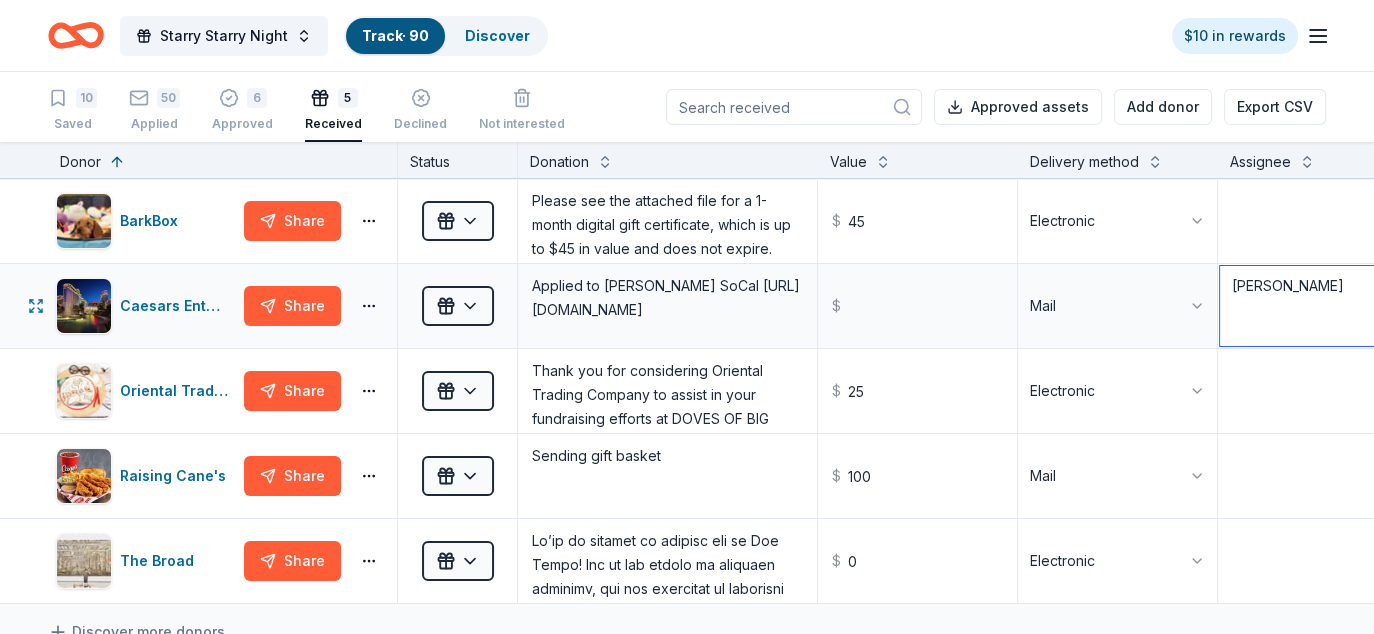 click on "[PERSON_NAME]" at bounding box center [1317, 306] 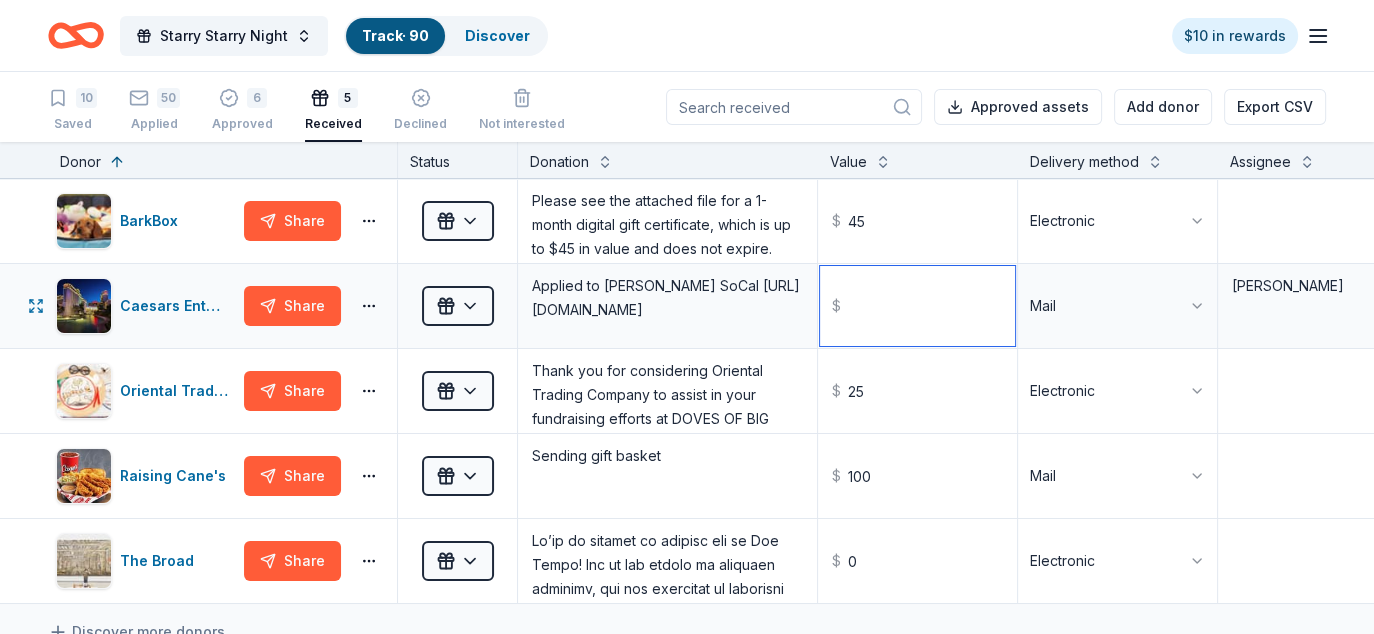 click at bounding box center [917, 306] 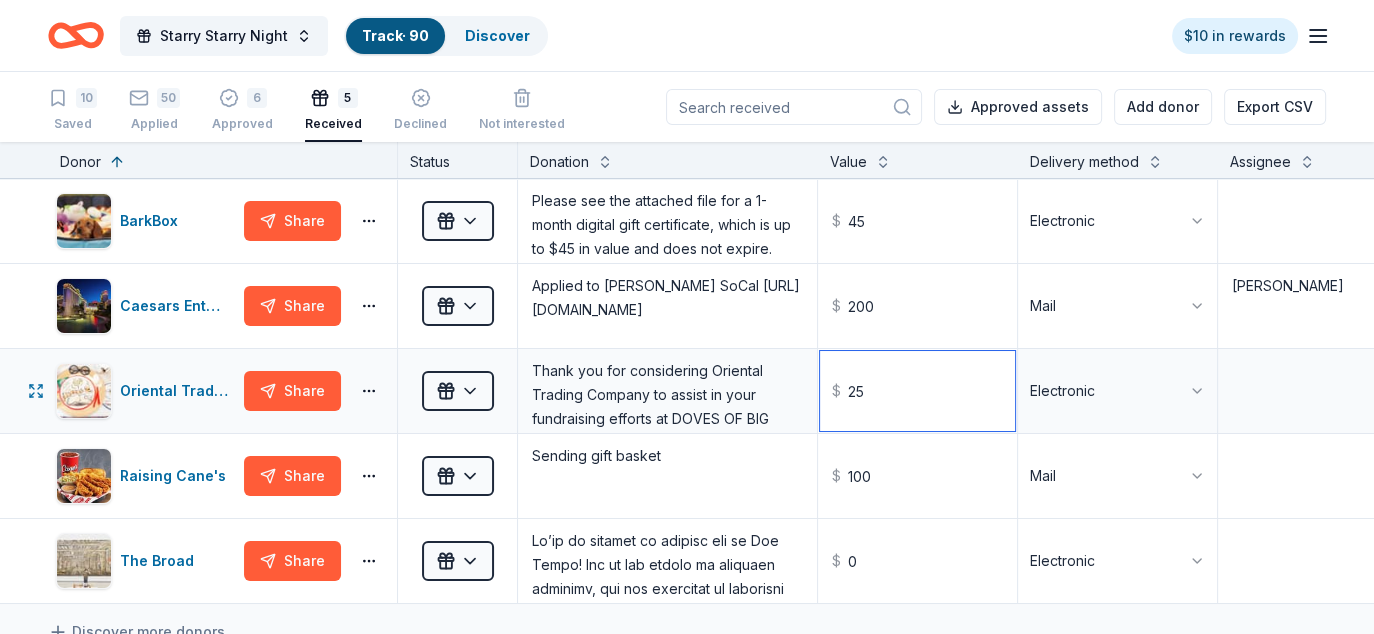 type on "200.00" 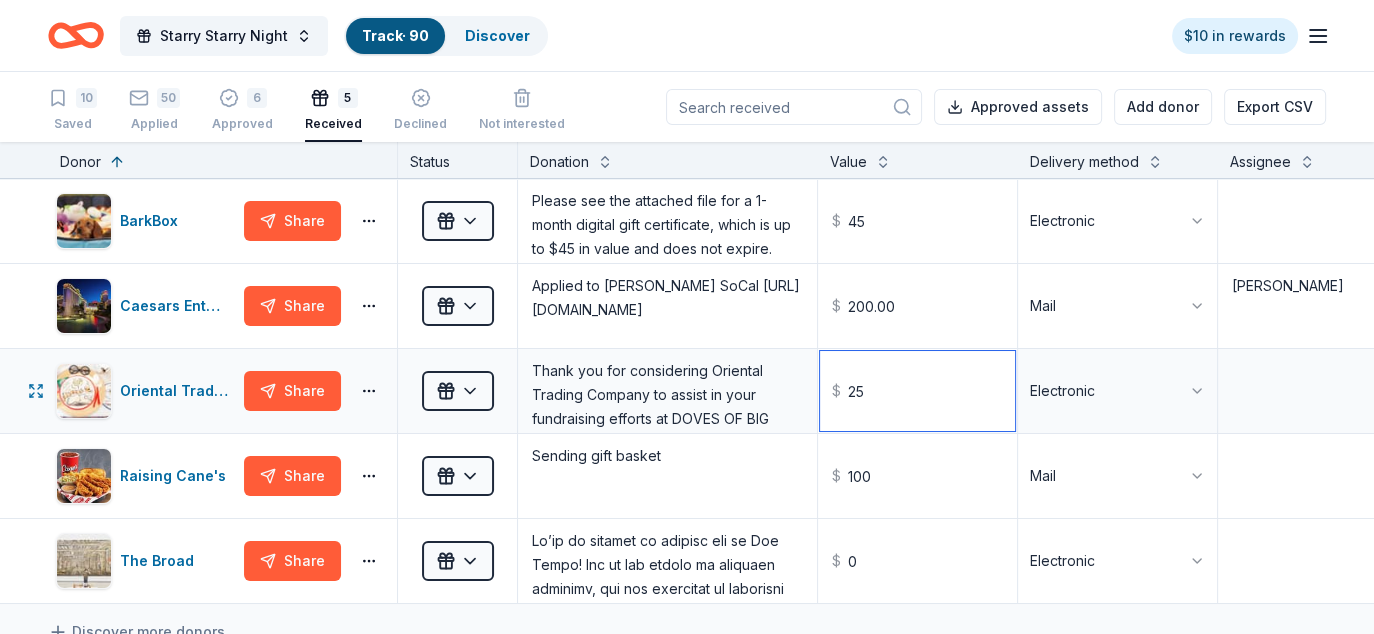 click on "25" at bounding box center [917, 391] 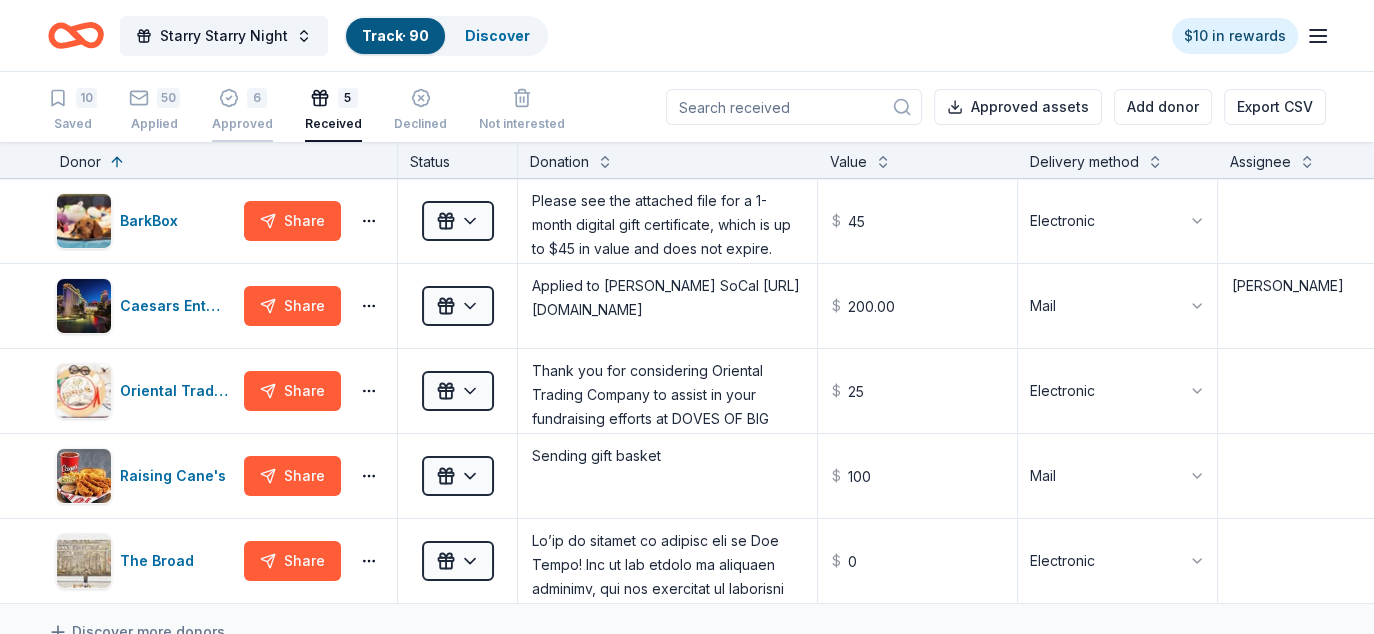 type on "25.00" 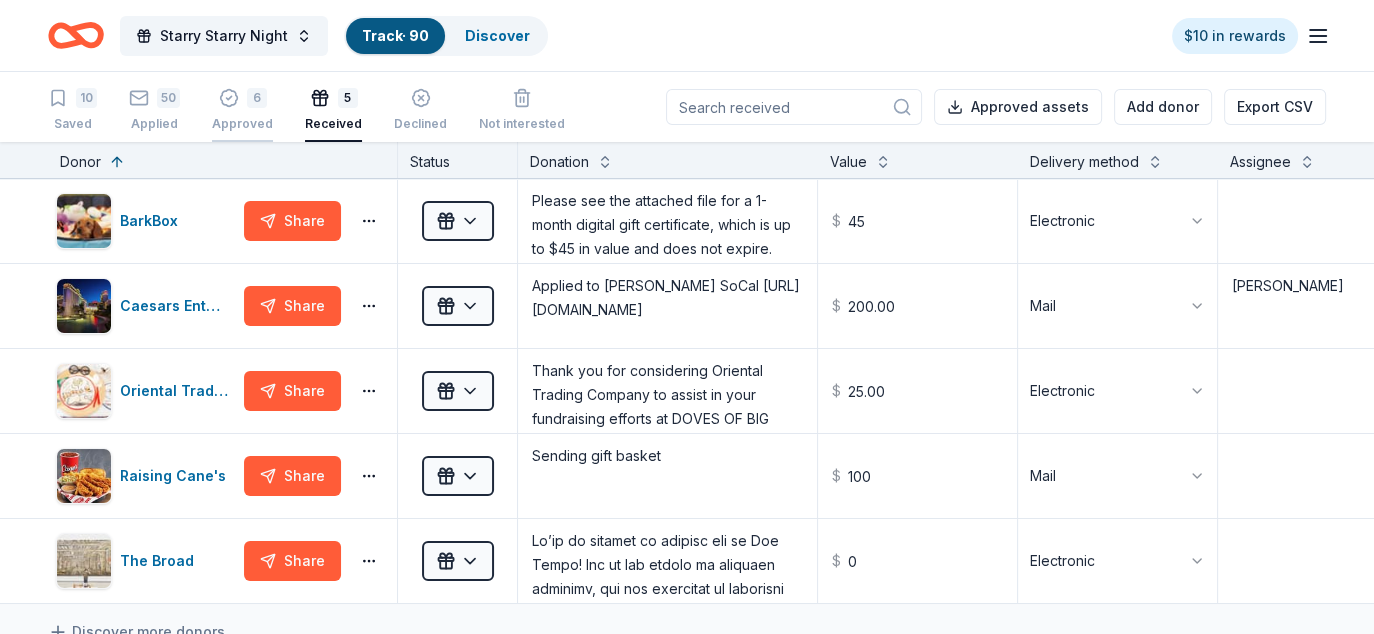 click 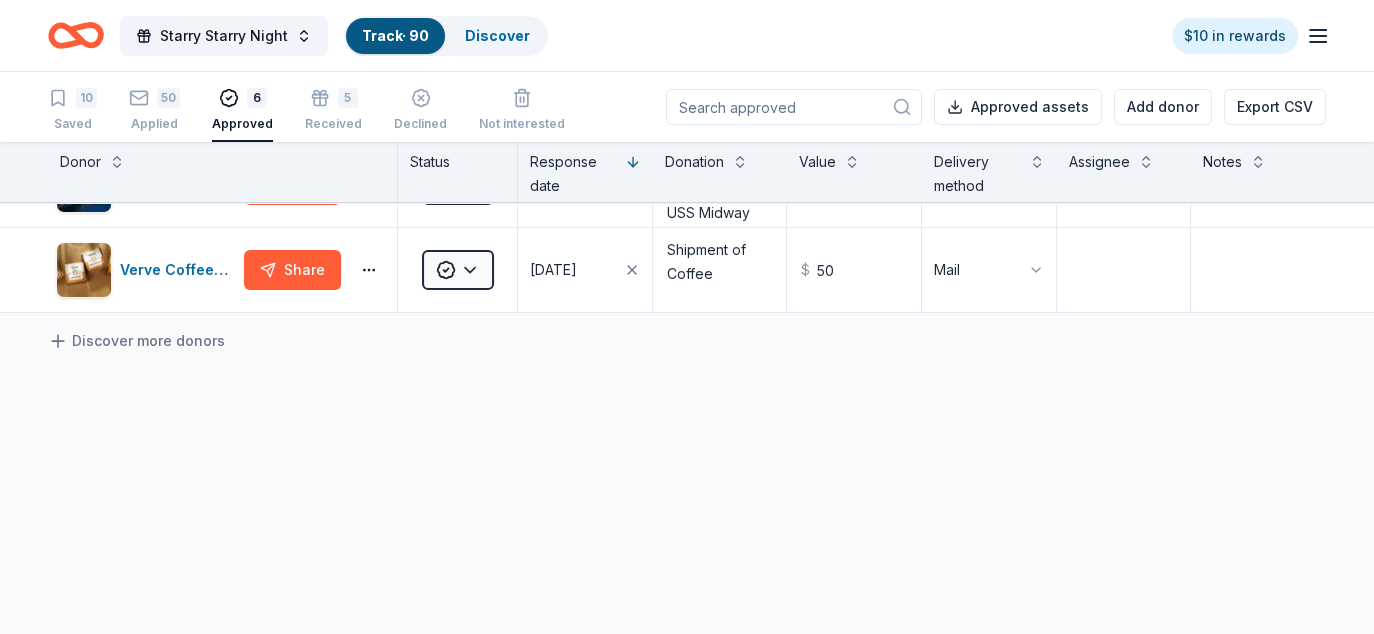 scroll, scrollTop: 0, scrollLeft: 0, axis: both 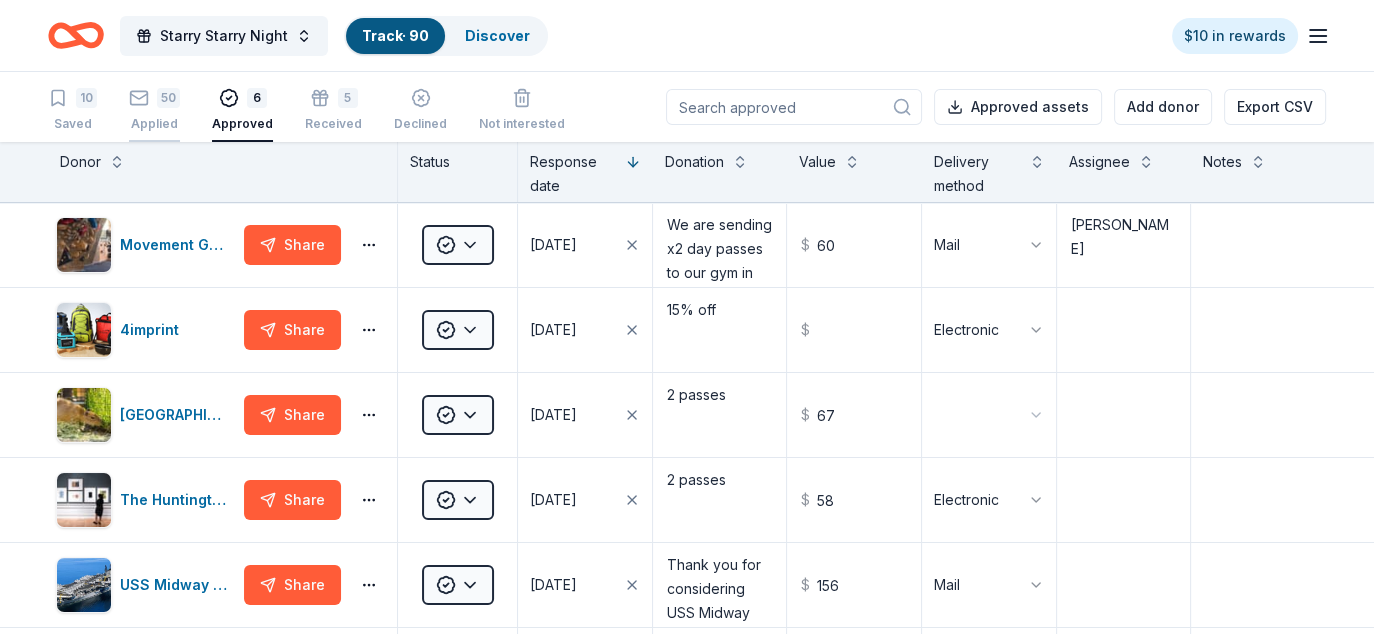 click on "Applied" at bounding box center (154, 124) 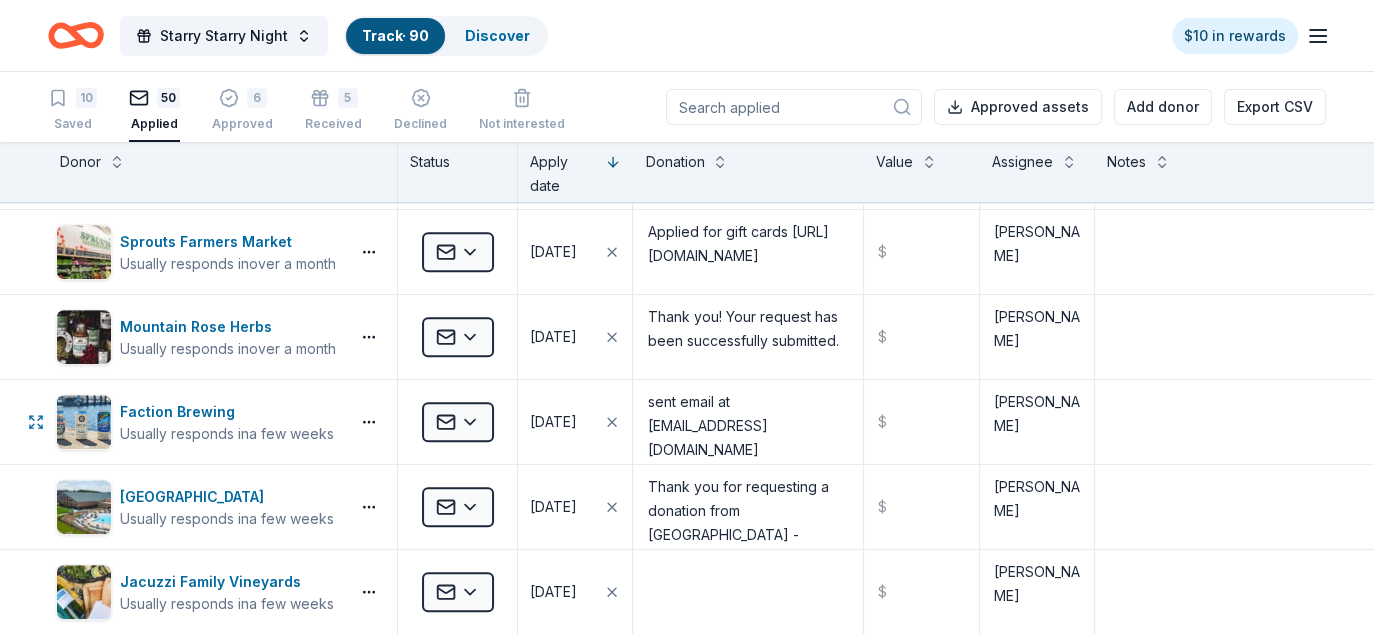 scroll, scrollTop: 1100, scrollLeft: 0, axis: vertical 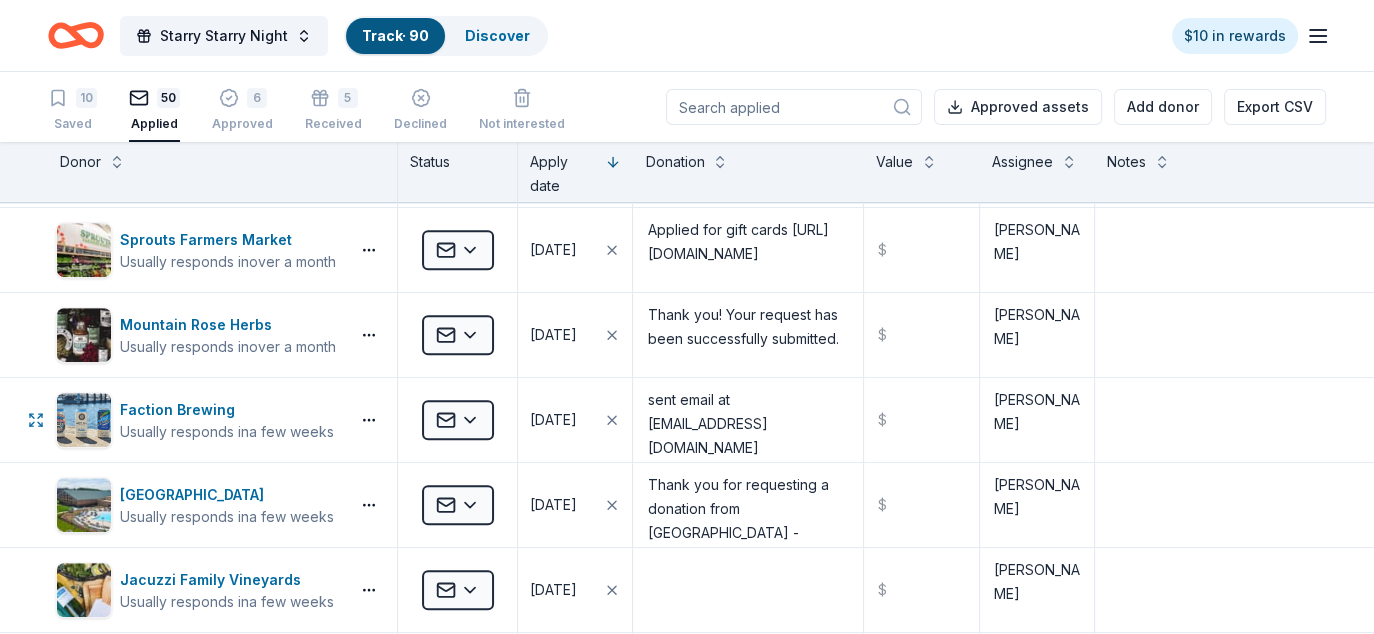 type 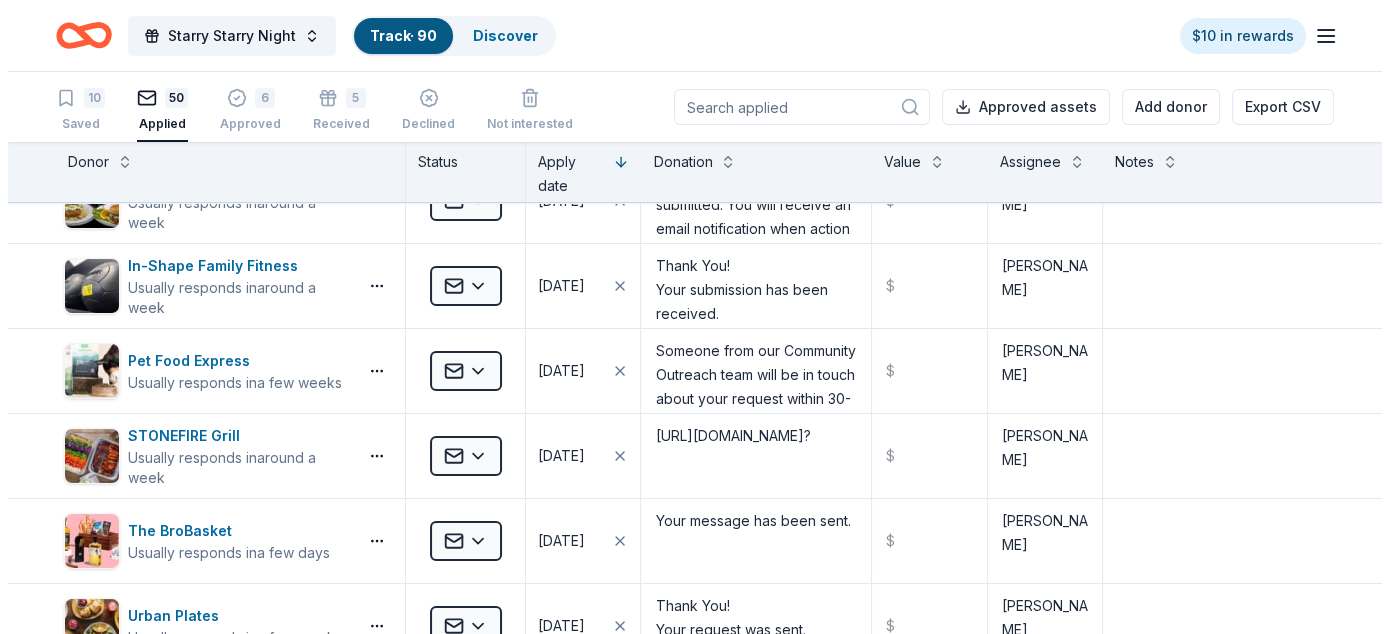 scroll, scrollTop: 0, scrollLeft: 0, axis: both 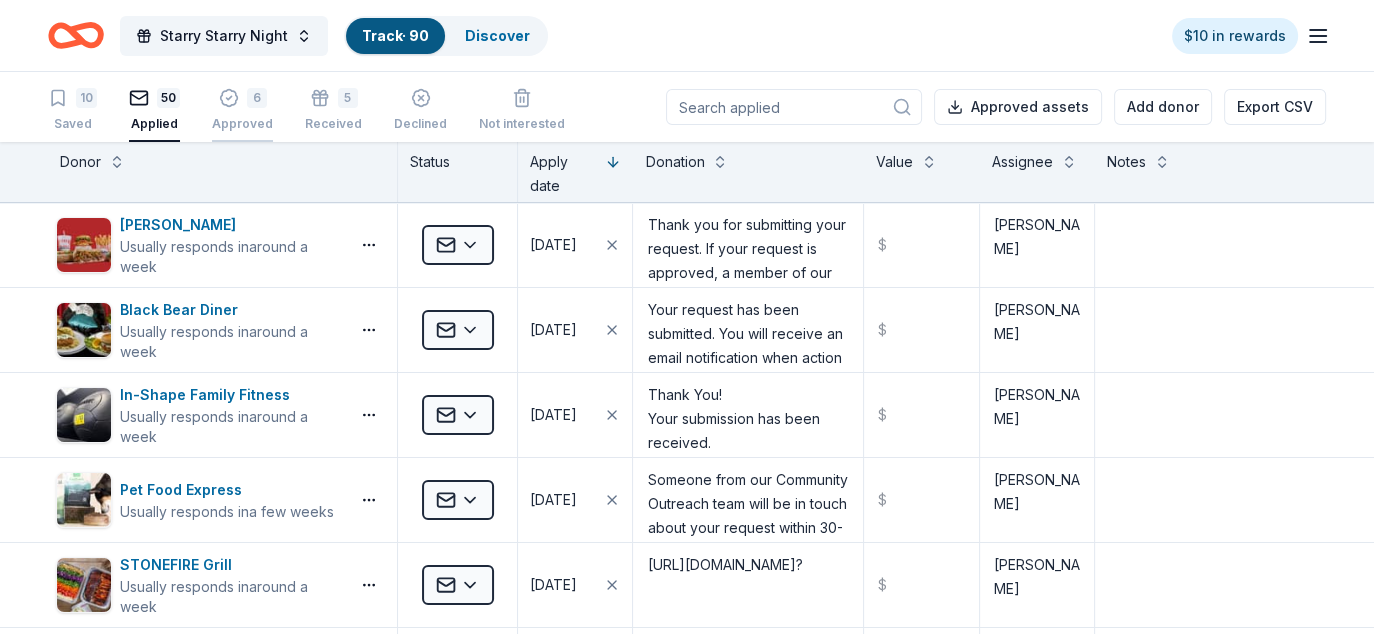 click on "Approved" at bounding box center [242, 124] 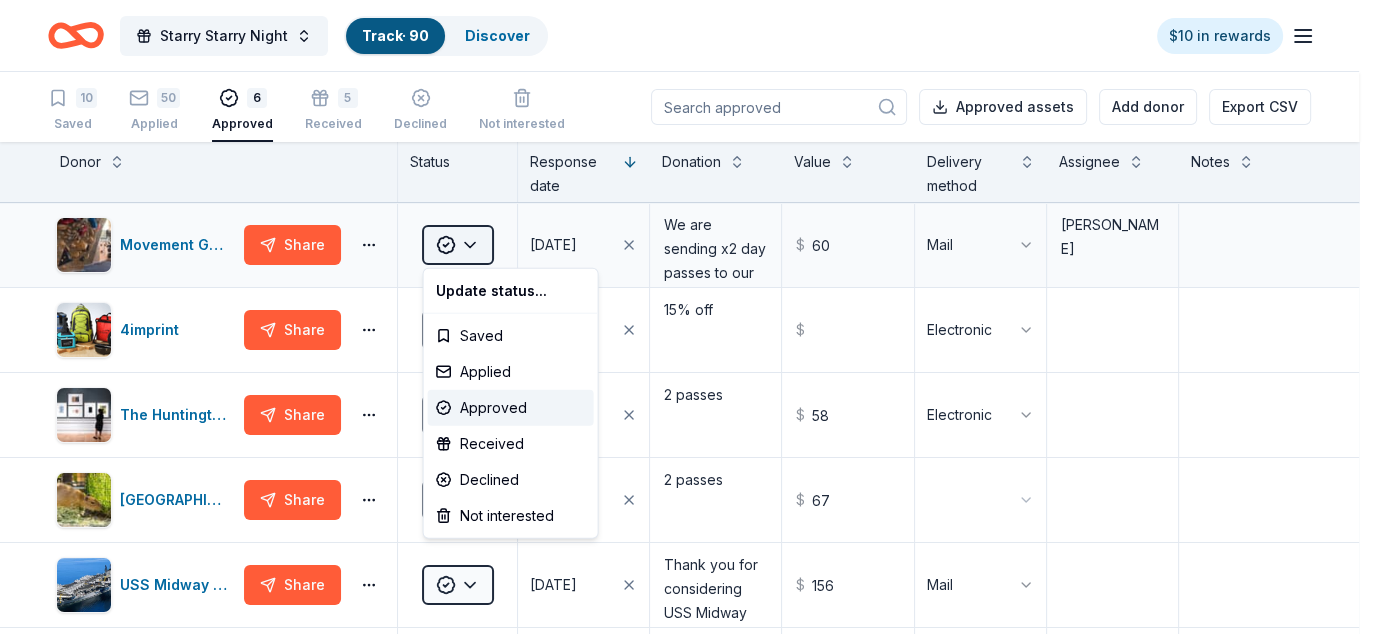 click on "Starry Starry Night Track  · 90 Discover $10 in rewards 10 Saved 50 Applied 6 Approved 5 Received Declined Not interested  Approved assets Add donor Export CSV Donor Status Response date Donation Value Delivery method Assignee Notes Movement Gyms  Share Approved 07/10/2025 We are sending x2 day passes to our gym in the mail today to the address provided. Best of luck with the Gala!
Tara Gillfillan | Assistant Gym Director
she/her/hers
Movement | Fountain Valley
18030 Newhope St, Fountain Valley, CA 92708
657-201-5054 $ 60 Mail Diane 4imprint  Share Approved 05/16/2025 15% off $ Electronic The Huntington  Share Approved 05/07/2025 2 passes $ 58 Electronic Santa Barbara Zoo  Share Approved 05/07/2025 2 passes $ 67 USS Midway Museum  Share Approved 05/02/2025 $ 156 Mail Verve Coffee Roasters  Share Approved 04/29/2025 Shipment of Coffee $ 50 Mail   Discover more donors Saved Update status... Saved Applied Approved Received Declined Not interested" at bounding box center [687, 317] 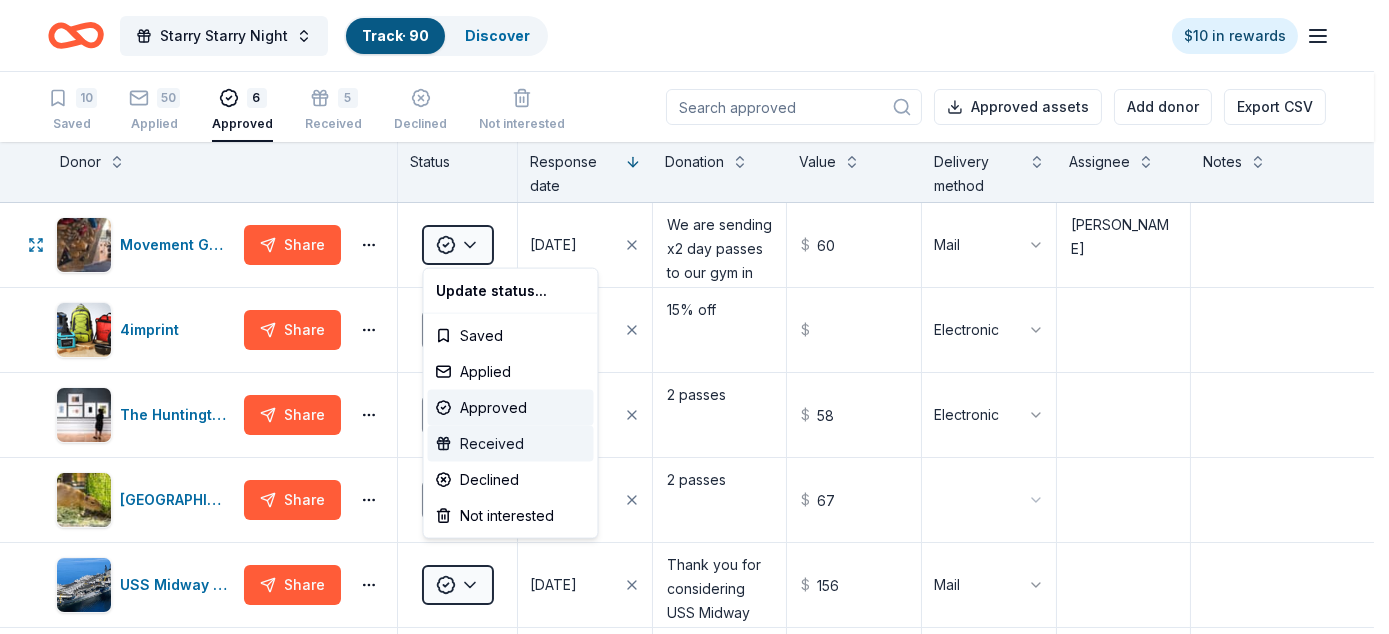 click on "Received" at bounding box center (511, 444) 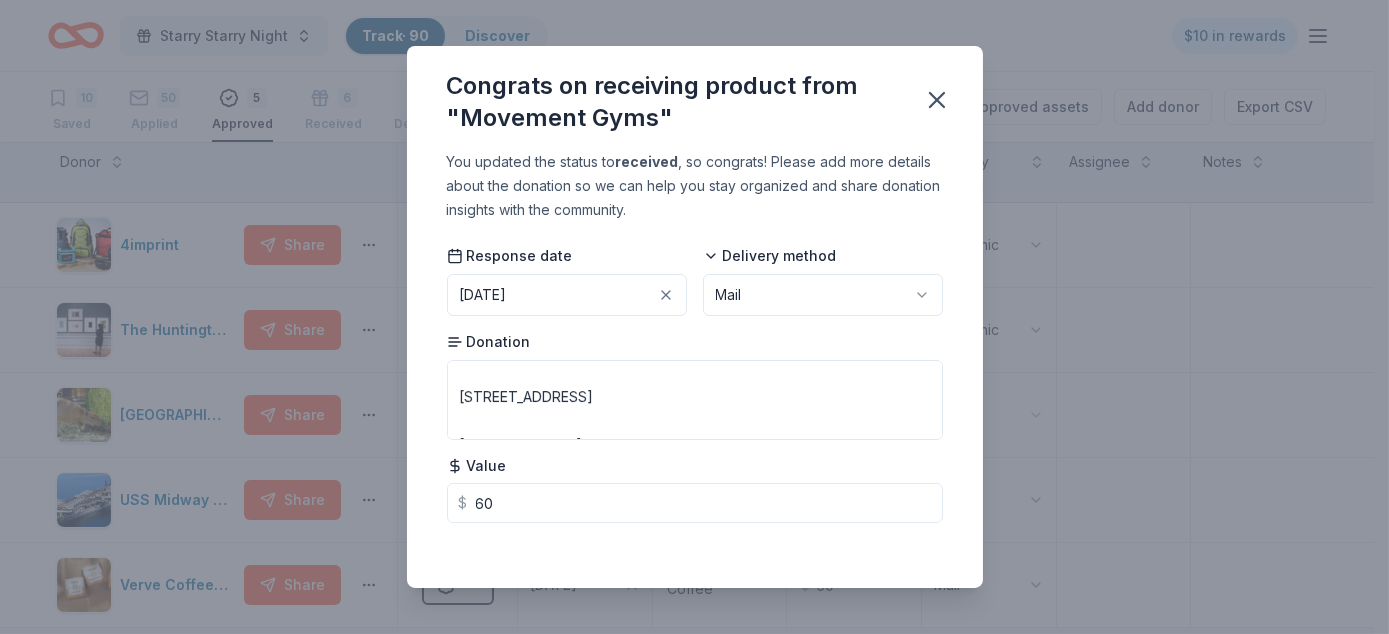 scroll, scrollTop: 273, scrollLeft: 0, axis: vertical 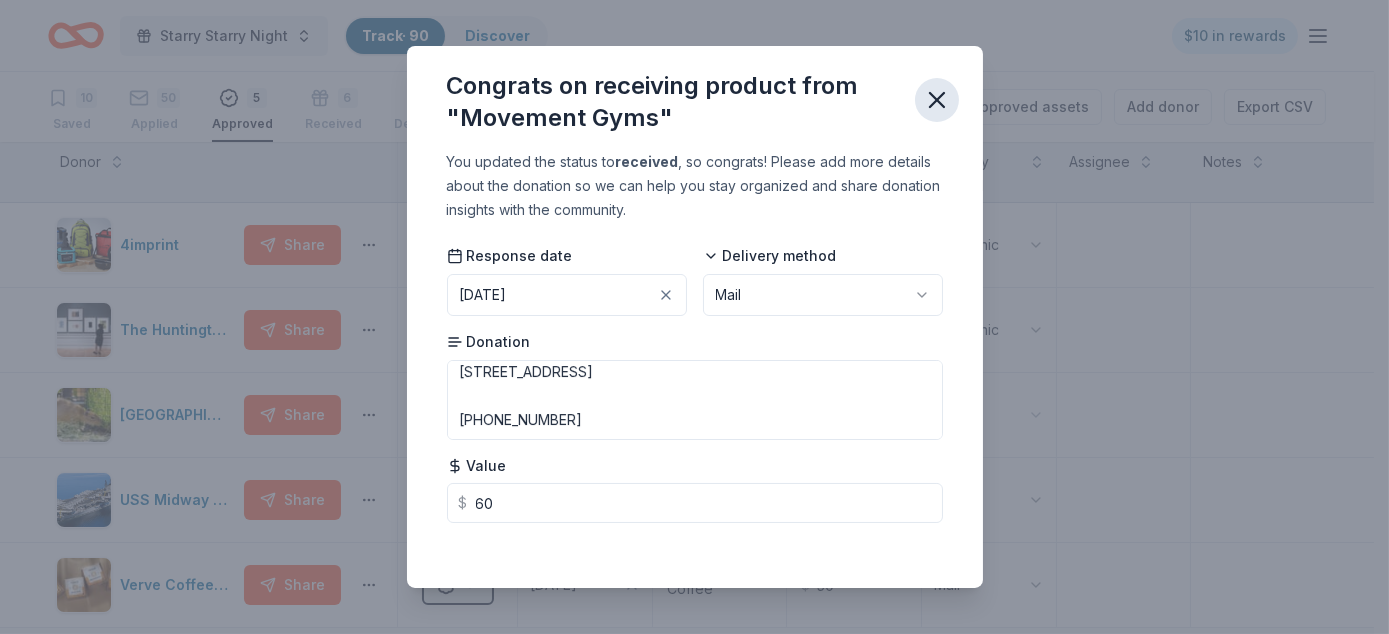 click at bounding box center [937, 100] 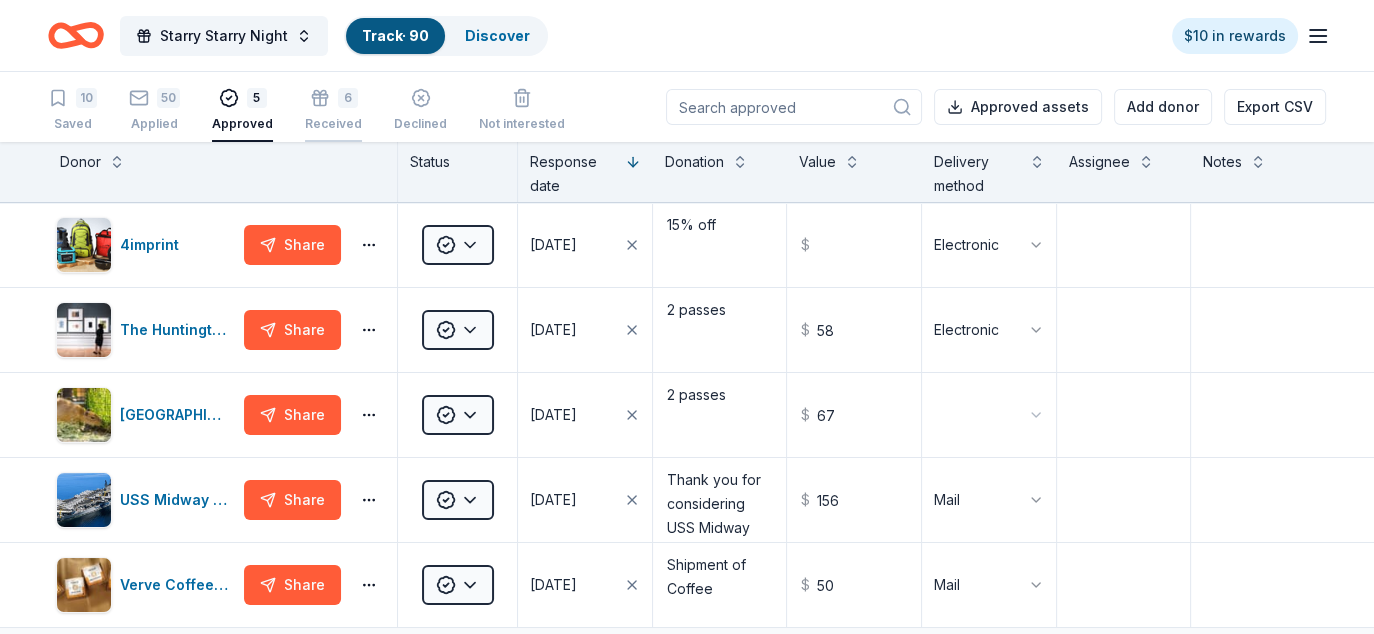 click on "6" at bounding box center [348, 98] 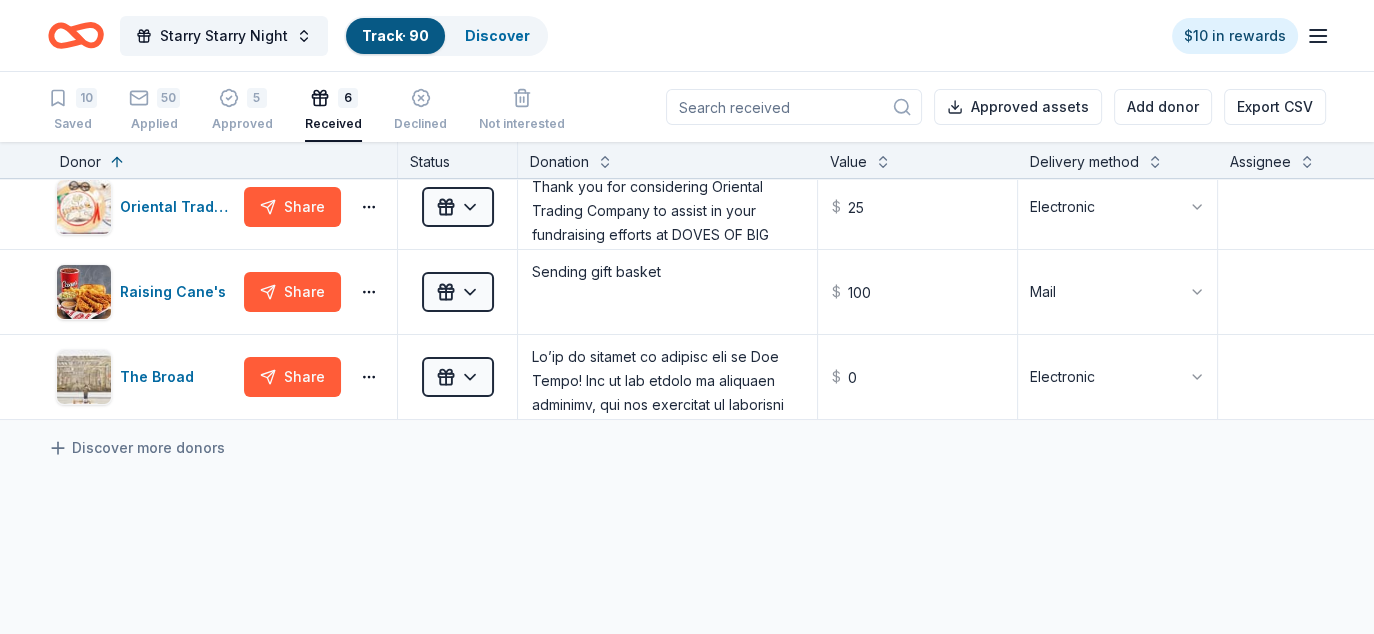 scroll, scrollTop: 100, scrollLeft: 0, axis: vertical 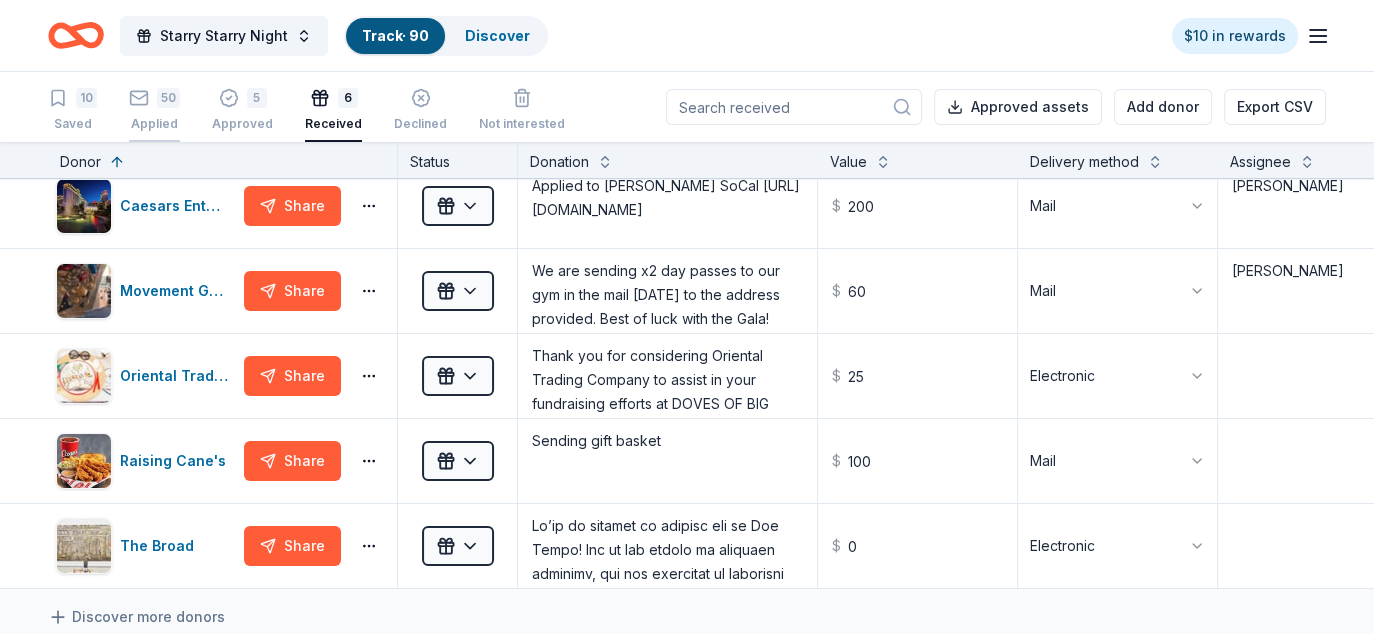 click 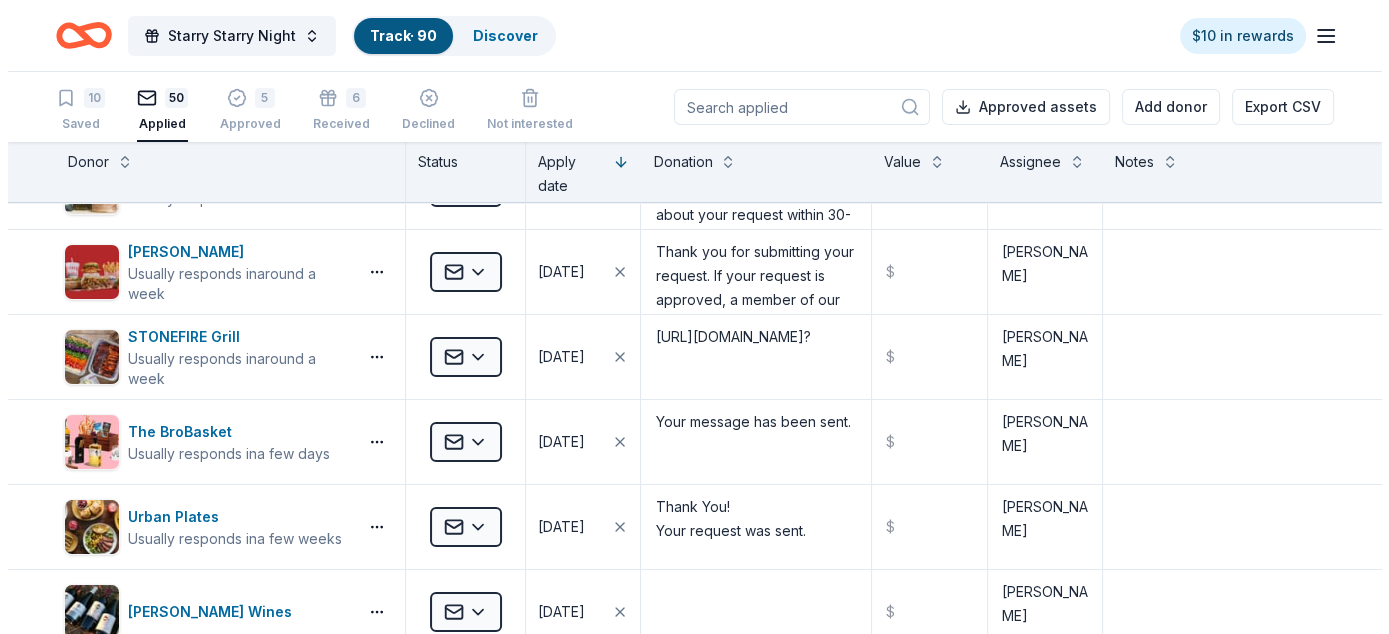 scroll, scrollTop: 152, scrollLeft: 0, axis: vertical 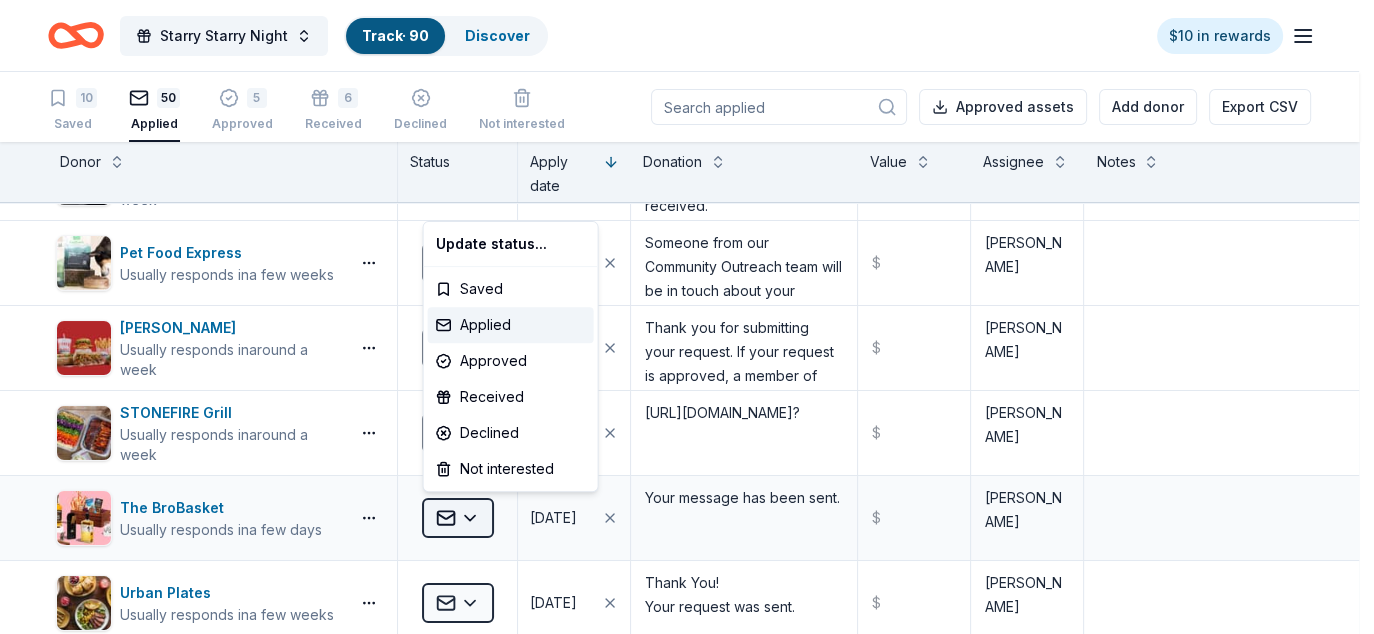 click on "Starry Starry Night Track  · 90 Discover $10 in rewards 10 Saved 50 Applied 5 Approved 6 Received Declined Not interested  Approved assets Add donor Export CSV Donor Status Apply date Donation Value Assignee Notes Black Bear Diner Usually responds in  around a week Applied 07/10/2025 Your request has been submitted. You will receive an email notification when action has been taken on it.
To check the status of your request, log into GivingTrax $ Diane In-Shape Family Fitness Usually responds in  around a week Applied 07/10/2025 Thank You!
Your submission has been received. $ Diane Pet Food Express Usually responds in  a few weeks Applied 07/10/2025 Someone from our Community Outreach team will be in touch about your request within 30-days from submission.
If you have questions or do not hear from us in that time, please email us at adoptions@petfoodexpress.com $ Diane Portillo's Usually responds in  around a week Applied 07/10/2025 $ Diane STONEFIRE Grill Usually responds in  around a week Applied $ Diane $" at bounding box center [687, 317] 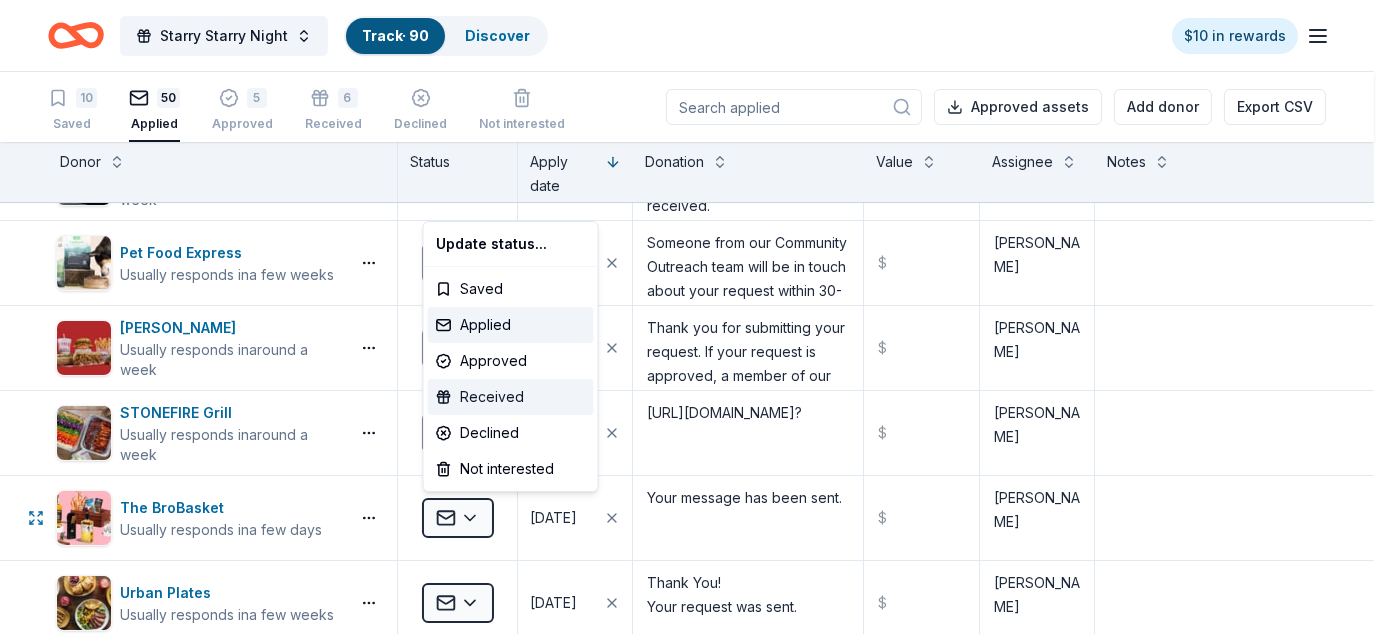 click on "Received" at bounding box center [511, 397] 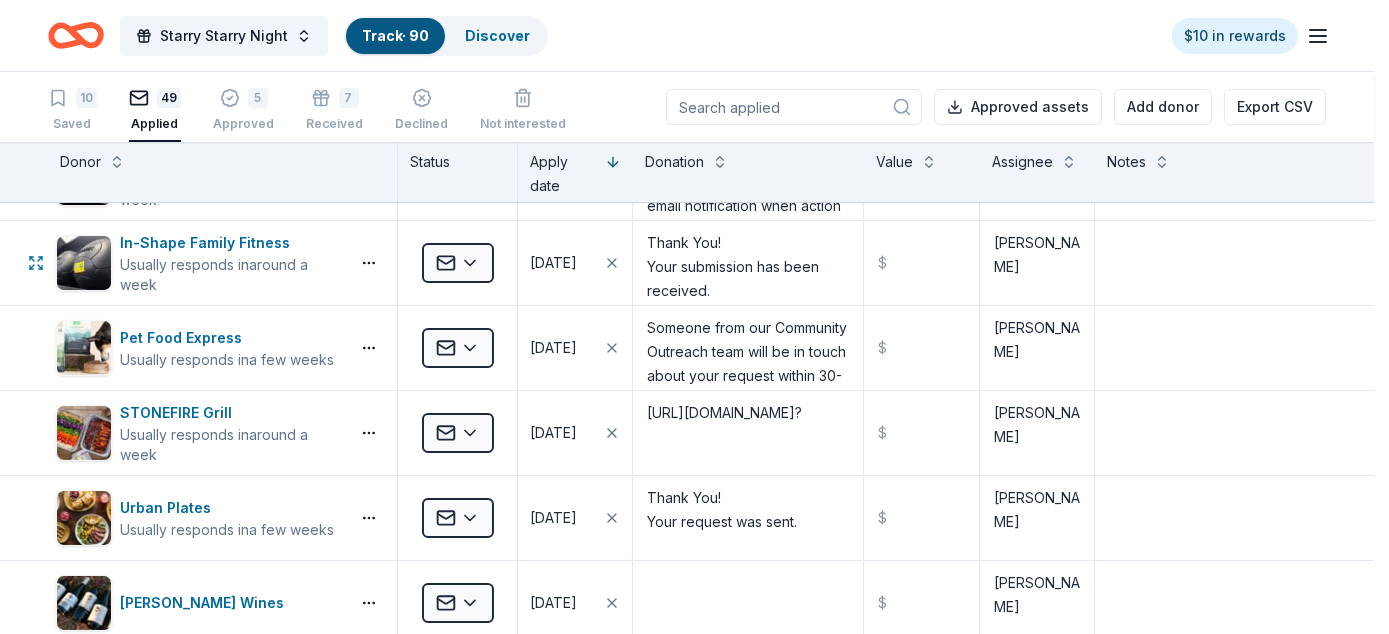 scroll, scrollTop: 0, scrollLeft: 0, axis: both 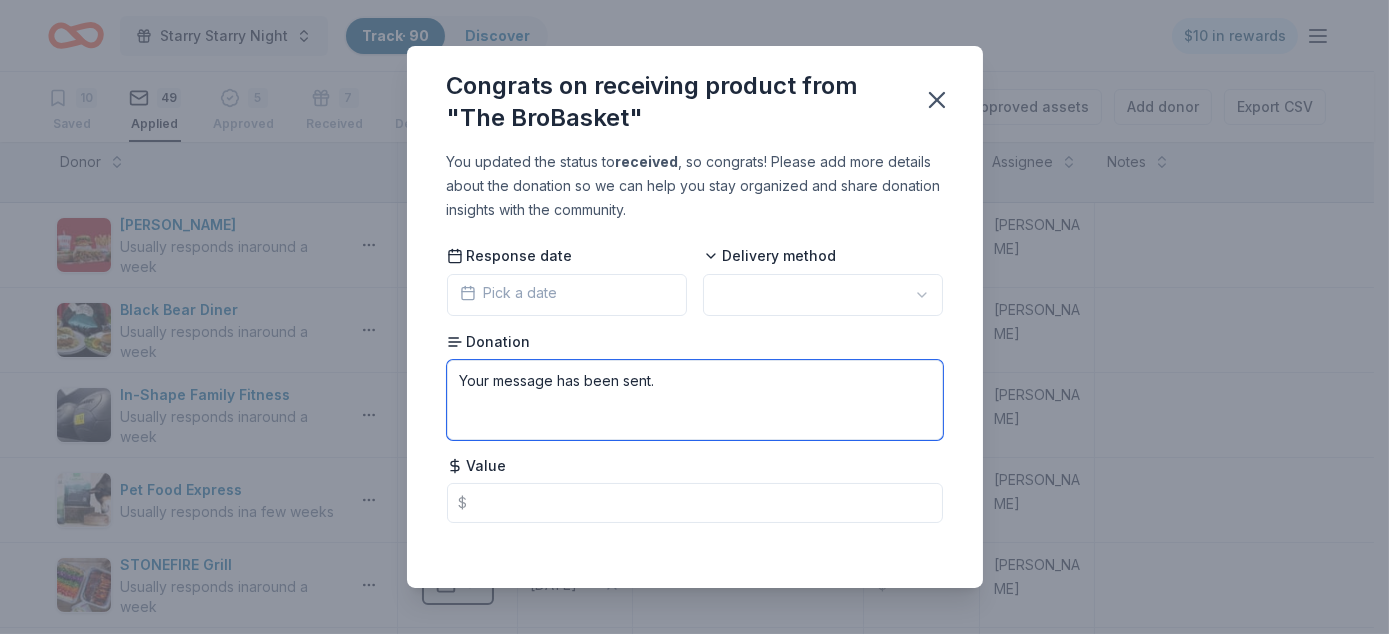 drag, startPoint x: 668, startPoint y: 378, endPoint x: 244, endPoint y: 381, distance: 424.01062 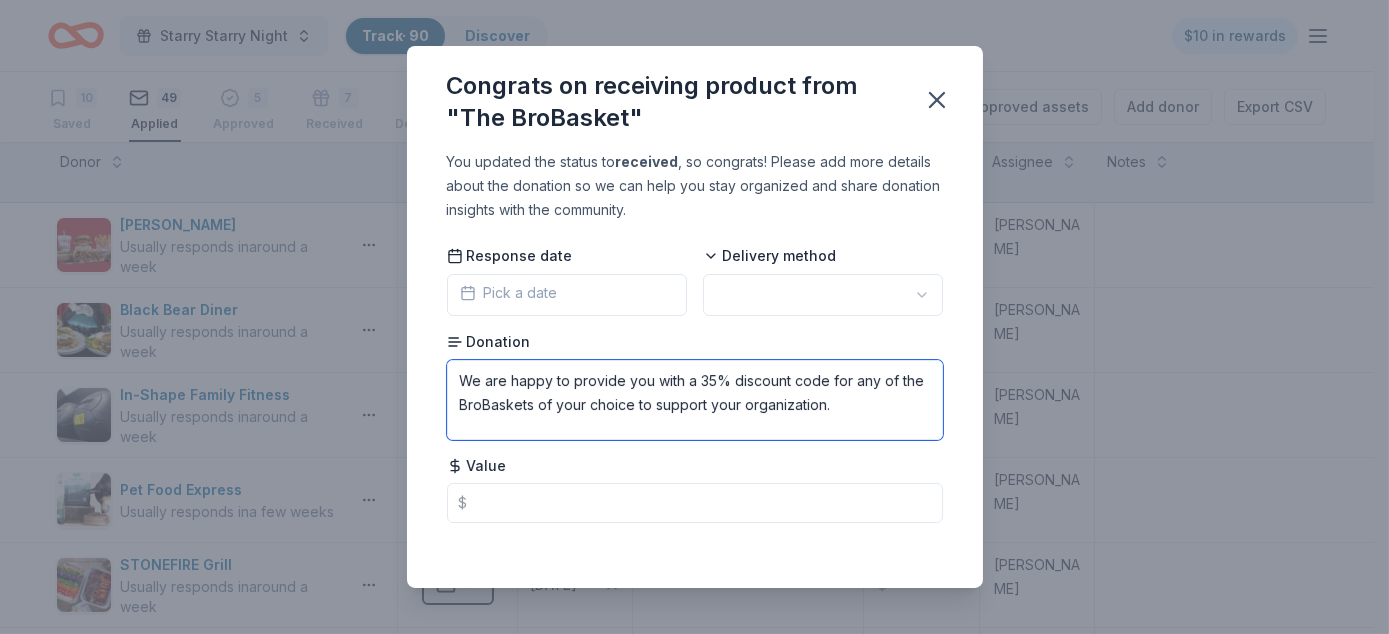 scroll, scrollTop: 430, scrollLeft: 0, axis: vertical 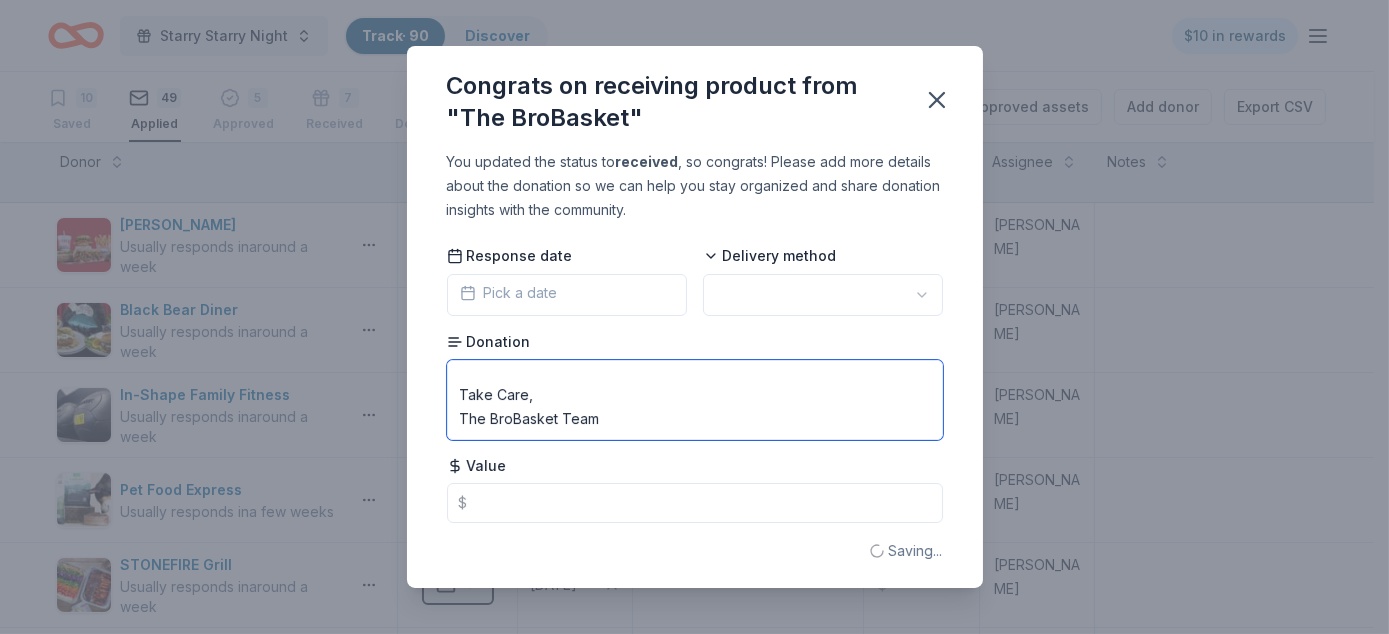 click on "We are happy to provide you with a 35% discount code for any of the BroBaskets of your choice to support your organization.
Feel free to enter RBV7HWTD24FC at checkout.
Some people auction off the code itself while others buy a gift basket at a discounted price
Just an FYI - when placing the order, you can request arrival on a particular date in order to ensure a nice fresh gift basket. The discount code can be used to purchase a gift card if desired as well.
If you do any web or social media advertising for the event, feel free to post or tag:
Instagram, Facebook, & Twitter: @BroBasket
Website: https://www.thebrobasket.com/
Take Care,
The BroBasket Team" at bounding box center (695, 400) 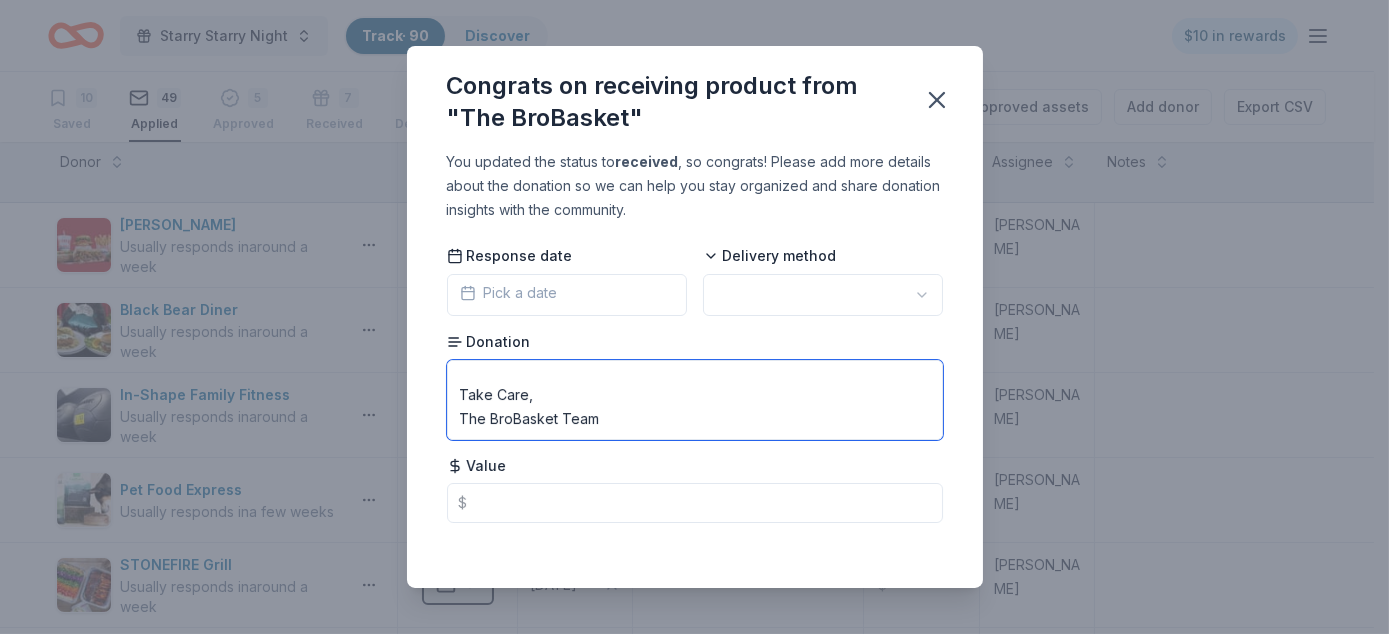 scroll, scrollTop: 0, scrollLeft: 0, axis: both 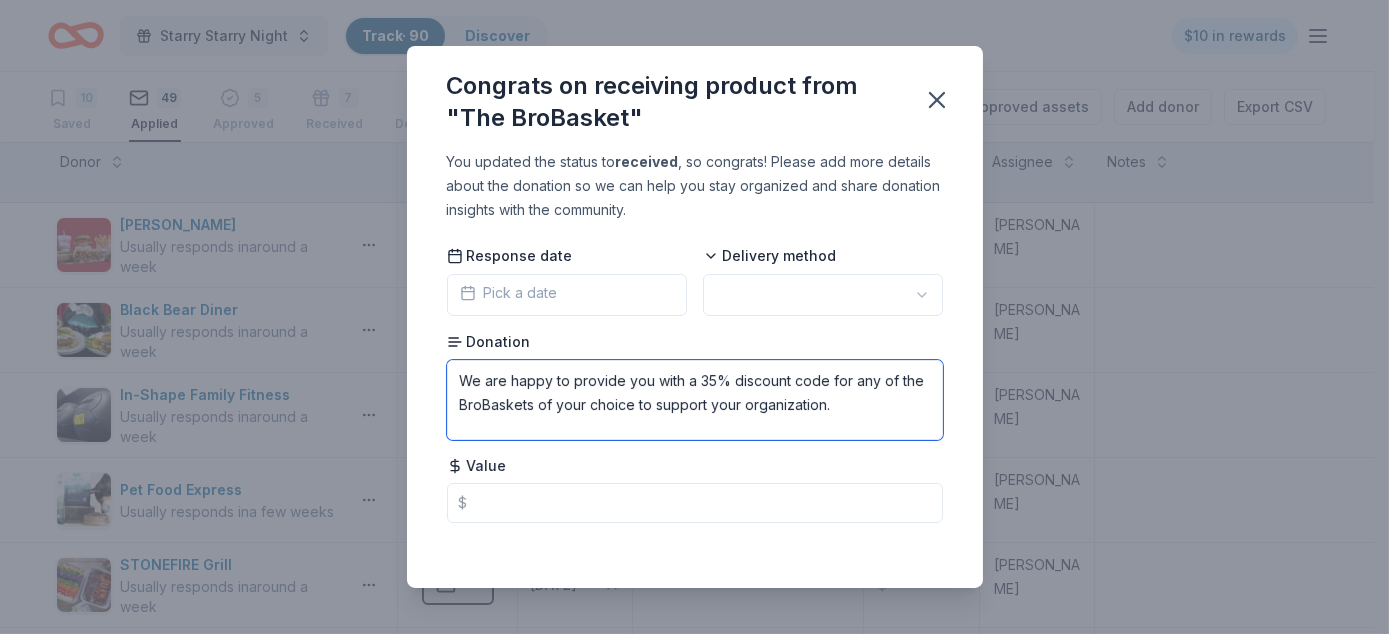 type on "We are happy to provide you with a 35% discount code for any of the BroBaskets of your choice to support your organization.
Feel free to enter RBV7HWTD24FC at checkout.
Some people auction off the code itself while others buy a gift basket at a discounted price
Just an FYI - when placing the order, you can request arrival on a particular date in order to ensure a nice fresh gift basket. The discount code can be used to purchase a gift card if desired as well.
If you do any web or social media advertising for the event, feel free to post or tag:
Instagram, Facebook, & Twitter: @BroBasket
Website: https://www.thebrobasket.com/
Take Care,
The BroBasket Team" 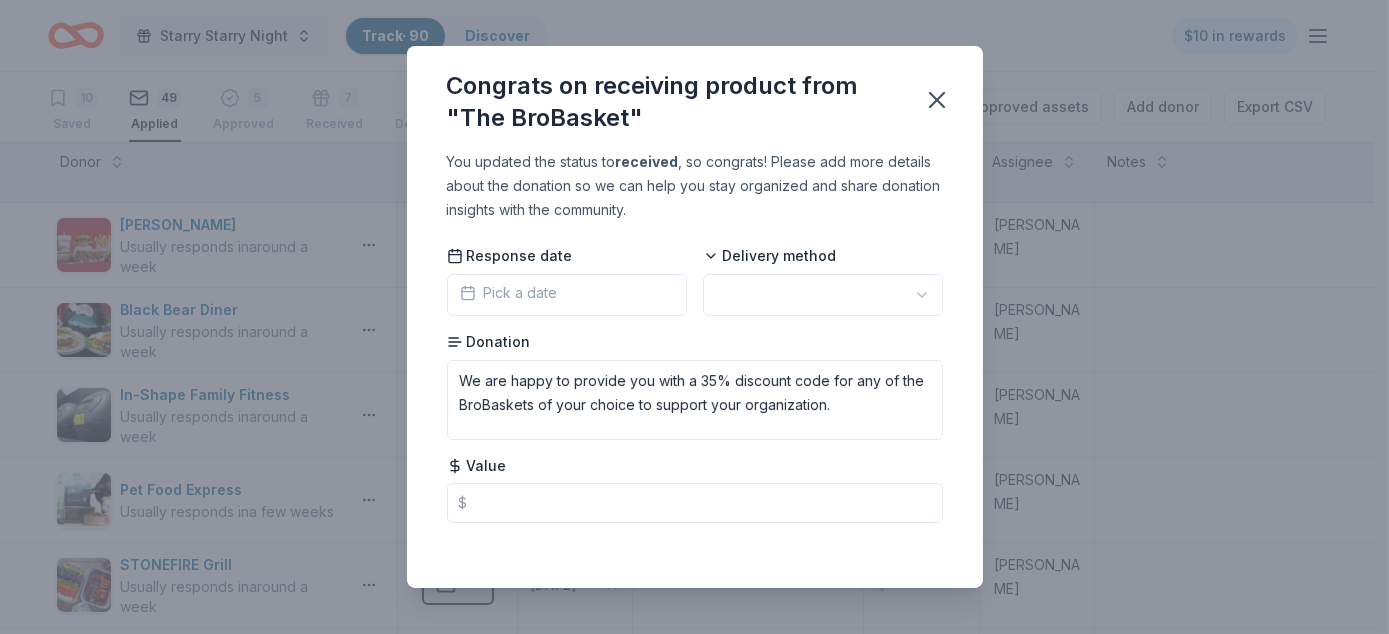 click on "Starry Starry Night Track  · 90 Discover $10 in rewards 10 Saved 49 Applied 5 Approved 7 Received Declined Not interested  Approved assets Add donor Export CSV Donor Status Apply date Donation Value Assignee Notes Portillo's Usually responds in  around a week Applied 07/10/2025 ﻿Thank you for submitting your request. If your request is approved, a member of our fundraising team will be in touch with you soon. If you have any questions or concerns, please email fundraisers@portillos.com. Thank you! $ Diane Black Bear Diner Usually responds in  around a week Applied 07/10/2025 Your request has been submitted. You will receive an email notification when action has been taken on it.
To check the status of your request, log into GivingTrax $ Diane In-Shape Family Fitness Usually responds in  around a week Applied 07/10/2025 Thank You!
Your submission has been received. $ Diane Pet Food Express Usually responds in  a few weeks Applied 07/10/2025 $ Diane STONEFIRE Grill Usually responds in  around a week Applied" at bounding box center [694, 317] 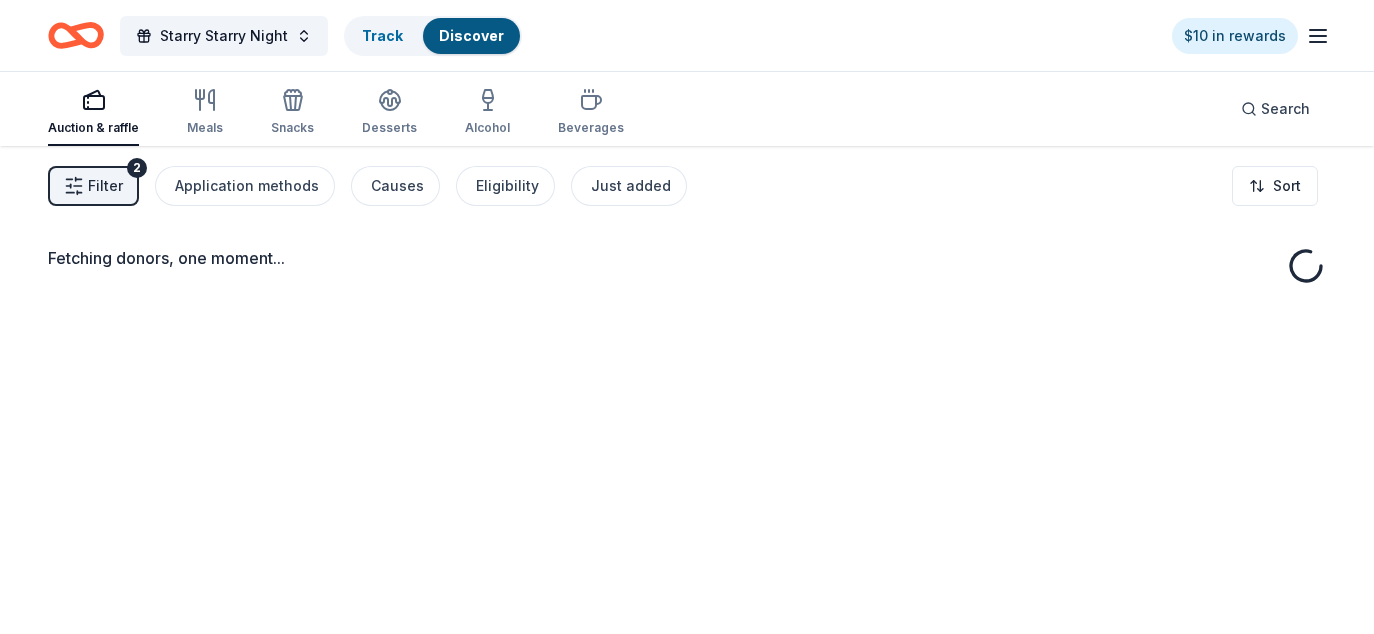 scroll, scrollTop: 0, scrollLeft: 0, axis: both 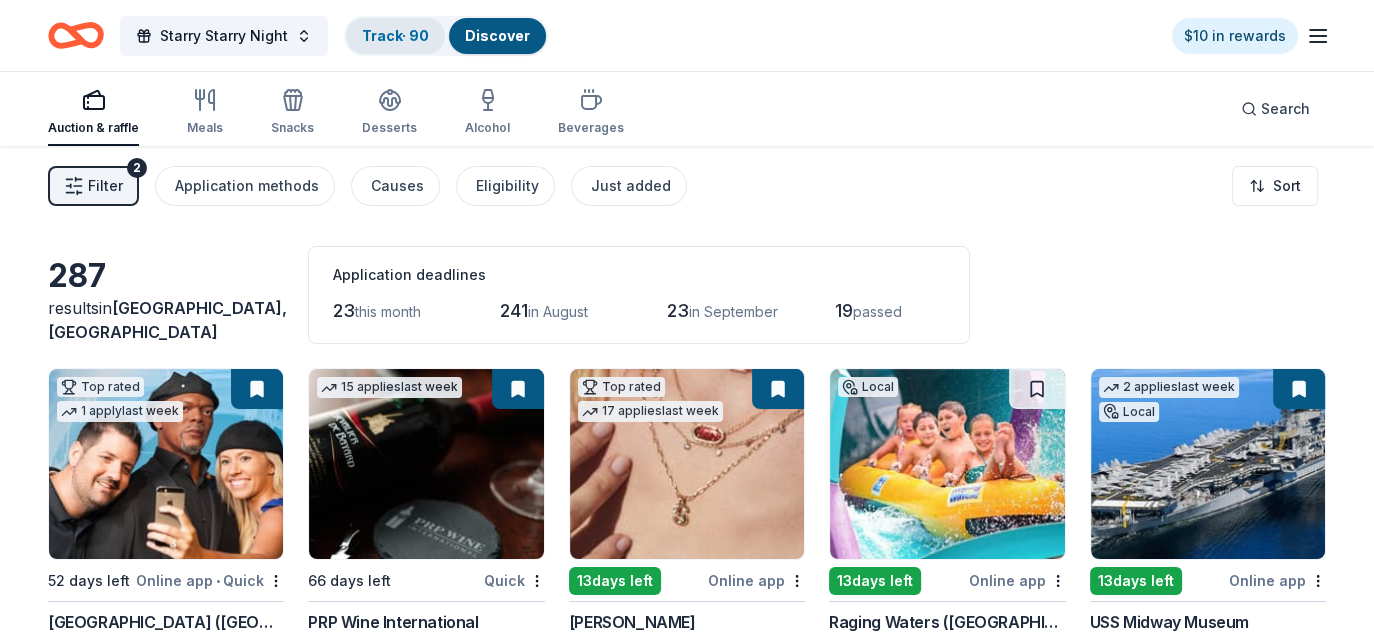 click on "Track  · 90" at bounding box center (395, 35) 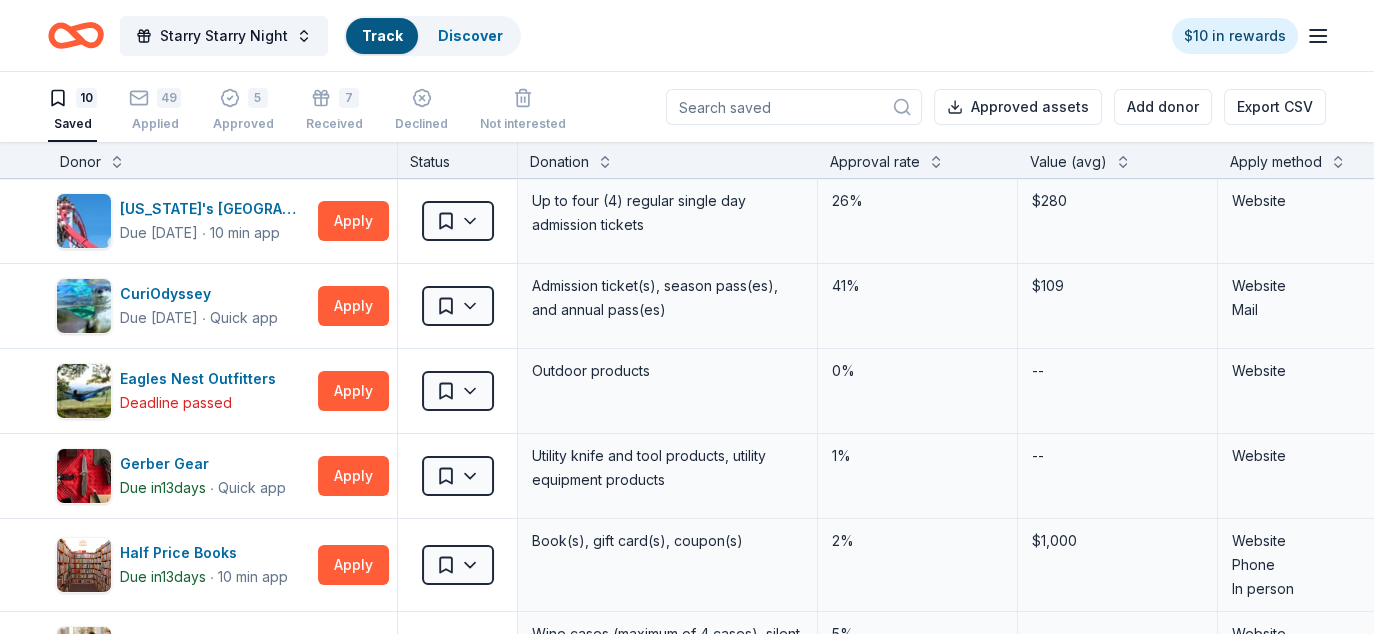 scroll, scrollTop: 1, scrollLeft: 0, axis: vertical 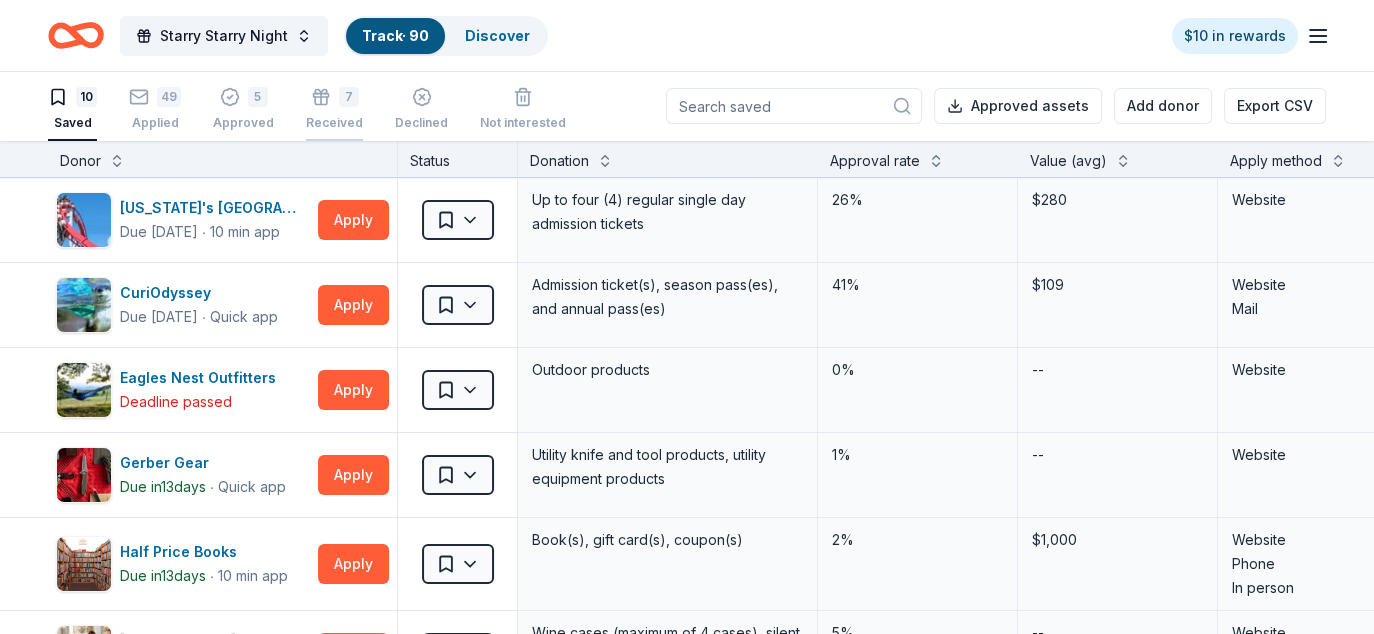click on "7 Received" at bounding box center [334, 109] 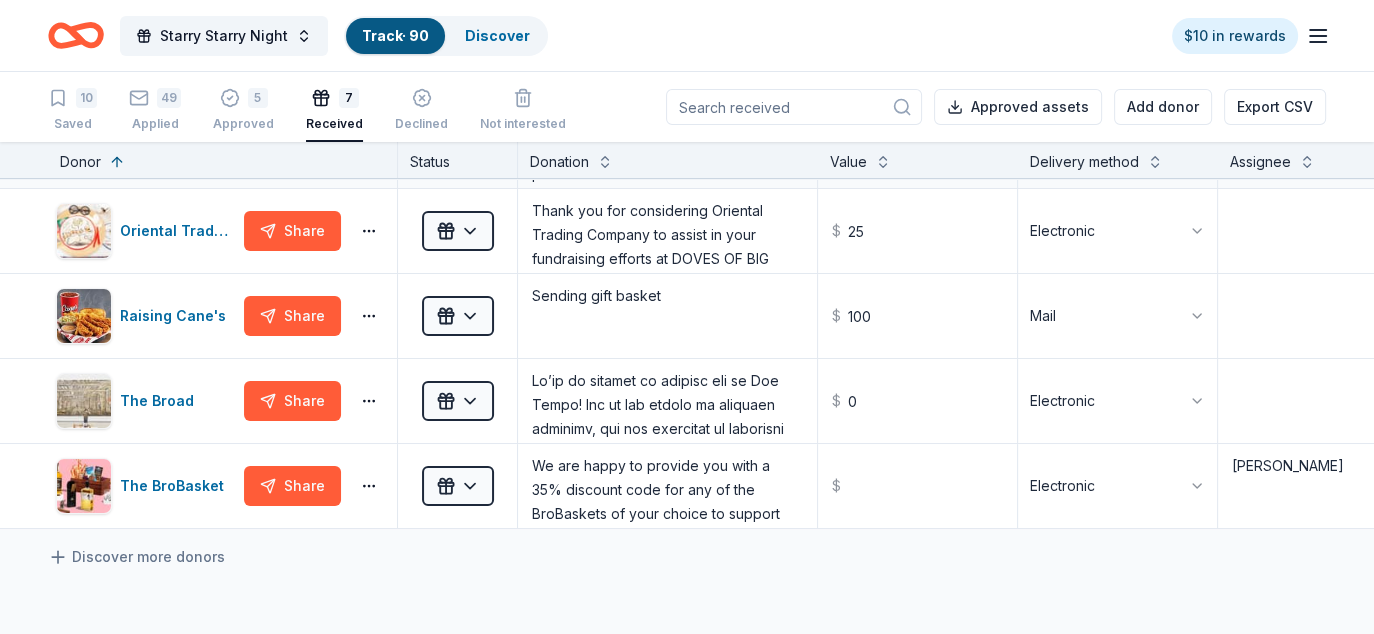 scroll, scrollTop: 300, scrollLeft: 0, axis: vertical 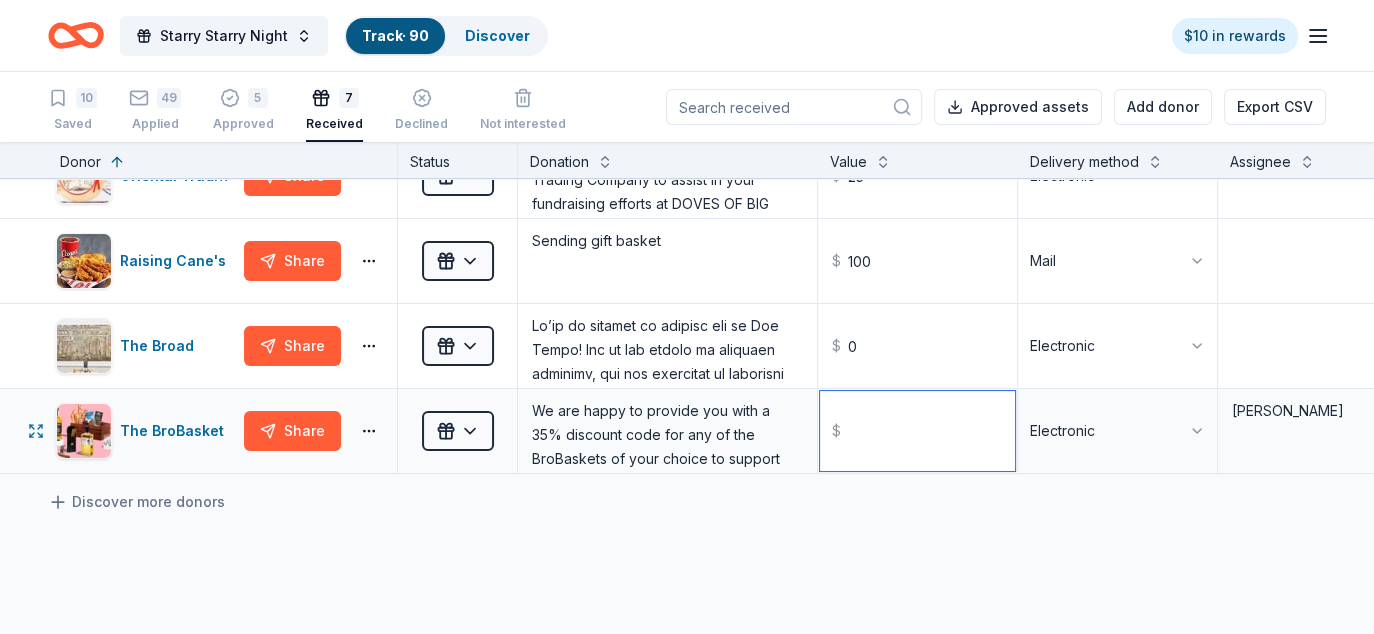click at bounding box center [917, 431] 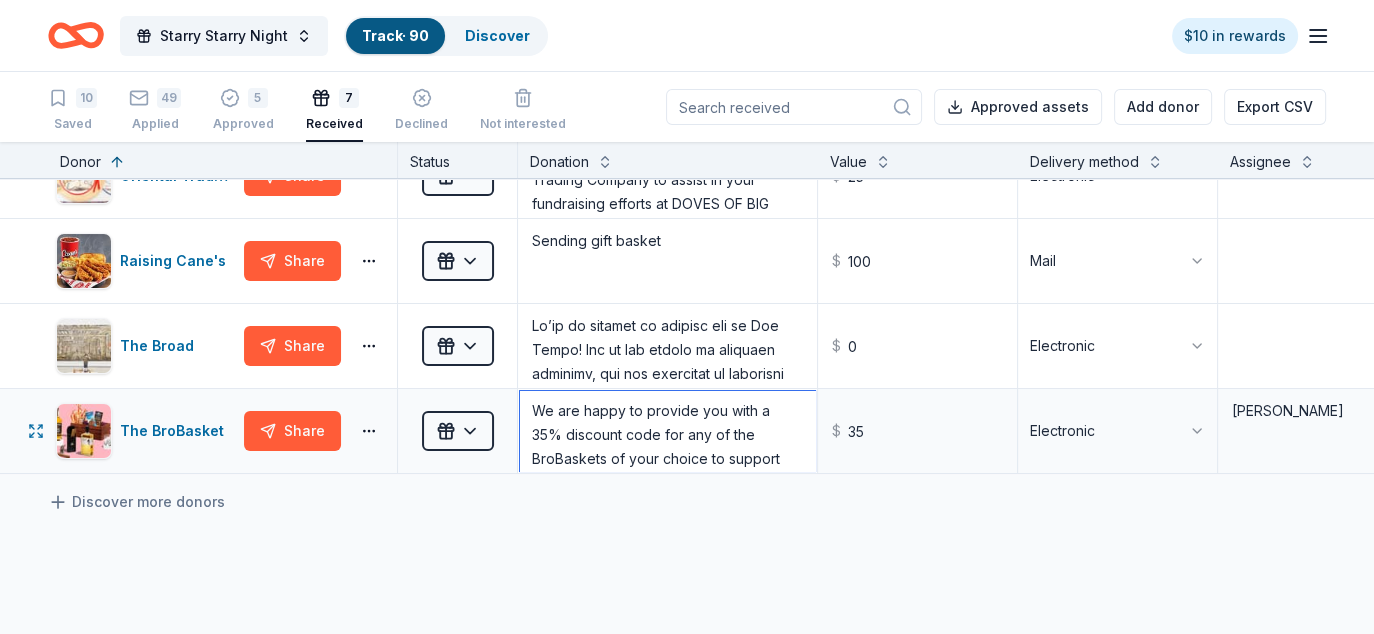 type on "35.00" 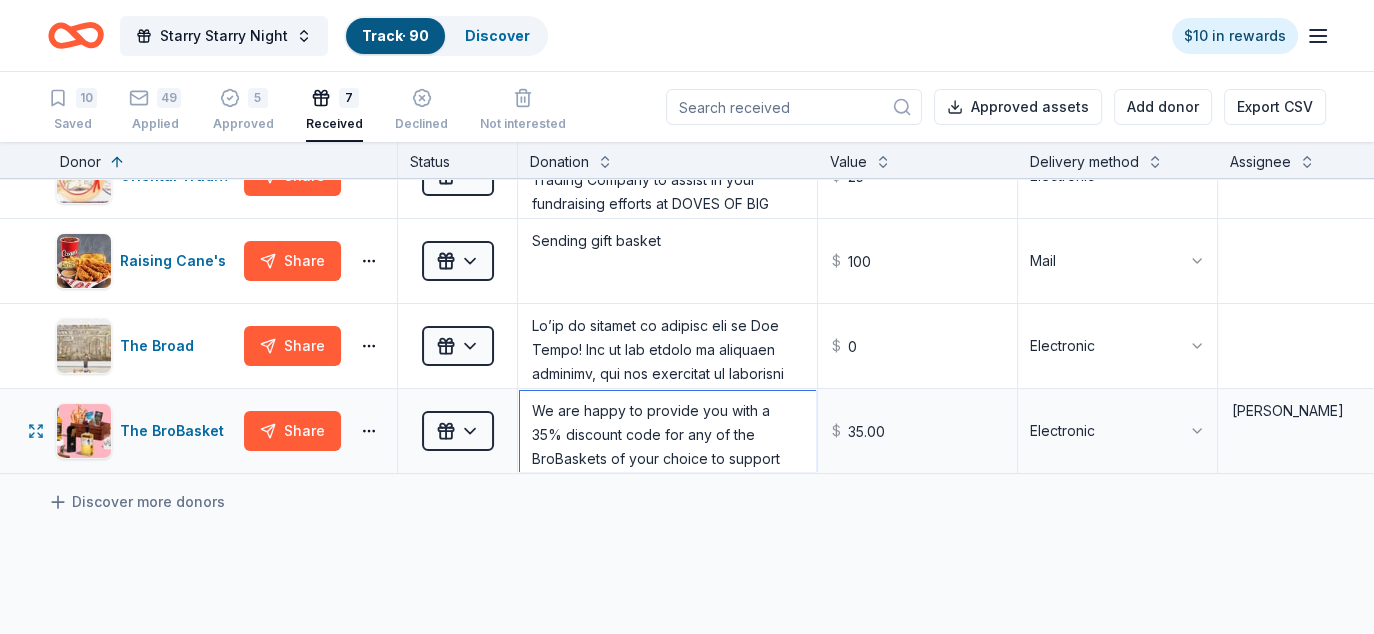 click on "We are happy to provide you with a 35% discount code for any of the BroBaskets of your choice to support your organization.
Feel free to enter RBV7HWTD24FC at checkout.
Some people auction off the code itself while others buy a gift basket at a discounted price
Just an FYI - when placing the order, you can request arrival on a particular date in order to ensure a nice fresh gift basket. The discount code can be used to purchase a gift card if desired as well.
If you do any web or social media advertising for the event, feel free to post or tag:
Instagram, Facebook, & Twitter: @BroBasket
Website: [URL][DOMAIN_NAME]
Take Care,
The BroBasket Team" at bounding box center (667, 431) 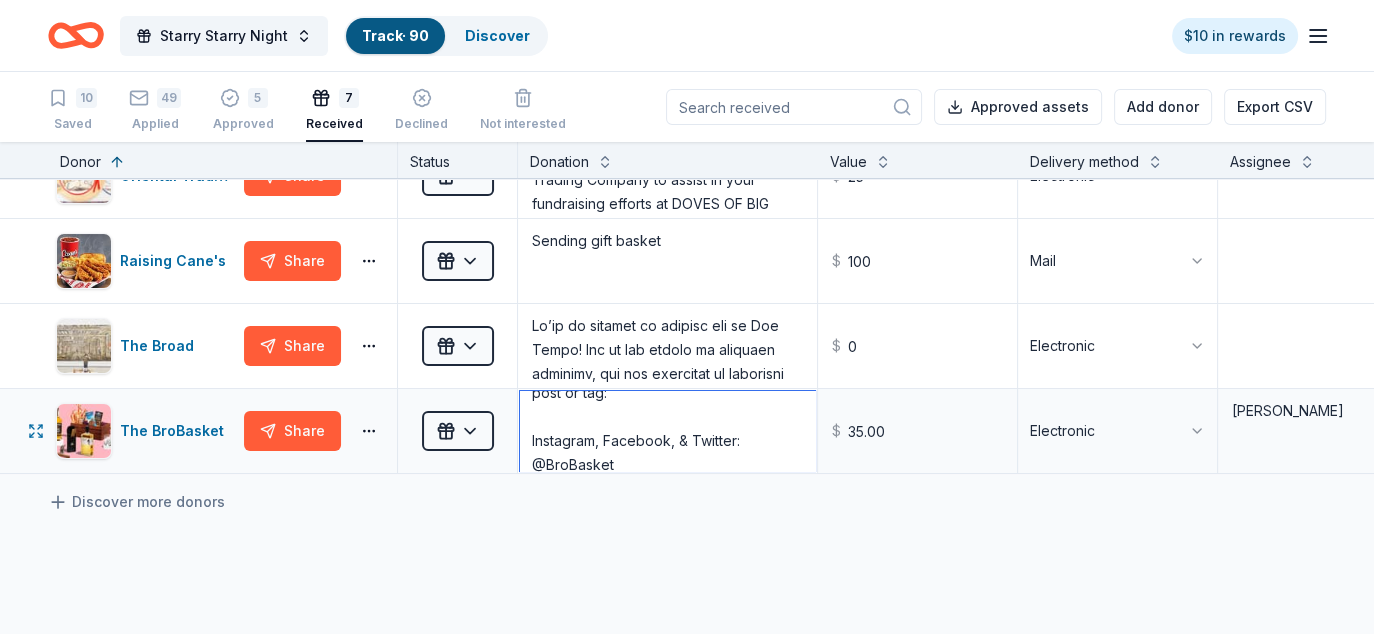 scroll, scrollTop: 640, scrollLeft: 0, axis: vertical 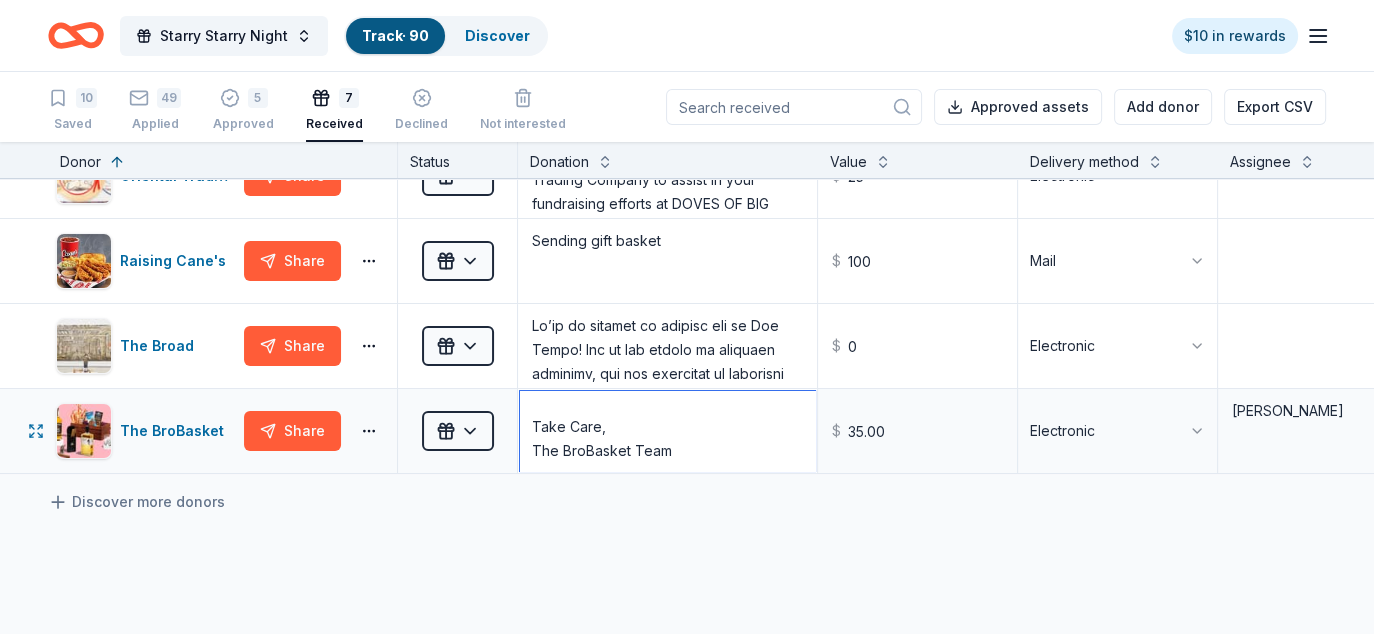 click on "We are happy to provide you with a 35% discount code for any of the BroBaskets of your choice to support your organization.
Feel free to enter RBV7HWTD24FC at checkout.
Some people auction off the code itself while others buy a gift basket at a discounted price
Just an FYI - when placing the order, you can request arrival on a particular date in order to ensure a nice fresh gift basket. The discount code can be used to purchase a gift card if desired as well.
If you do any web or social media advertising for the event, feel free to post or tag:
Instagram, Facebook, & Twitter: @BroBasket
Website: [URL][DOMAIN_NAME]
Take Care,
The BroBasket Team" at bounding box center [667, 431] 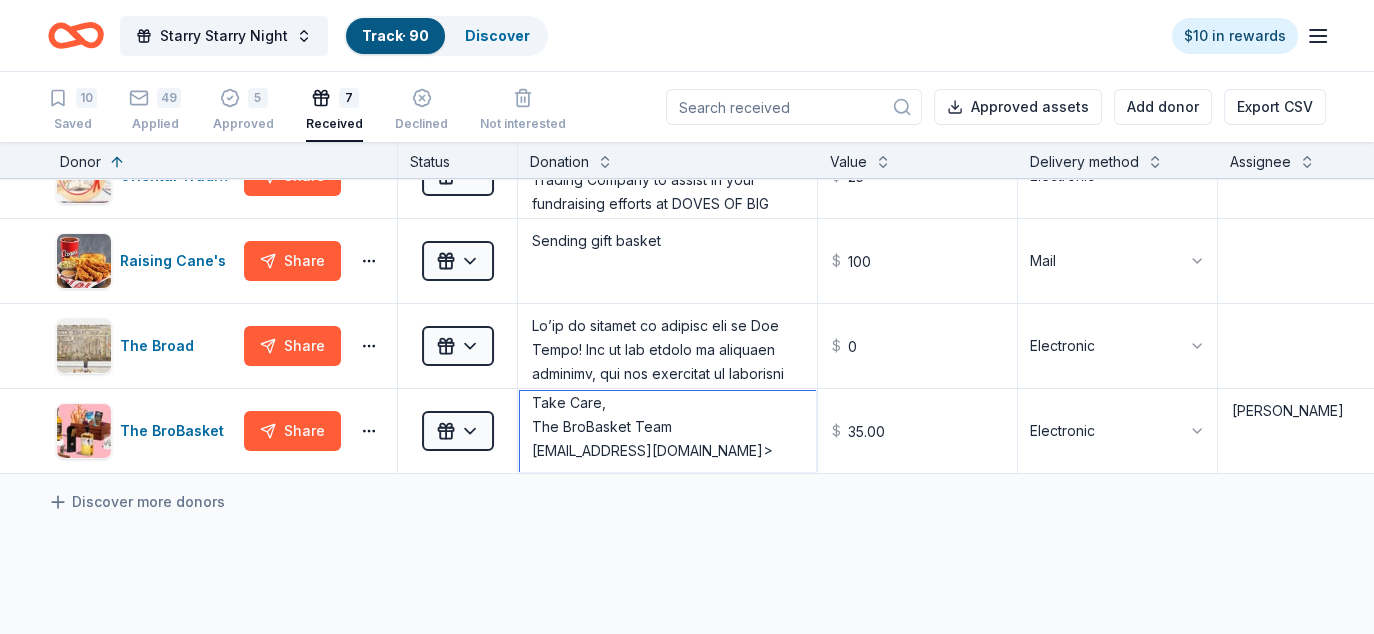 type on "We are happy to provide you with a 35% discount code for any of the BroBaskets of your choice to support your organization.
Feel free to enter RBV7HWTD24FC at checkout.
Some people auction off the code itself while others buy a gift basket at a discounted price
Just an FYI - when placing the order, you can request arrival on a particular date in order to ensure a nice fresh gift basket. The discount code can be used to purchase a gift card if desired as well.
If you do any web or social media advertising for the event, feel free to post or tag:
Instagram, Facebook, & Twitter: @BroBasket
Website: https://www.thebrobasket.com/
Take Care,
The BroBasket Team
info@thebrobasket.com>" 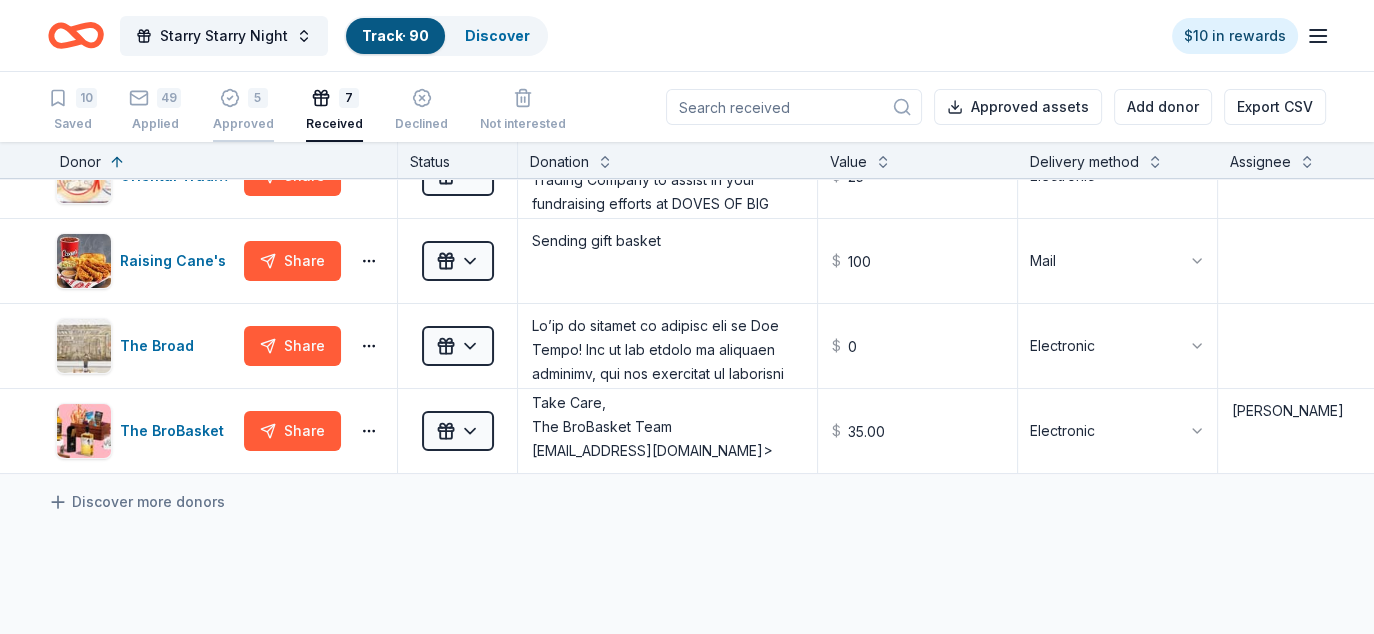 click on "5" at bounding box center [258, 98] 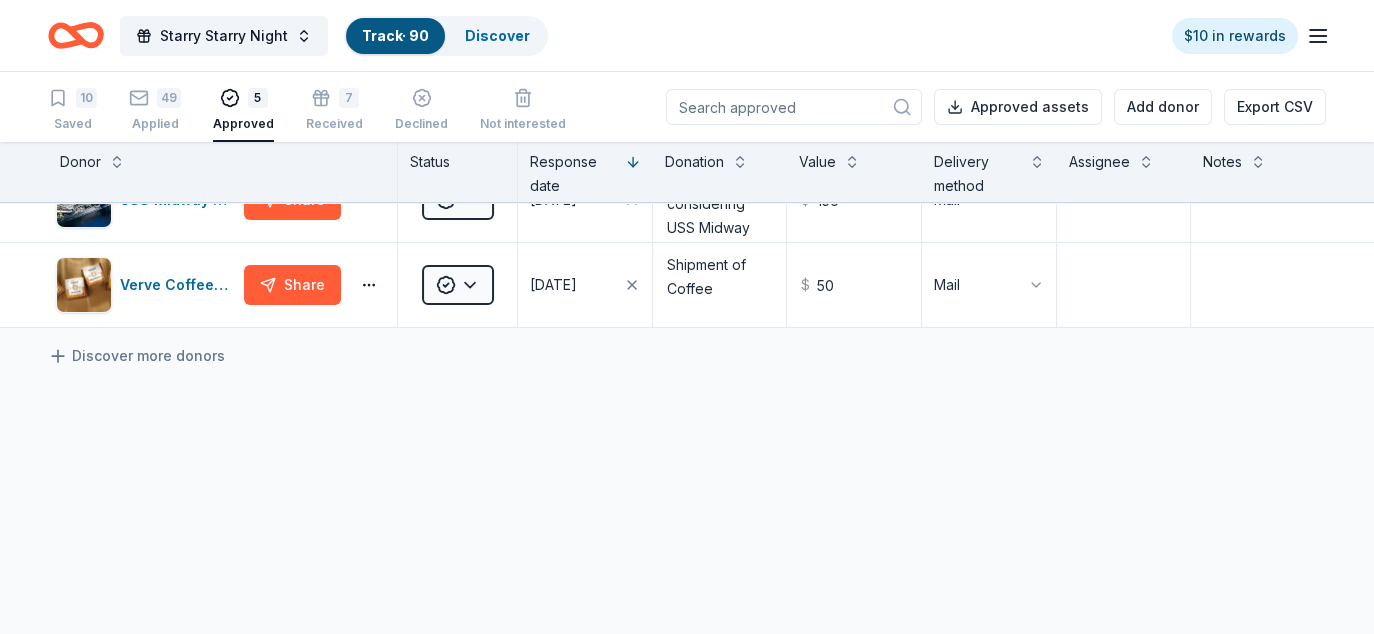 scroll, scrollTop: 154, scrollLeft: 0, axis: vertical 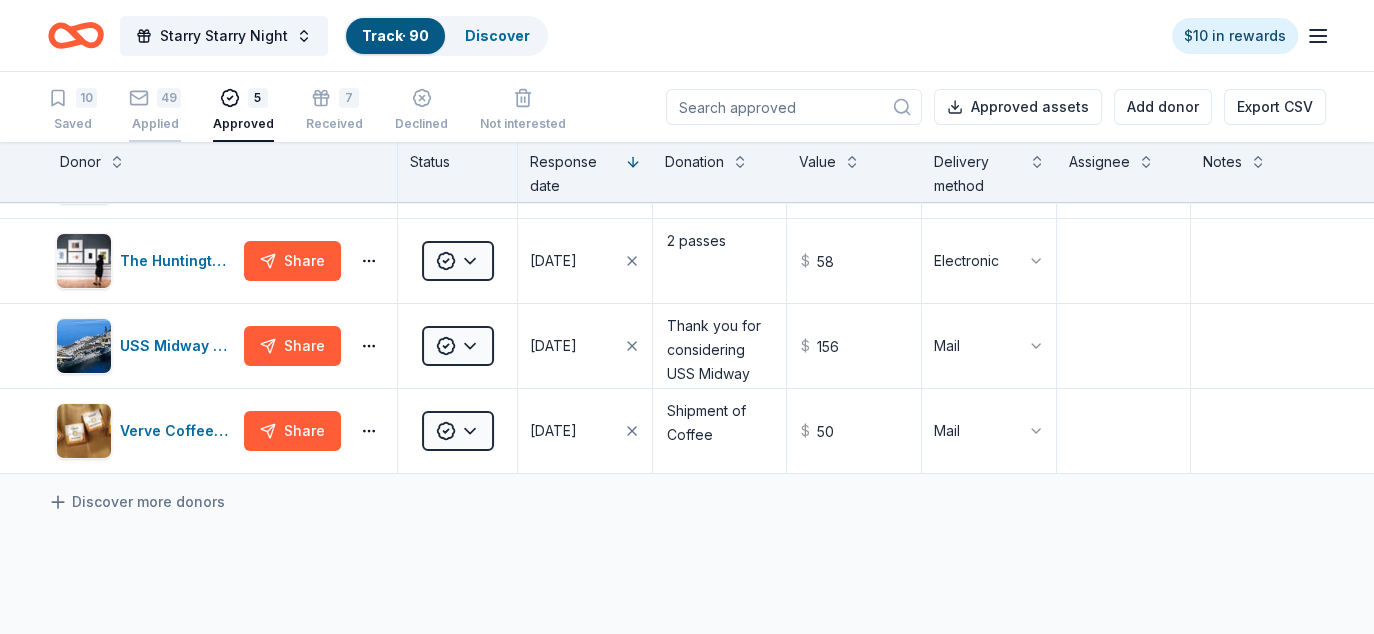 click on "49 Applied" at bounding box center (155, 110) 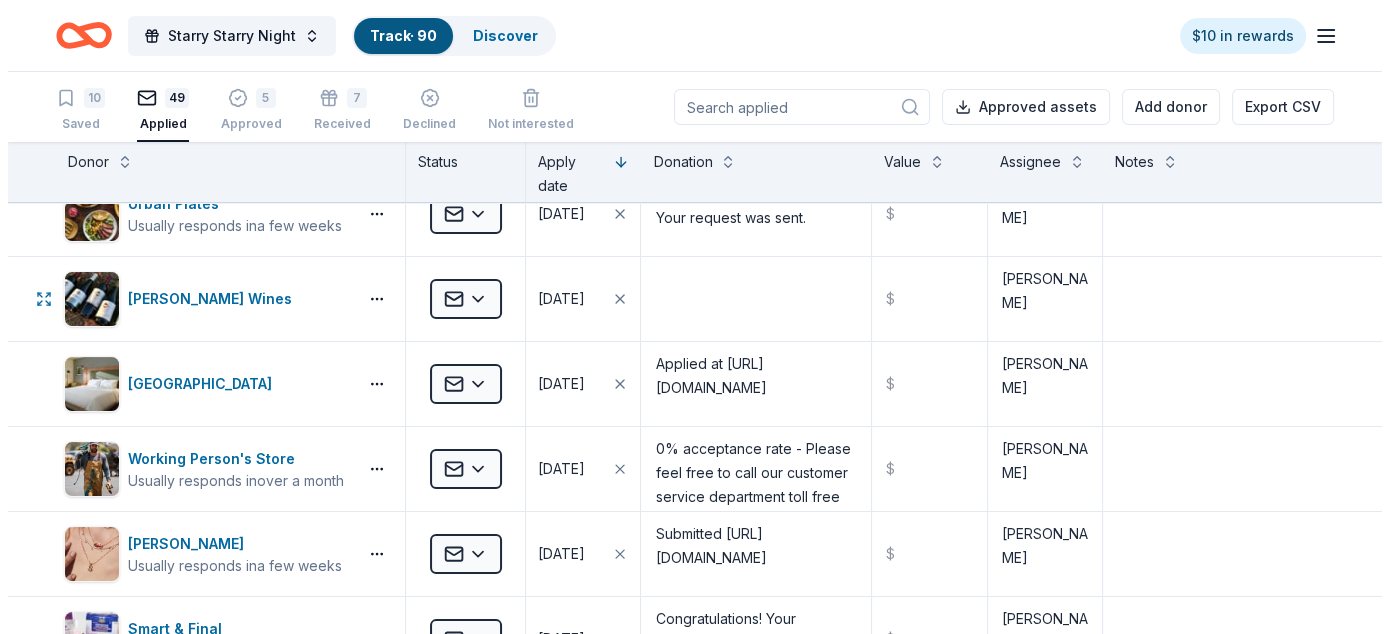 scroll, scrollTop: 500, scrollLeft: 0, axis: vertical 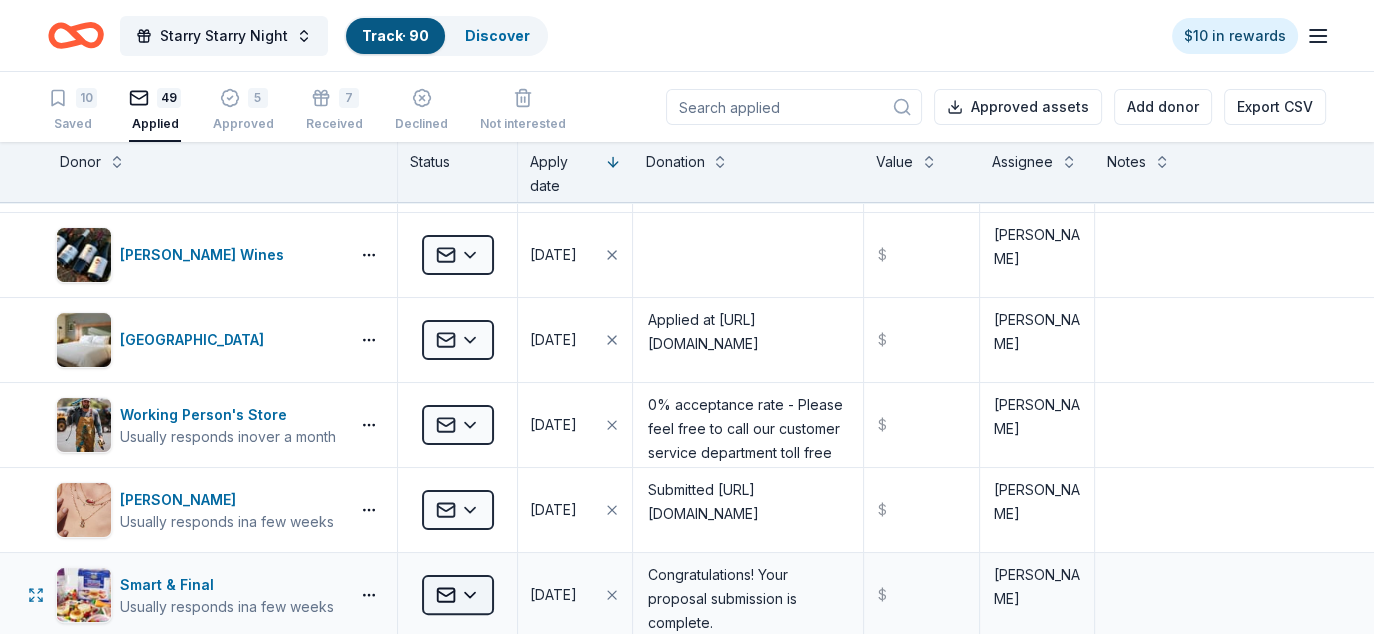 click on "Starry Starry Night Track  · 90 Discover $10 in rewards 10 Saved 49 Applied 5 Approved 7 Received Declined Not interested  Approved assets Add donor Export CSV Donor Status Apply date Donation Value Assignee Notes [PERSON_NAME] Usually responds in  around a week Applied [DATE] ﻿Thank you for submitting your request. If your request is approved, a member of our fundraising team will be in touch with you soon. If you have any questions or concerns, please email [EMAIL_ADDRESS][DOMAIN_NAME]. Thank you! $ [PERSON_NAME] Bear Diner Usually responds in  around a week Applied [DATE] Your request has been submitted. You will receive an email notification when action has been taken on it.
To check the status of your request, log into GivingTrax $ [PERSON_NAME] In-Shape Family Fitness Usually responds in  around a week Applied [DATE] Thank You!
Your submission has been received. $ [PERSON_NAME] Pet Food Express Usually responds in  a few weeks Applied [DATE] $ [PERSON_NAME] Grill Usually responds in  around a week Applied" at bounding box center (687, 317) 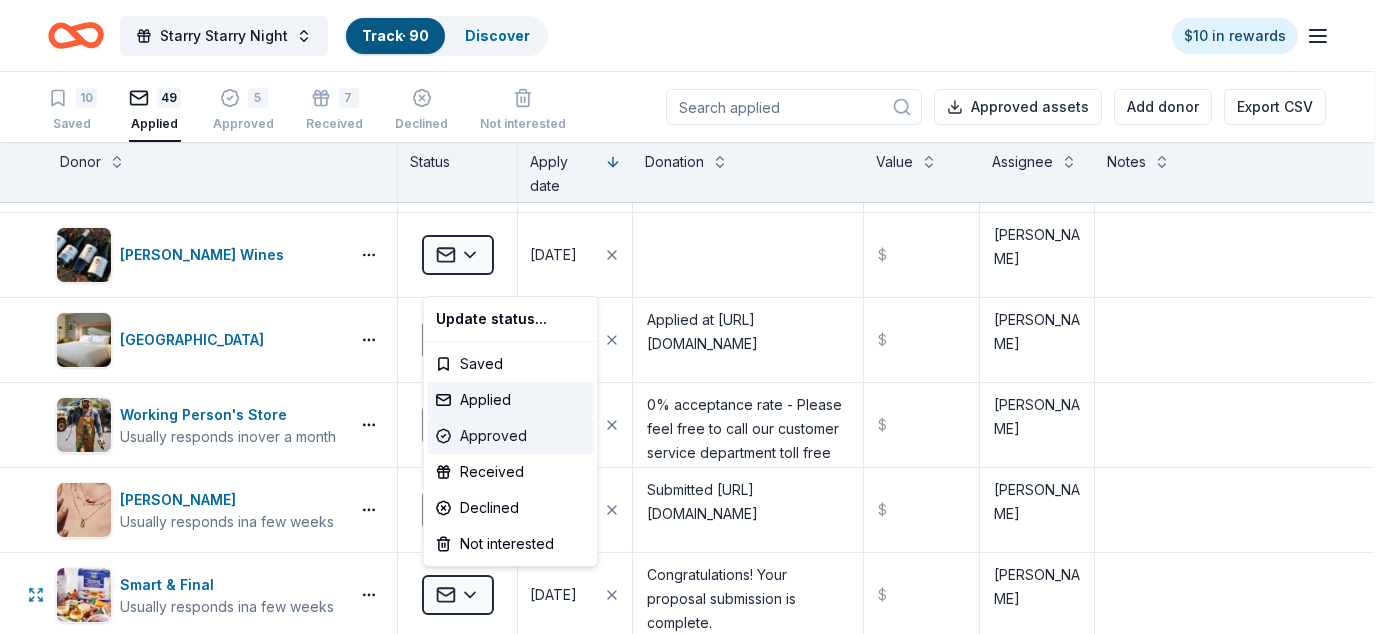 click on "Approved" at bounding box center (511, 436) 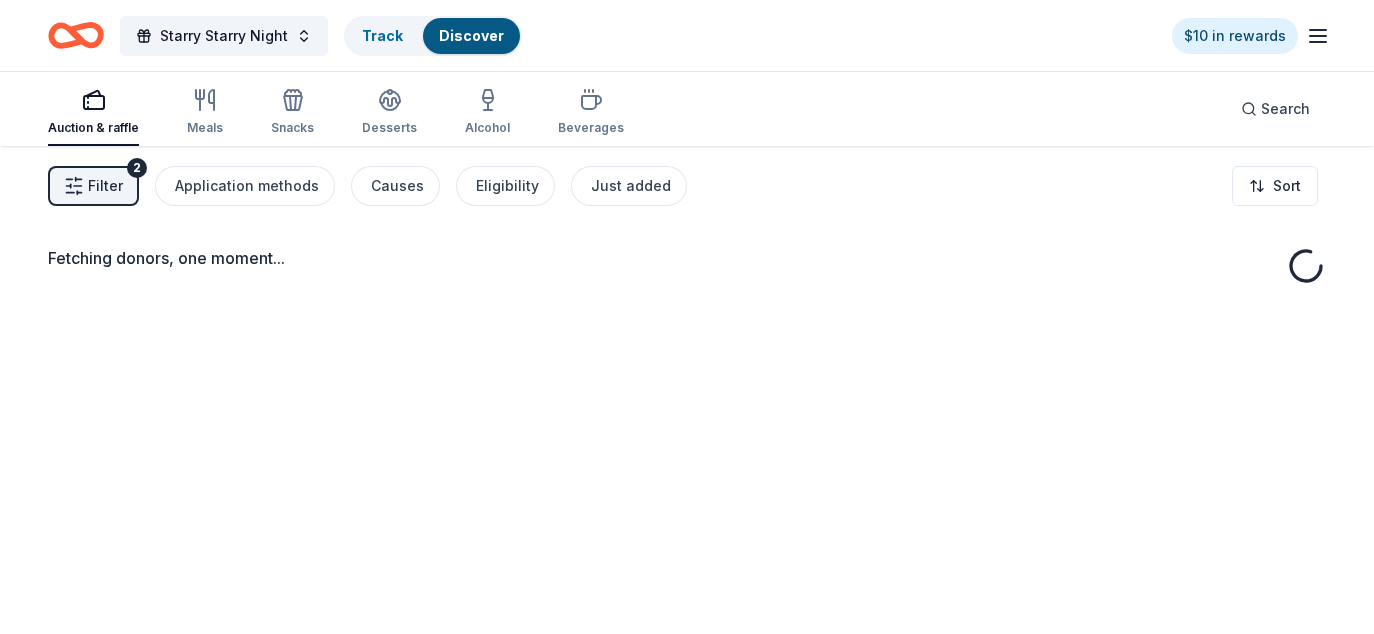scroll, scrollTop: 0, scrollLeft: 0, axis: both 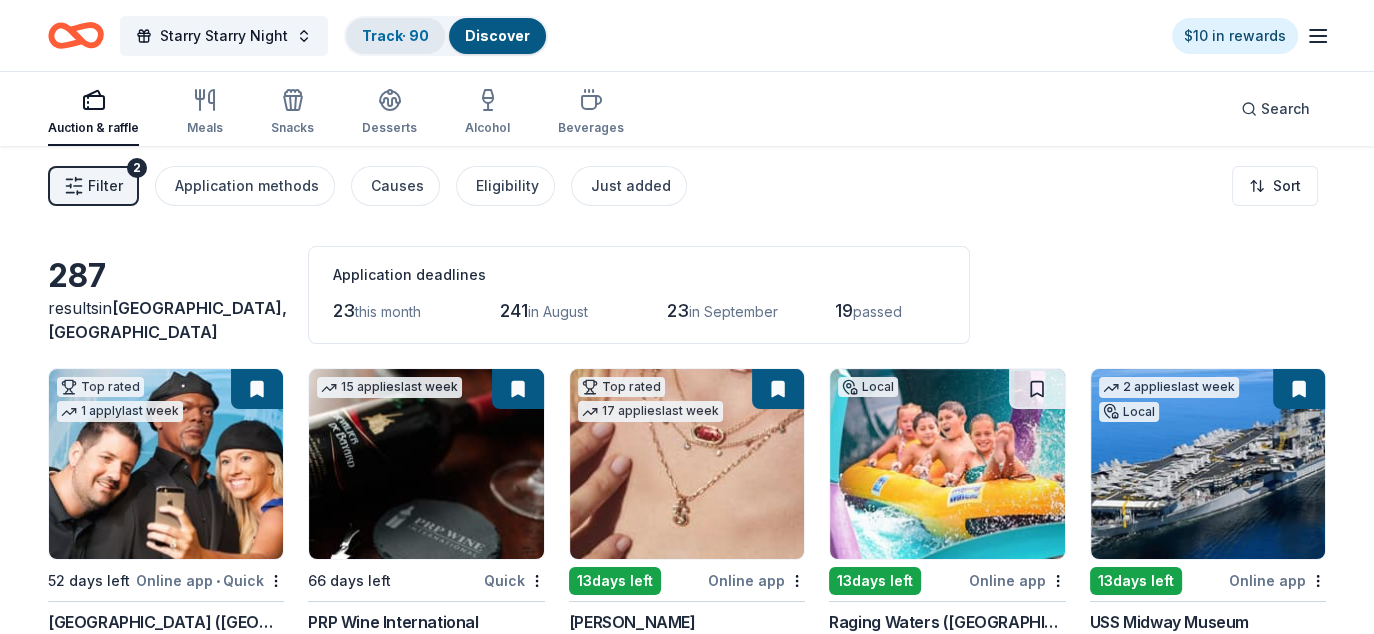 click on "Track  · 90" at bounding box center (395, 35) 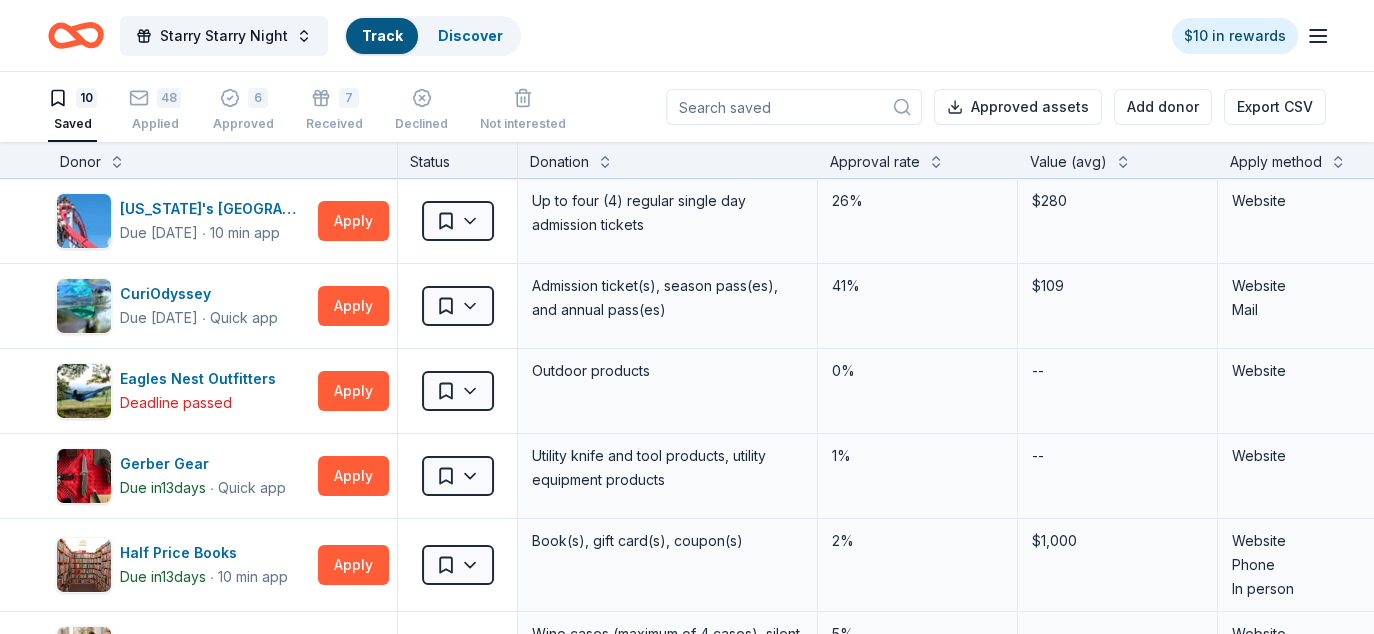 scroll, scrollTop: 1, scrollLeft: 0, axis: vertical 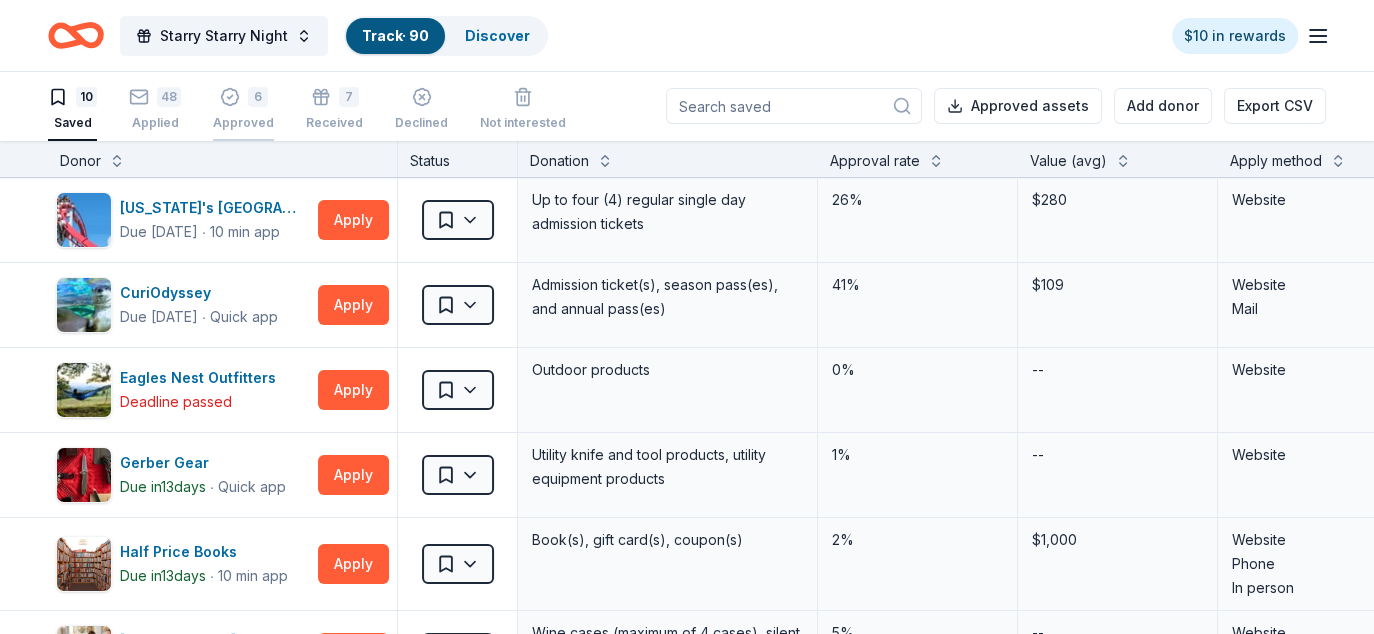 click on "6" at bounding box center [243, 97] 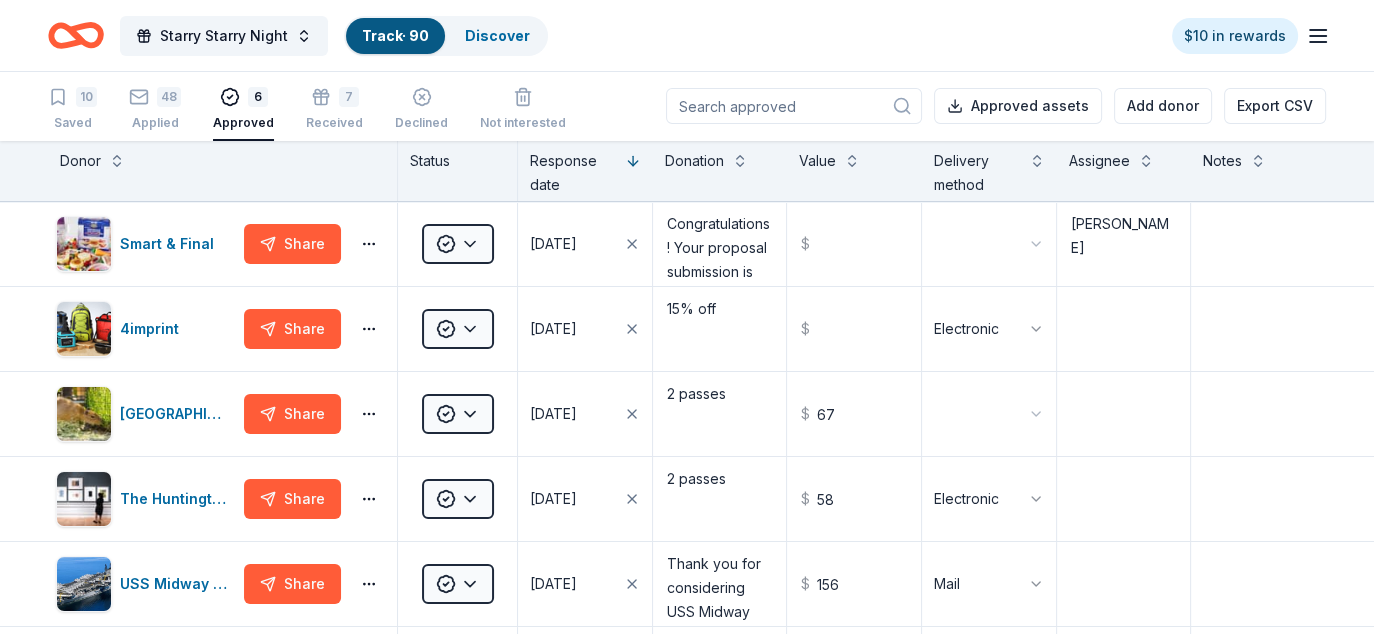 scroll, scrollTop: 0, scrollLeft: 0, axis: both 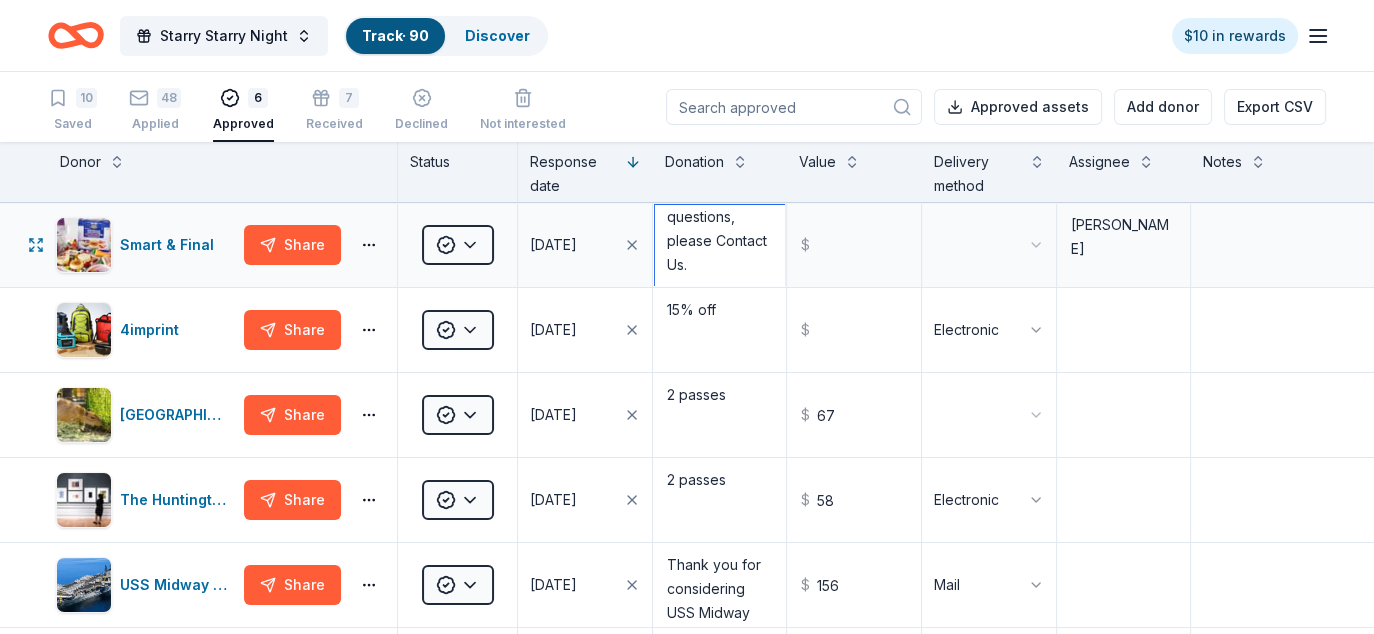 click on "Congratulations! Your proposal submission is complete.
Your proposal has been submitted for review to the appropriate team member. Please allow AT LEAST 45 days for a response.
You may monitor the status of any submission via your Proposal Manager.
Thank you again for submitting a proposal.
If you have questions, please Contact Us." at bounding box center (720, 245) 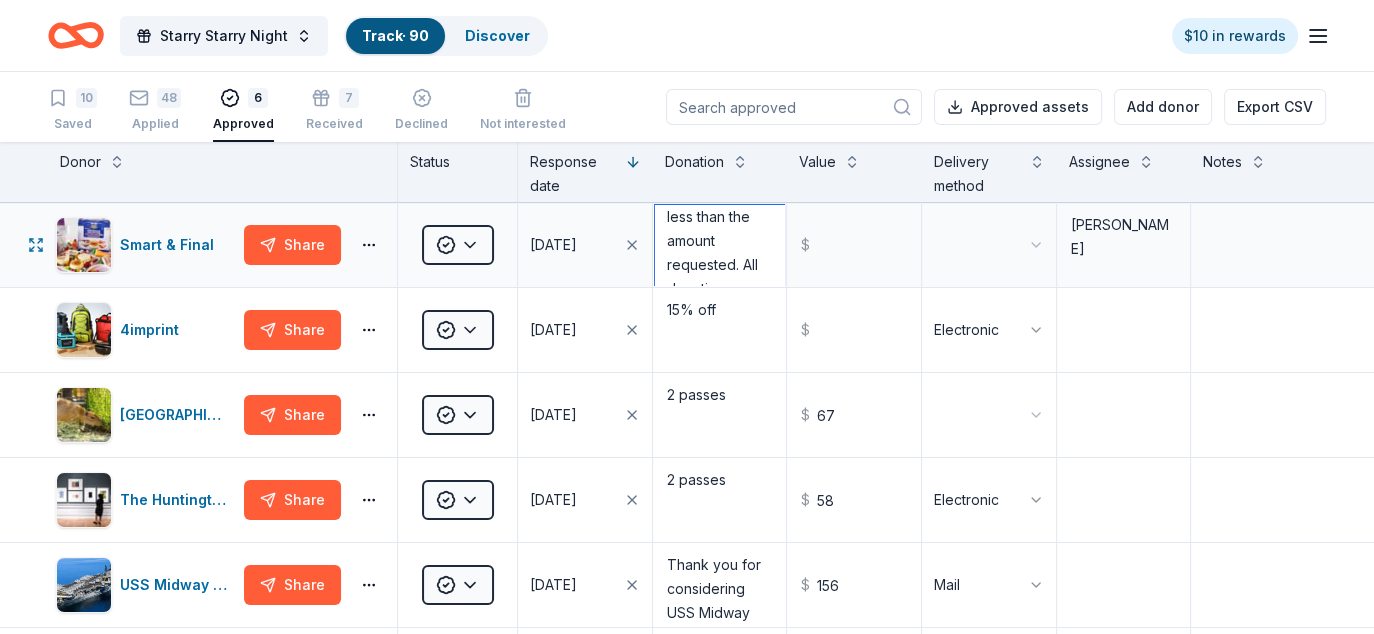 scroll, scrollTop: 1509, scrollLeft: 0, axis: vertical 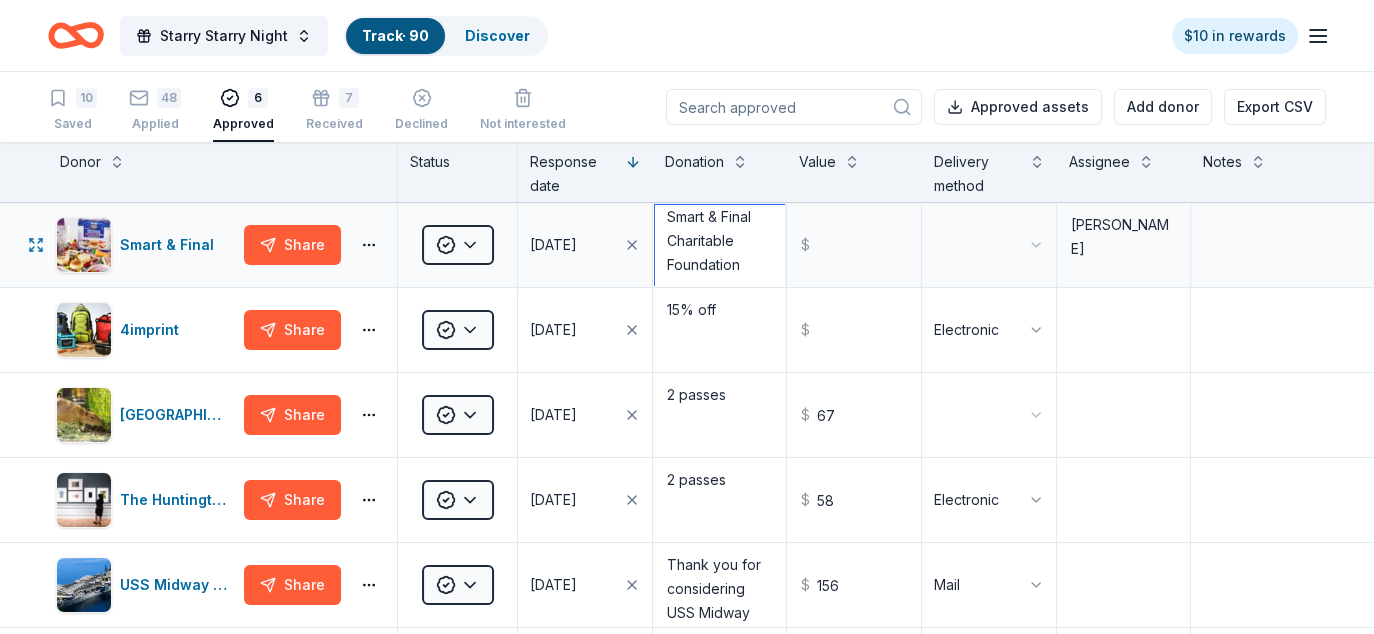 click on "Smart & Final Charitable Foundation <noreply@system.versaic.com>
Sat, Jul 12, 2:46 PM (4 days ago)
to me
Dear Diane,
We are pleased to inform you that your donation request of the Smart & Final Charitable Foundation has been approved for $200.00. As we support an array of charities in each of the communities we serve, please note that this amount may be less than the amount requested. All donations are made by check and yours will be mailed to the address provided in the application.
If you do not receive your check within six weeks, don’t hesitate to contact us by emailing charitablefoundation@smartandfinal.com.
Best regards,
Smart & Final Charitable Foundation" at bounding box center [720, 245] 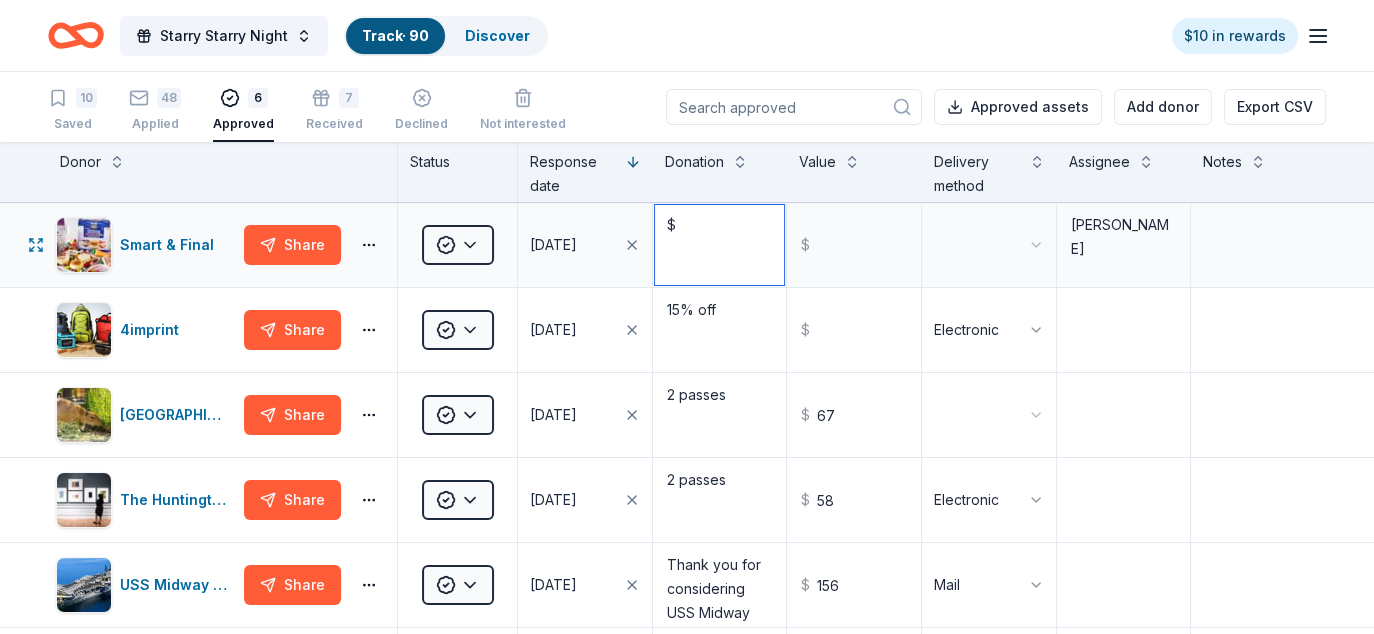 scroll, scrollTop: 0, scrollLeft: 0, axis: both 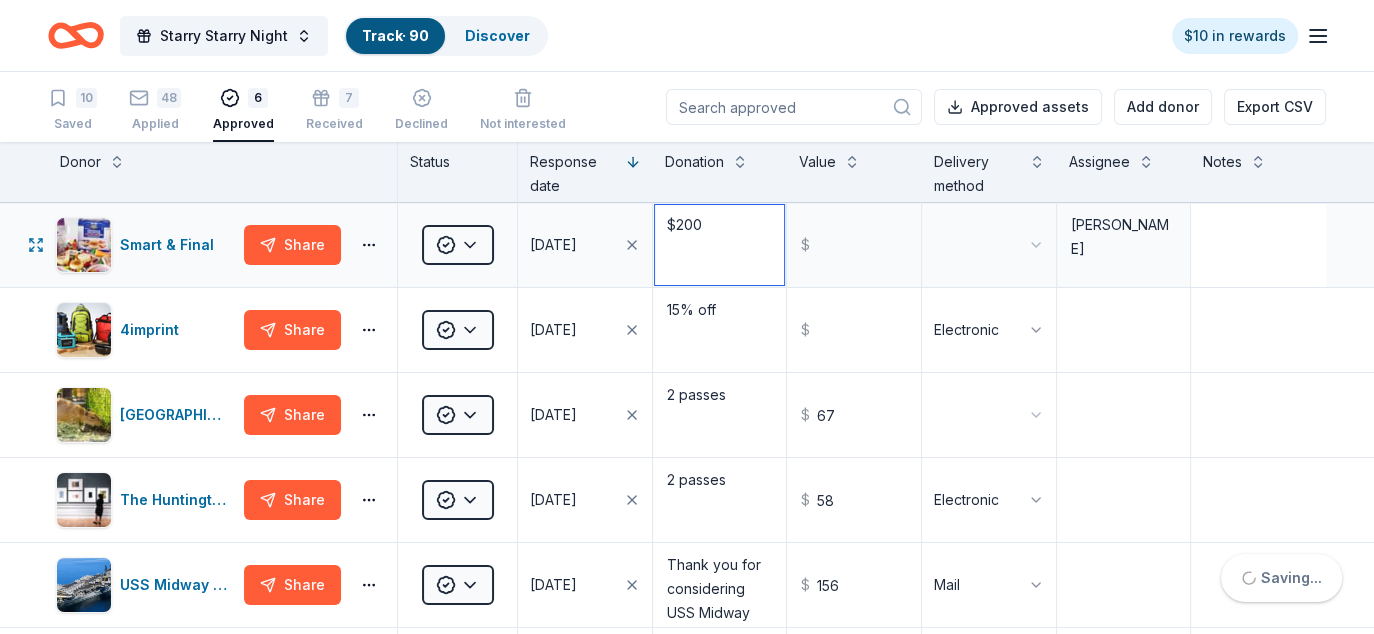 type on "$200" 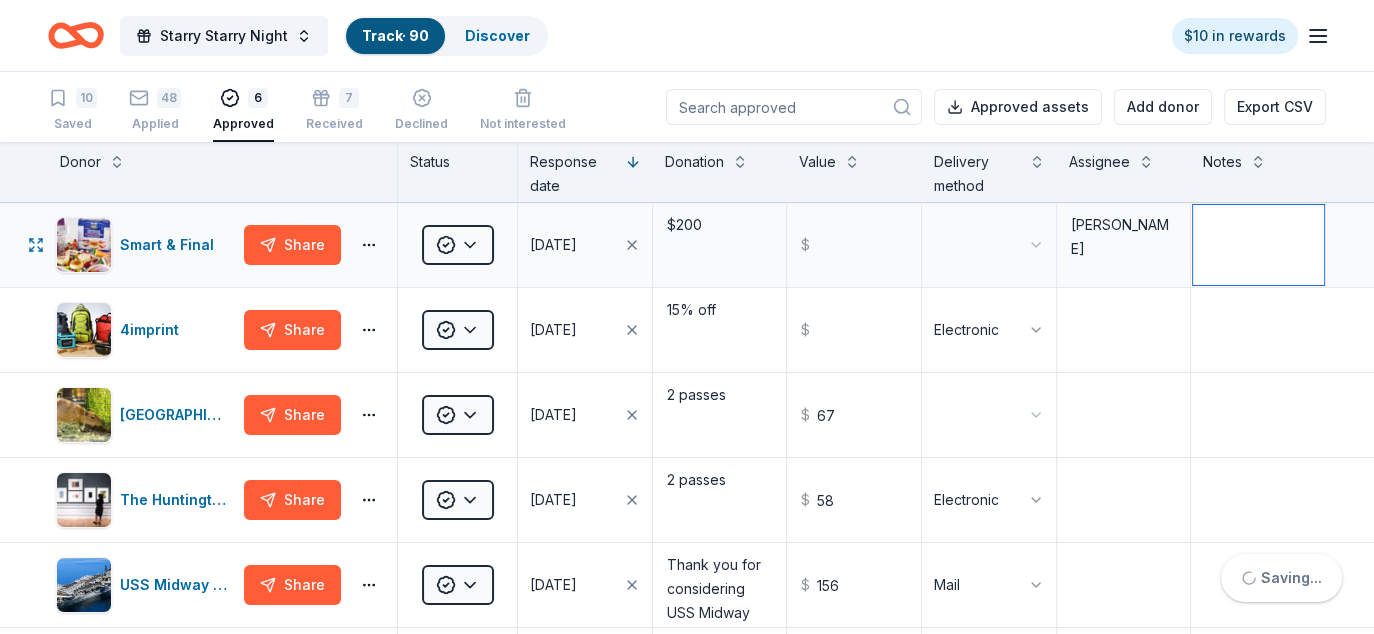 click at bounding box center (1258, 245) 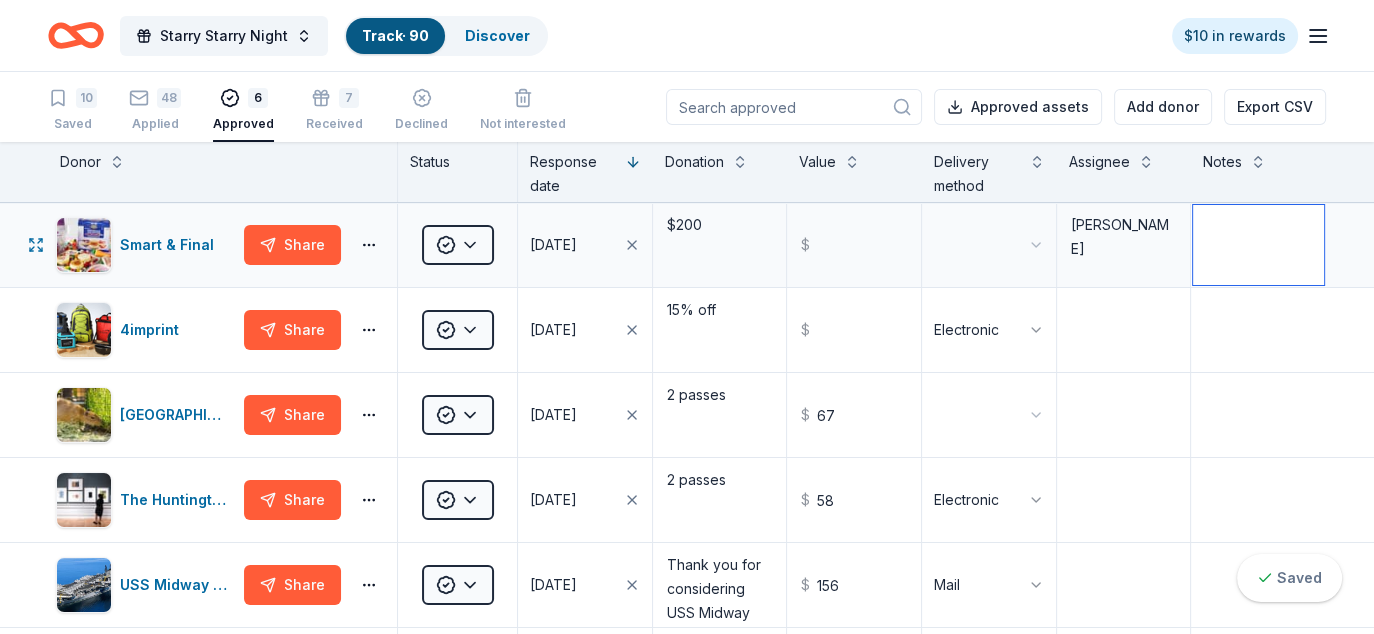 paste on "Smart & Final Charitable Foundation <noreply@system.versaic.com>
Sat, Jul 12, 2:46 PM (4 days ago)
to me
Dear Diane,
We are pleased to inform you that your donation request of the Smart & Final Charitable Foundation has been approved for $200.00. As we support an array of charities in each of the communities we serve, please note that this amount may be less than the amount requested. All donations are made by check and yours will be mailed to the address provided in the application.
If you do not receive your check within six weeks, don’t hesitate to contact us by emailing charitablefoundation@smartandfinal.com.
Best regards,
Smart & Final Charitable Foundation" 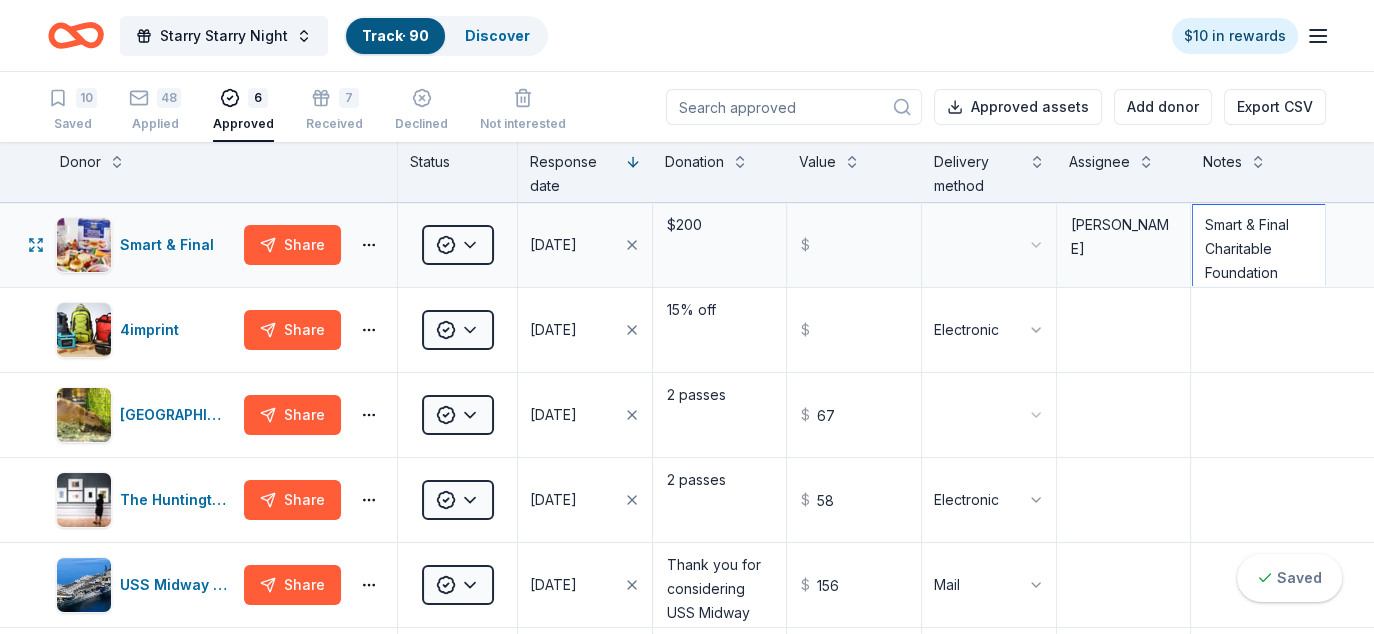 scroll, scrollTop: 1509, scrollLeft: 0, axis: vertical 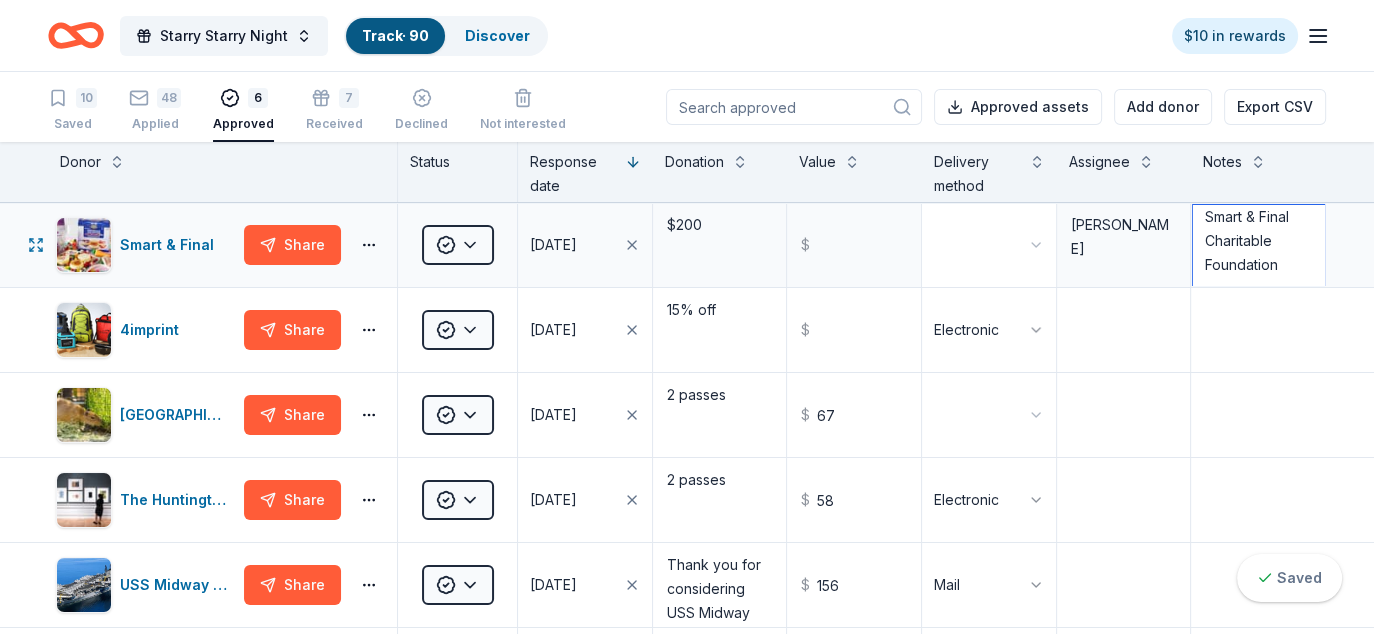 type on "Smart & Final Charitable Foundation <noreply@system.versaic.com>
Sat, Jul 12, 2:46 PM (4 days ago)
to me
Dear Diane,
We are pleased to inform you that your donation request of the Smart & Final Charitable Foundation has been approved for $200.00. As we support an array of charities in each of the communities we serve, please note that this amount may be less than the amount requested. All donations are made by check and yours will be mailed to the address provided in the application.
If you do not receive your check within six weeks, don’t hesitate to contact us by emailing charitablefoundation@smartandfinal.com.
Best regards,
Smart & Final Charitable Foundation" 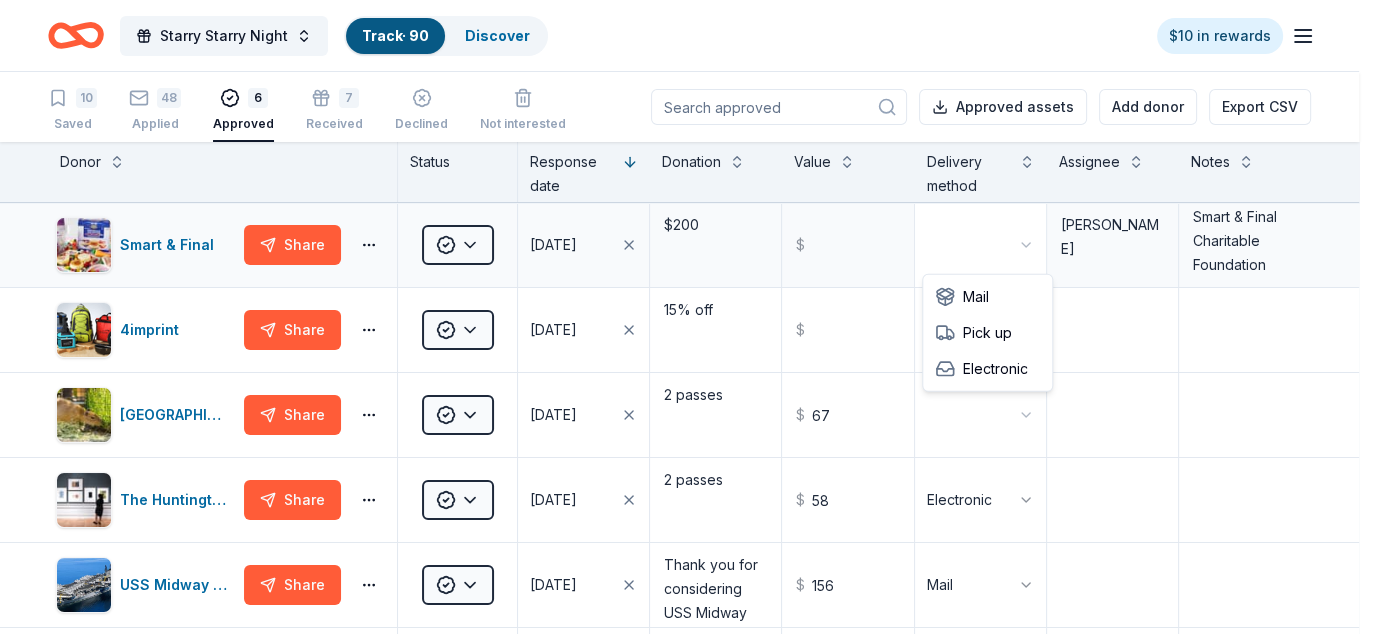 click on "Starry Starry Night Track  · 90 Discover $10 in rewards 10 Saved 48 Applied 6 Approved 7 Received Declined Not interested  Approved assets Add donor Export CSV Donor Status Response date Donation Value Delivery method Assignee Notes Smart & Final  Share Approved 07/16/2025 $200 $ Diane Smart & Final Charitable Foundation <noreply@system.versaic.com>
Sat, Jul 12, 2:46 PM (4 days ago)
to me
Dear Diane,
We are pleased to inform you that your donation request of the Smart & Final Charitable Foundation has been approved for $200.00. As we support an array of charities in each of the communities we serve, please note that this amount may be less than the amount requested. All donations are made by check and yours will be mailed to the address provided in the application.
If you do not receive your check within six weeks, don’t hesitate to contact us by emailing charitablefoundation@smartandfinal.com.
Best regards,
Smart & Final Charitable Foundation 4imprint  Share Approved 05/16/2025 15% off $ Electronic" at bounding box center (687, 317) 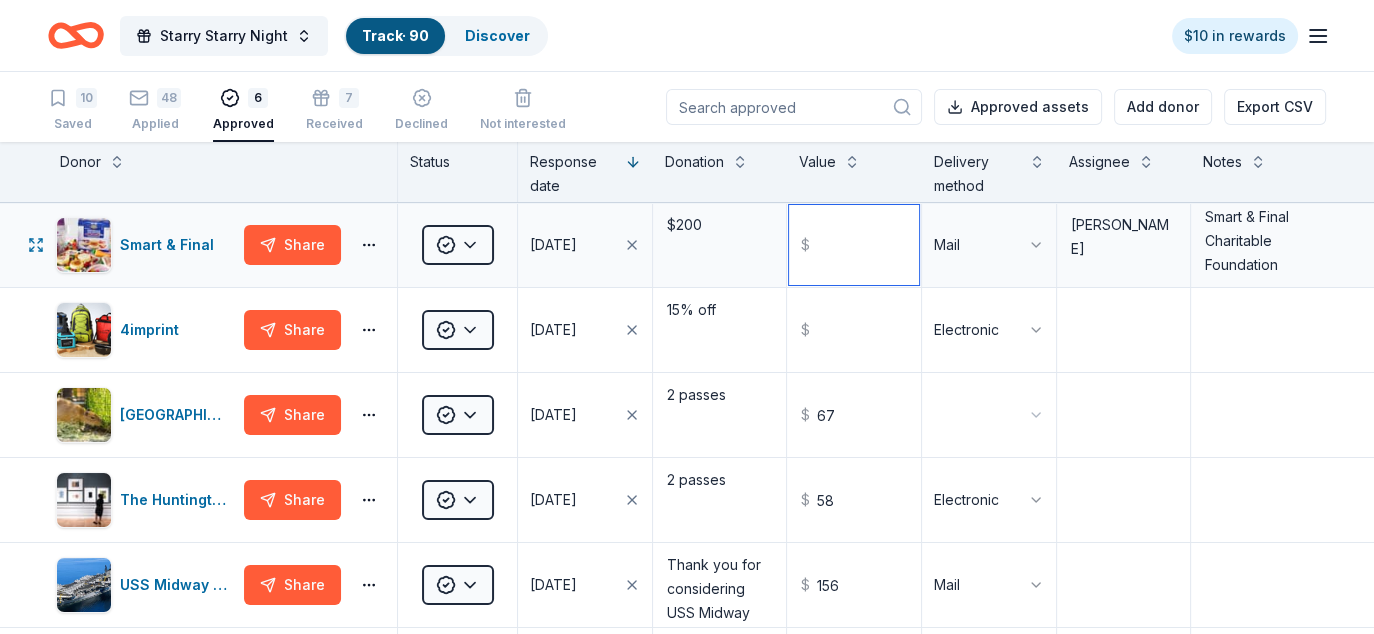 click at bounding box center (854, 245) 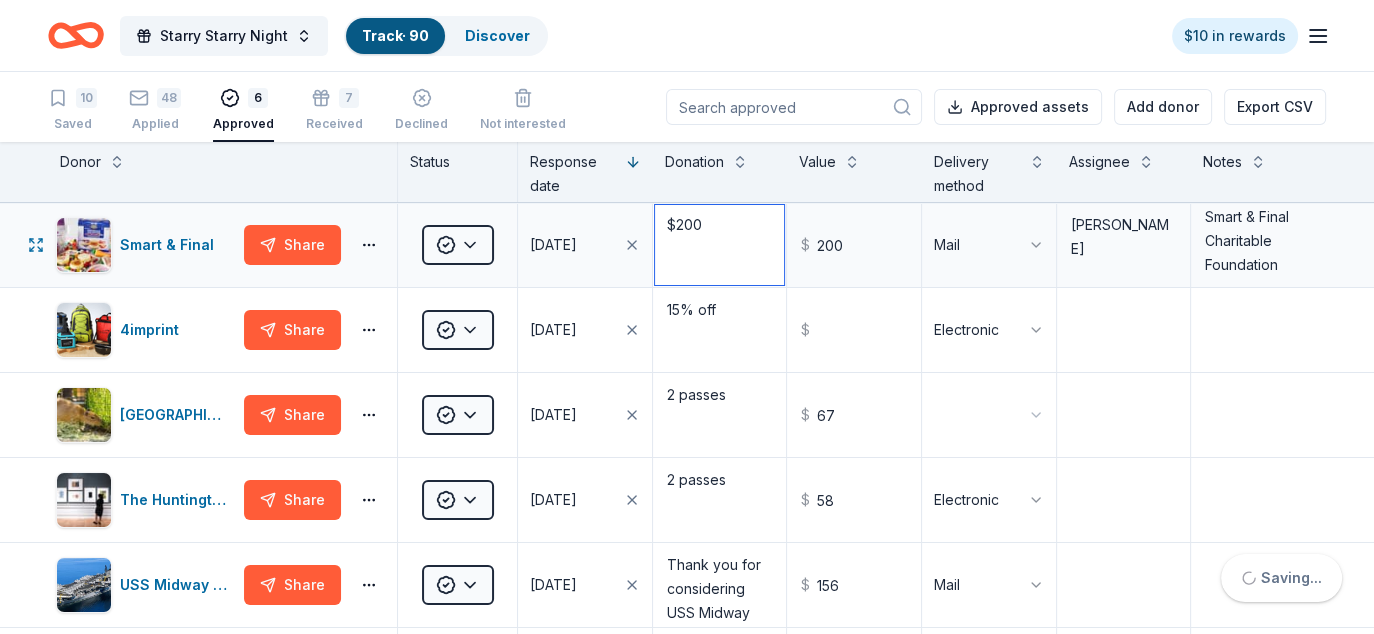 type on "200.00" 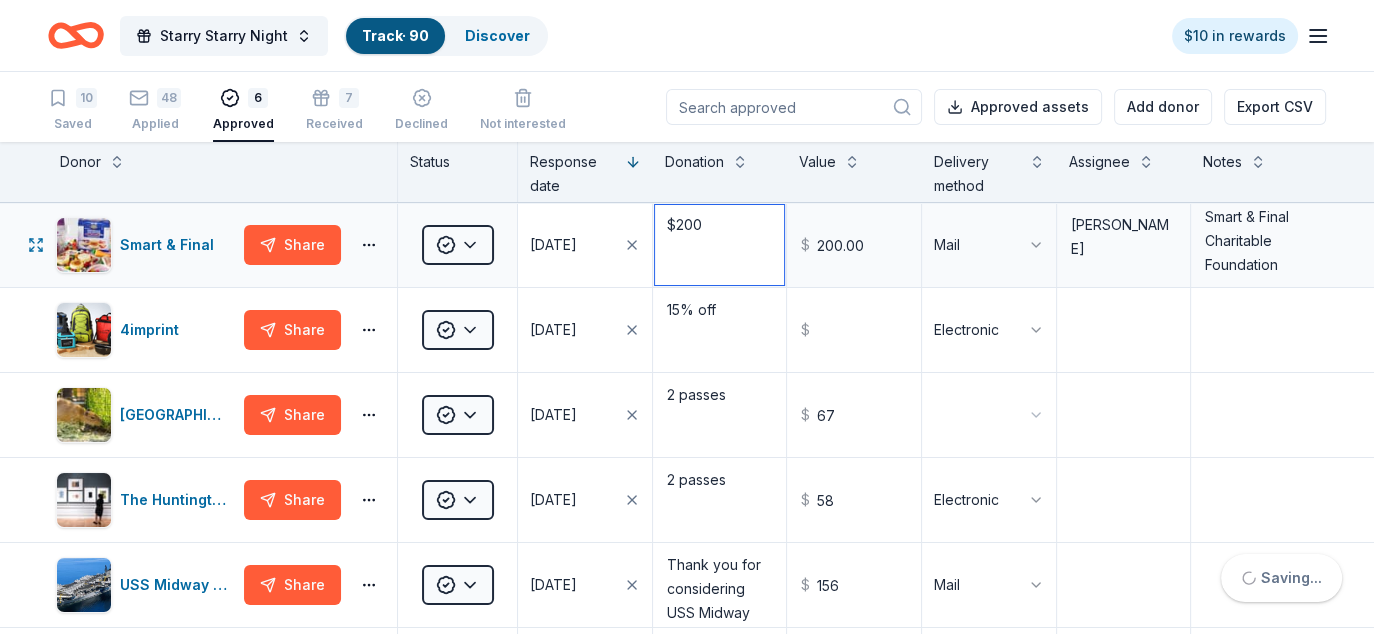 drag, startPoint x: 722, startPoint y: 226, endPoint x: 641, endPoint y: 221, distance: 81.154175 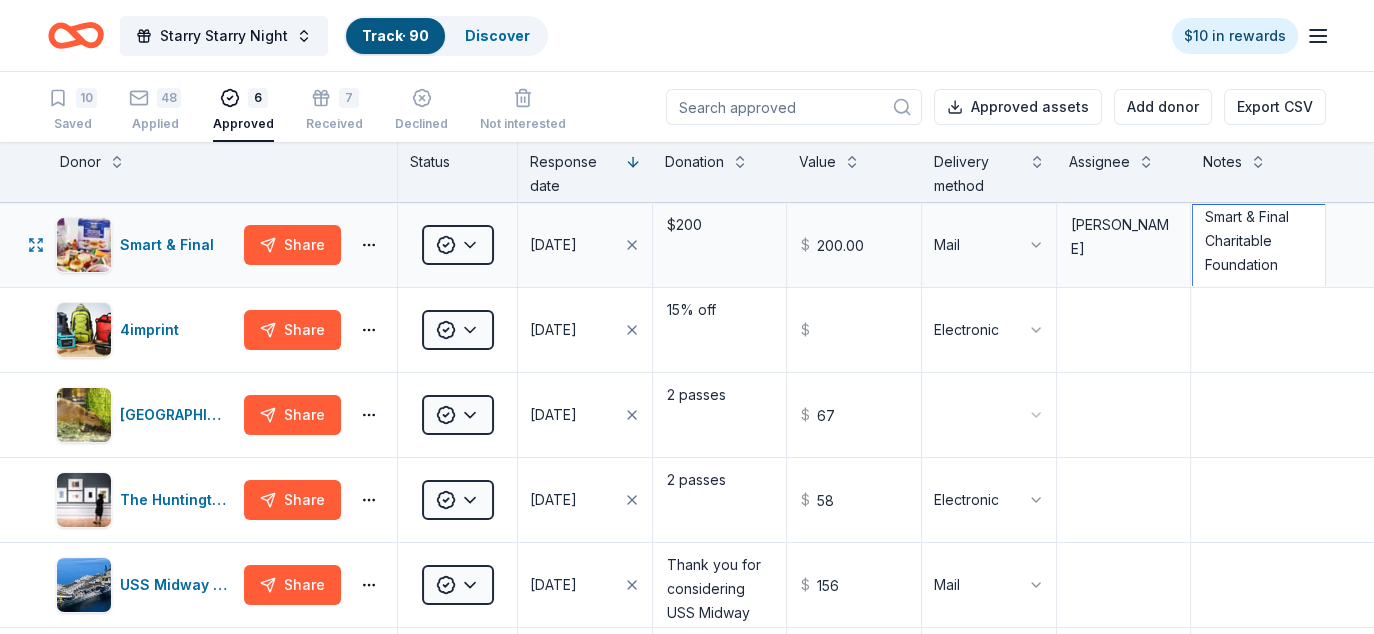 scroll, scrollTop: 1520, scrollLeft: 0, axis: vertical 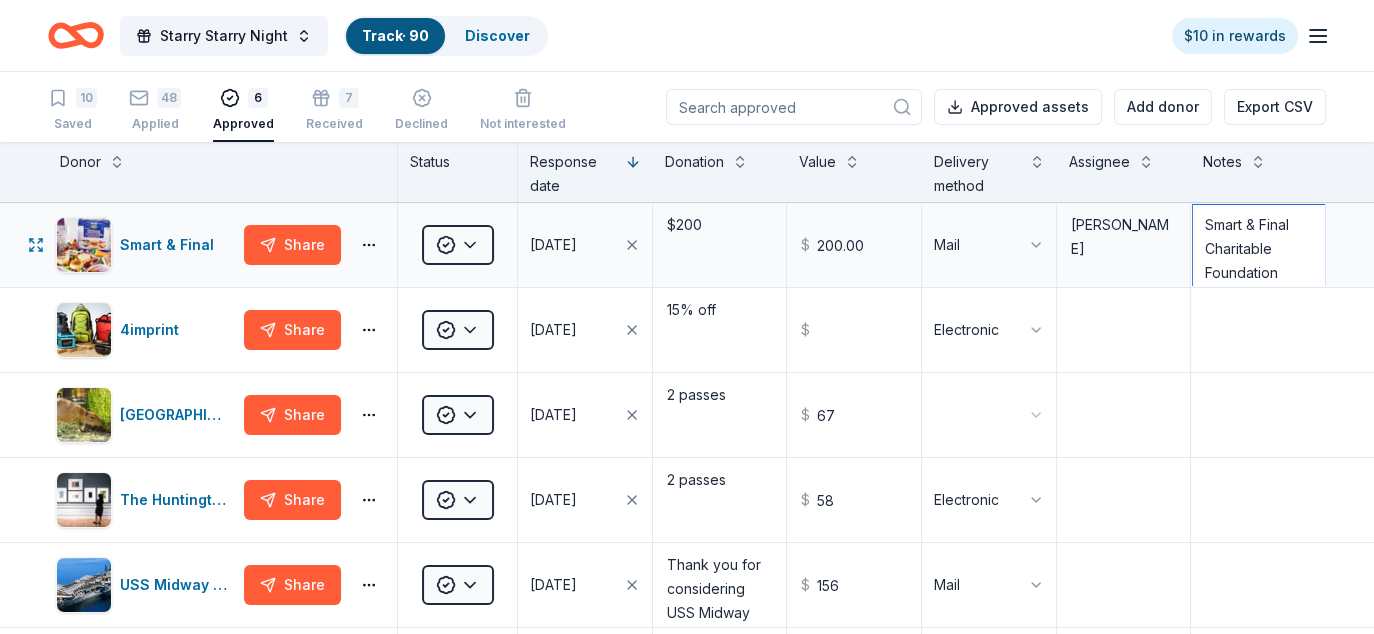 click on "Smart & Final Charitable Foundation <noreply@system.versaic.com>
Sat, Jul 12, 2:46 PM (4 days ago)
to me
Dear Diane,
We are pleased to inform you that your donation request of the Smart & Final Charitable Foundation has been approved for $200.00. As we support an array of charities in each of the communities we serve, please note that this amount may be less than the amount requested. All donations are made by check and yours will be mailed to the address provided in the application.
If you do not receive your check within six weeks, don’t hesitate to contact us by emailing charitablefoundation@smartandfinal.com.
Best regards,
Smart & Final Charitable Foundation" at bounding box center (1258, 245) 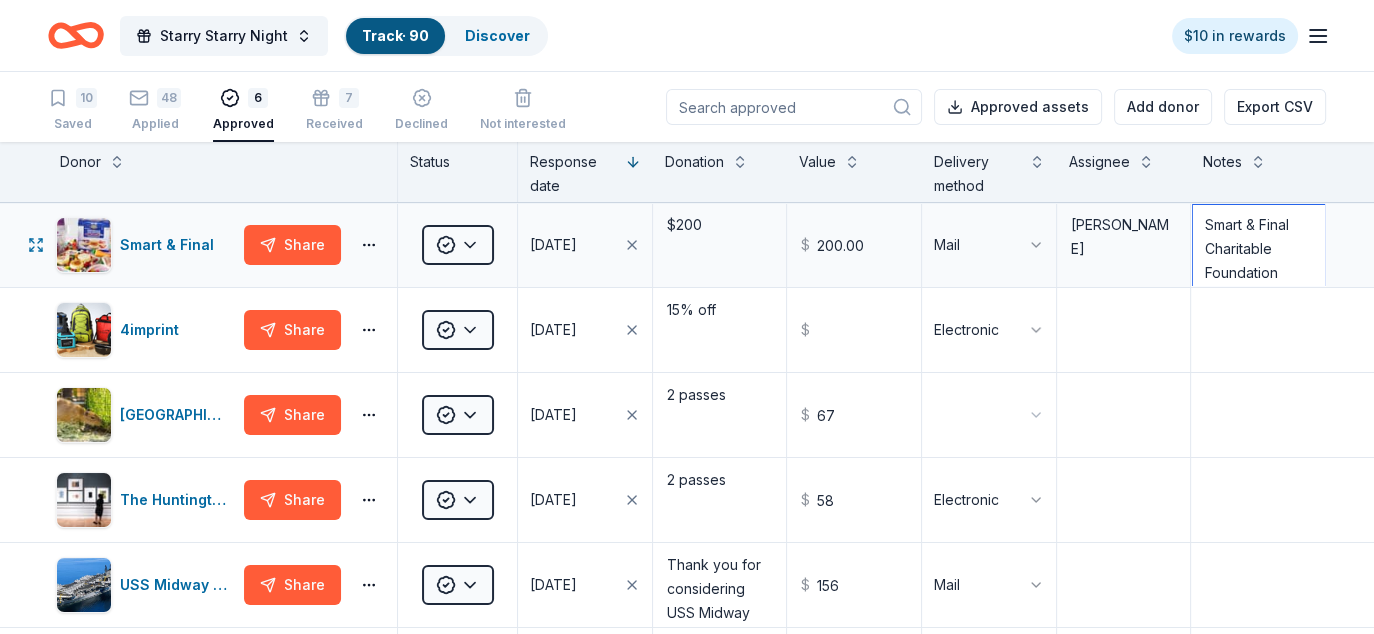 paste on "Jul 12, 2025" 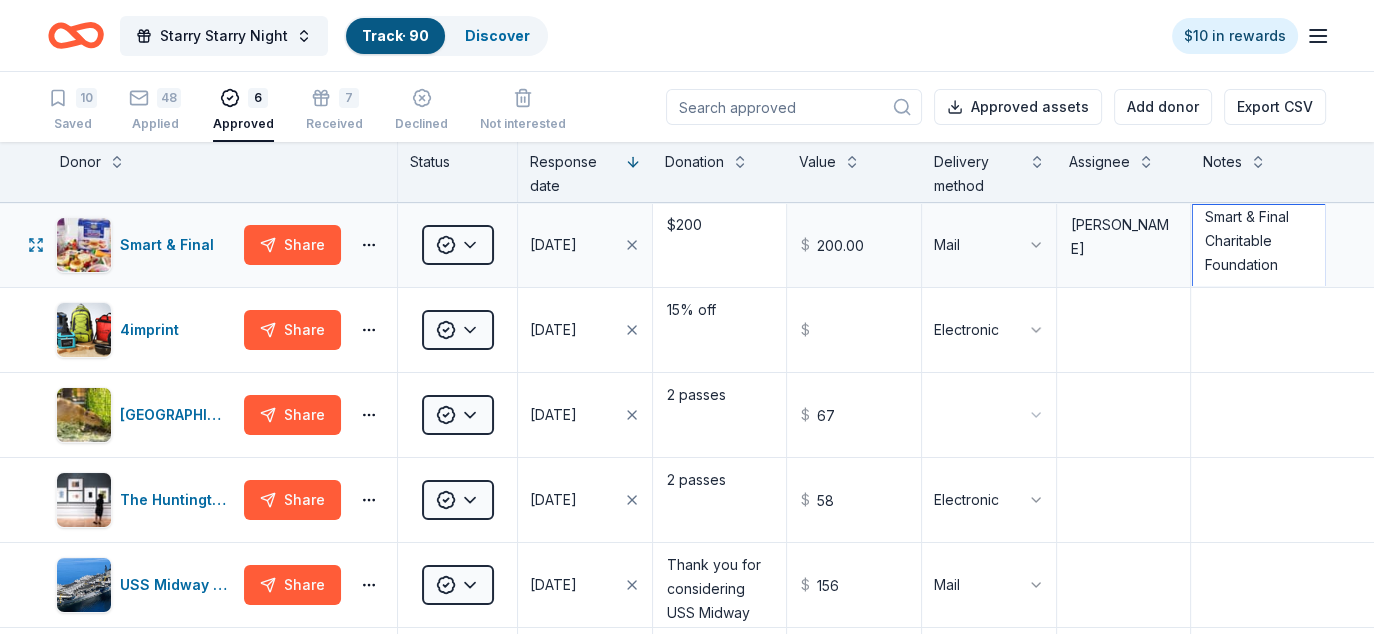 type on "Smart & Final Charitable Foundation <noreply@system.versaic.com>
Jul 12, 2025, 2:46 PM (4 days ago)
to me
Dear Diane,
We are pleased to inform you that your donation request of the Smart & Final Charitable Foundation has been approved for $200.00. As we support an array of charities in each of the communities we serve, please note that this amount may be less than the amount requested. All donations are made by check and yours will be mailed to the address provided in the application.
If you do not receive your check within six weeks, don’t hesitate to contact us by emailing charitablefoundation@smartandfinal.com.
Best regards,
Smart & Final Charitable Foundation" 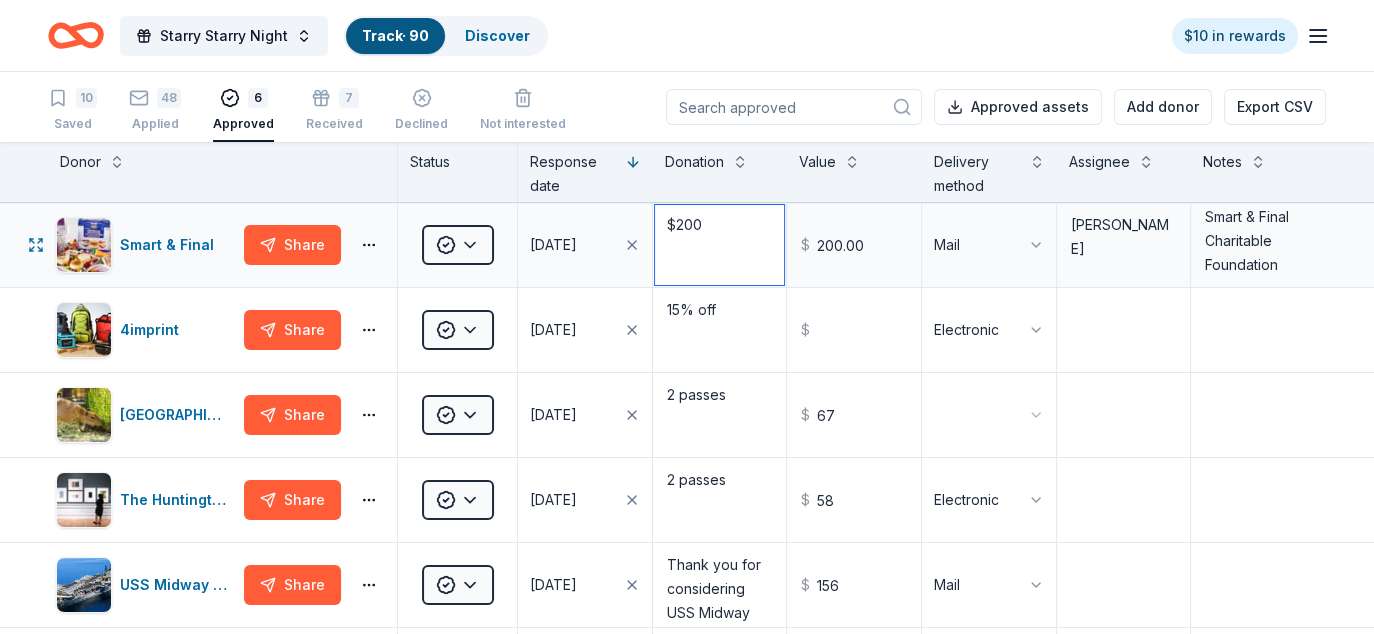 click on "$200" at bounding box center (720, 245) 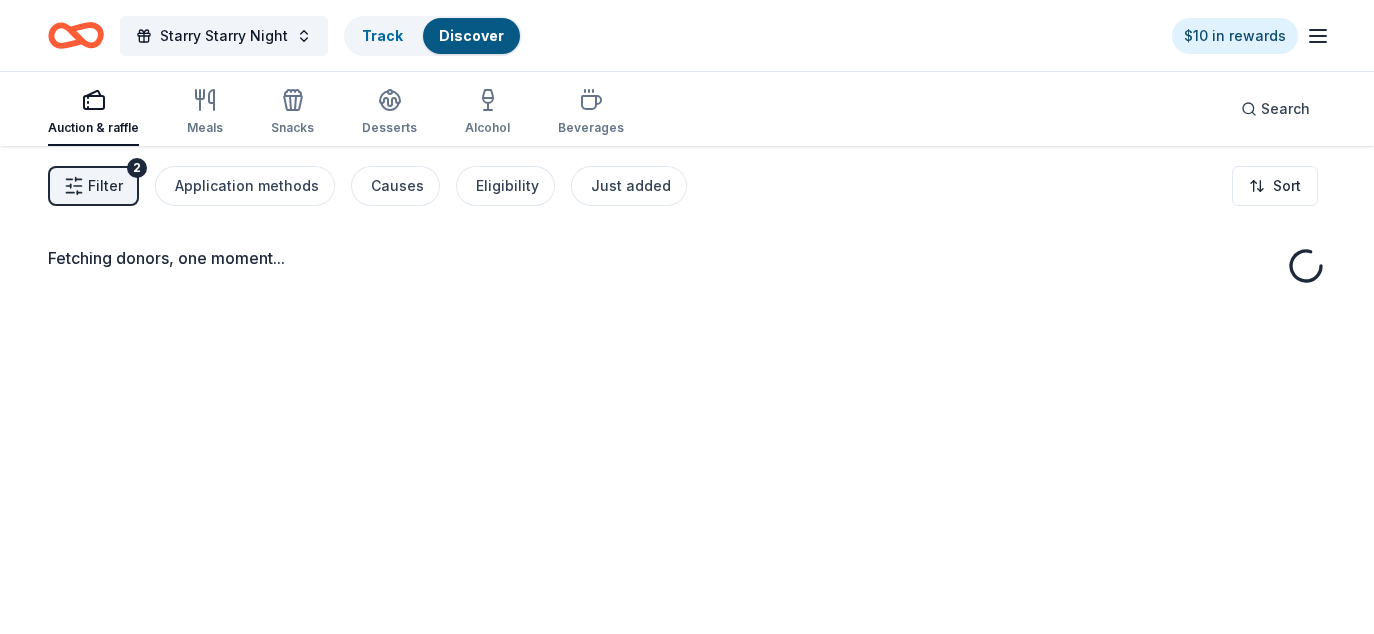 scroll, scrollTop: 0, scrollLeft: 0, axis: both 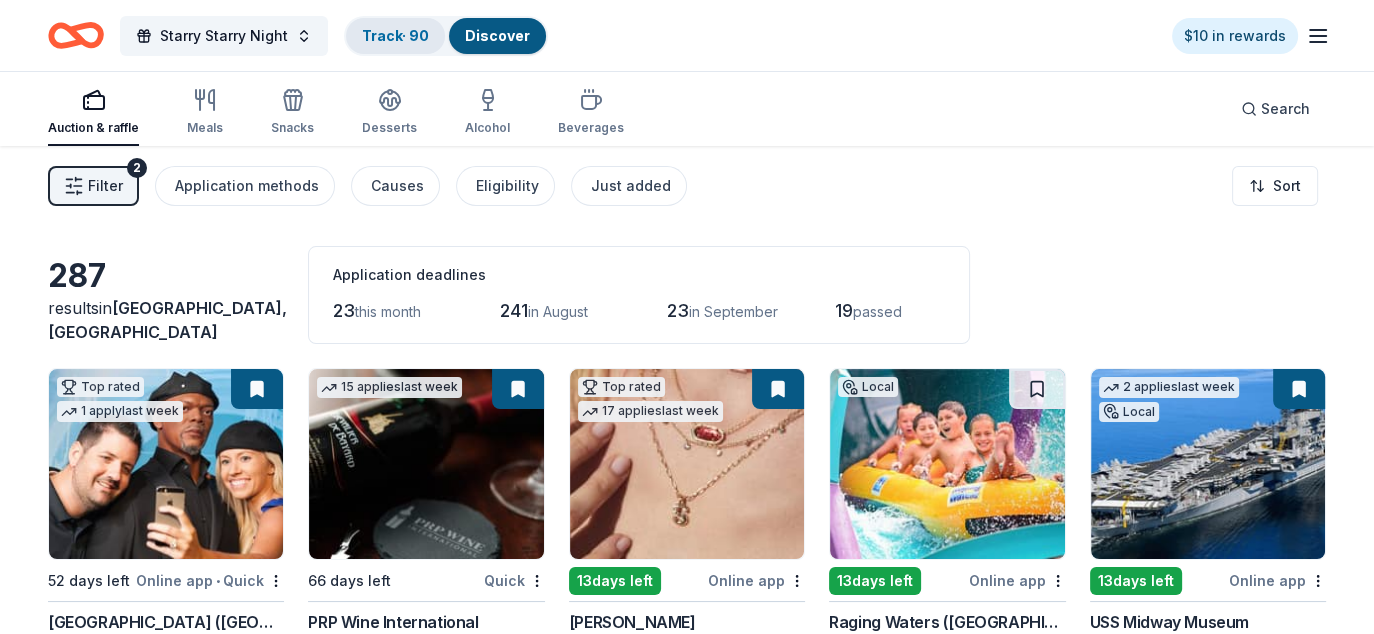 click on "Track  · 90" at bounding box center [395, 35] 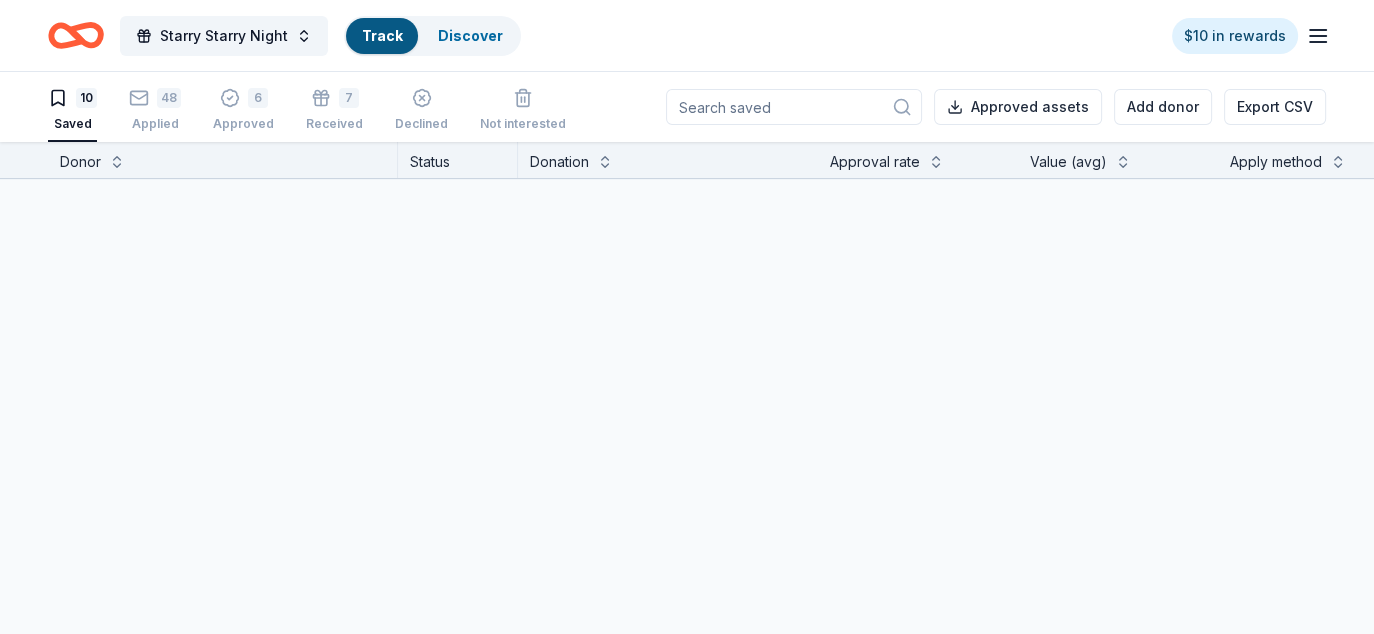 scroll, scrollTop: 1, scrollLeft: 0, axis: vertical 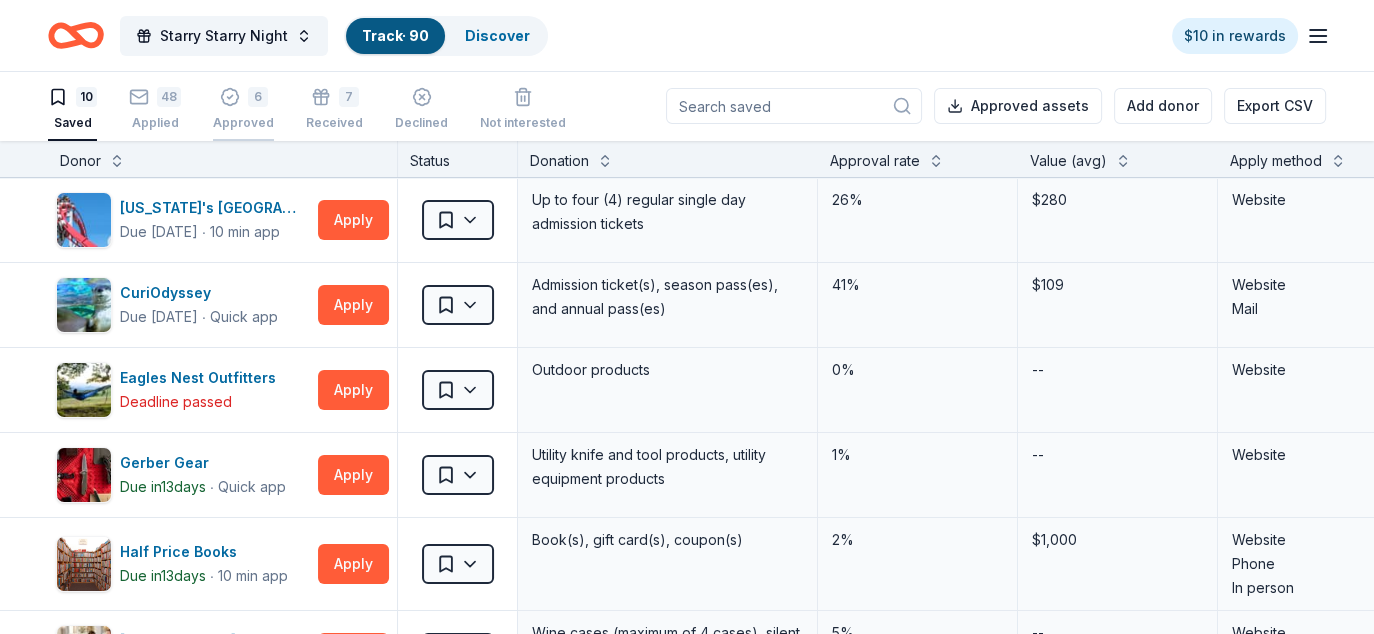 click on "6 Approved" at bounding box center (243, 109) 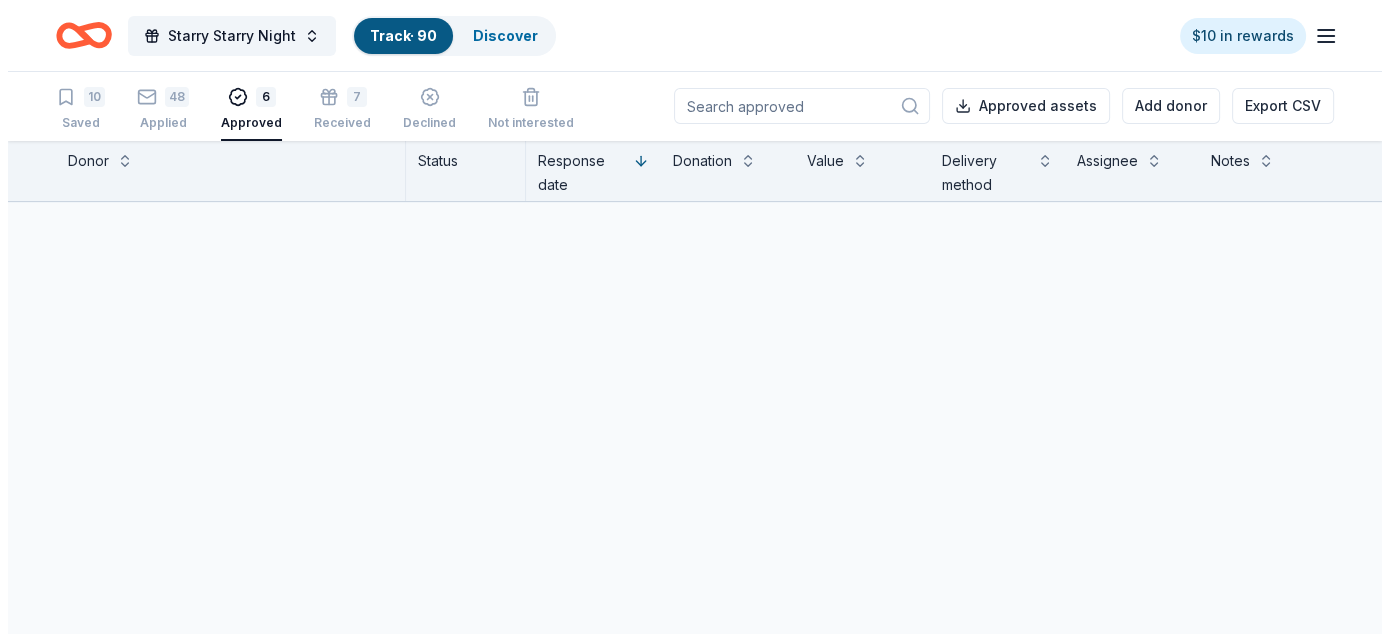 scroll, scrollTop: 0, scrollLeft: 0, axis: both 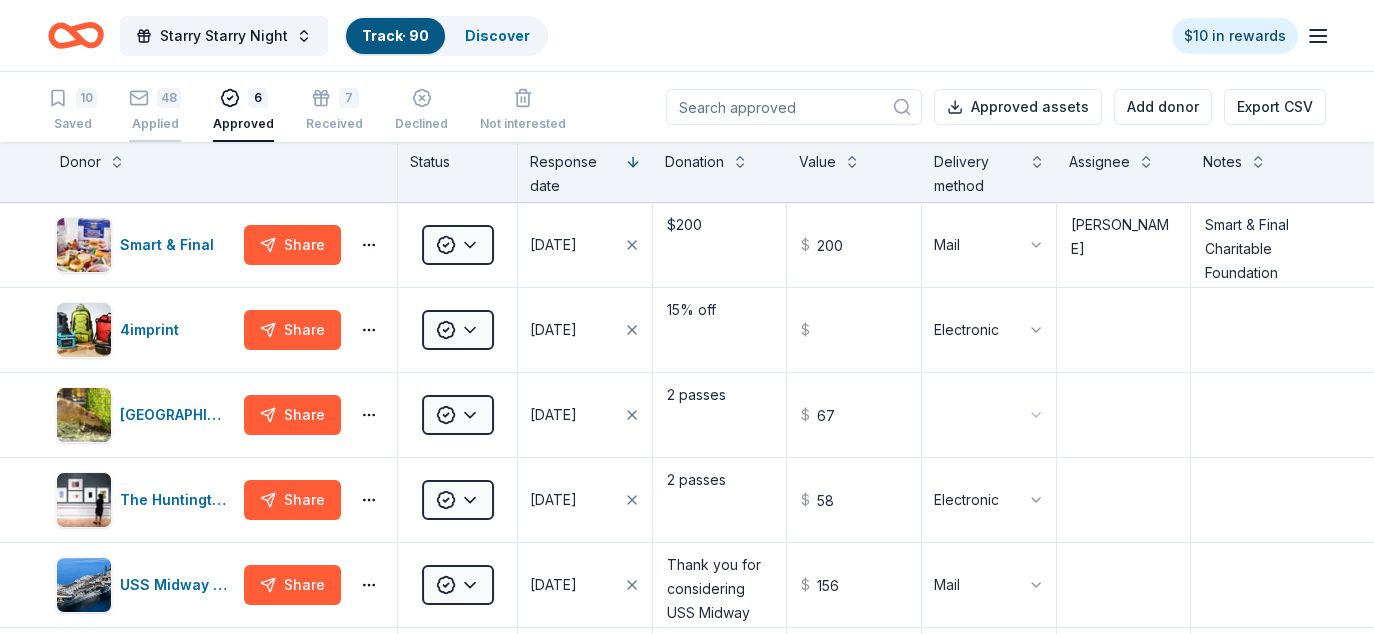 click on "48 Applied" at bounding box center (155, 110) 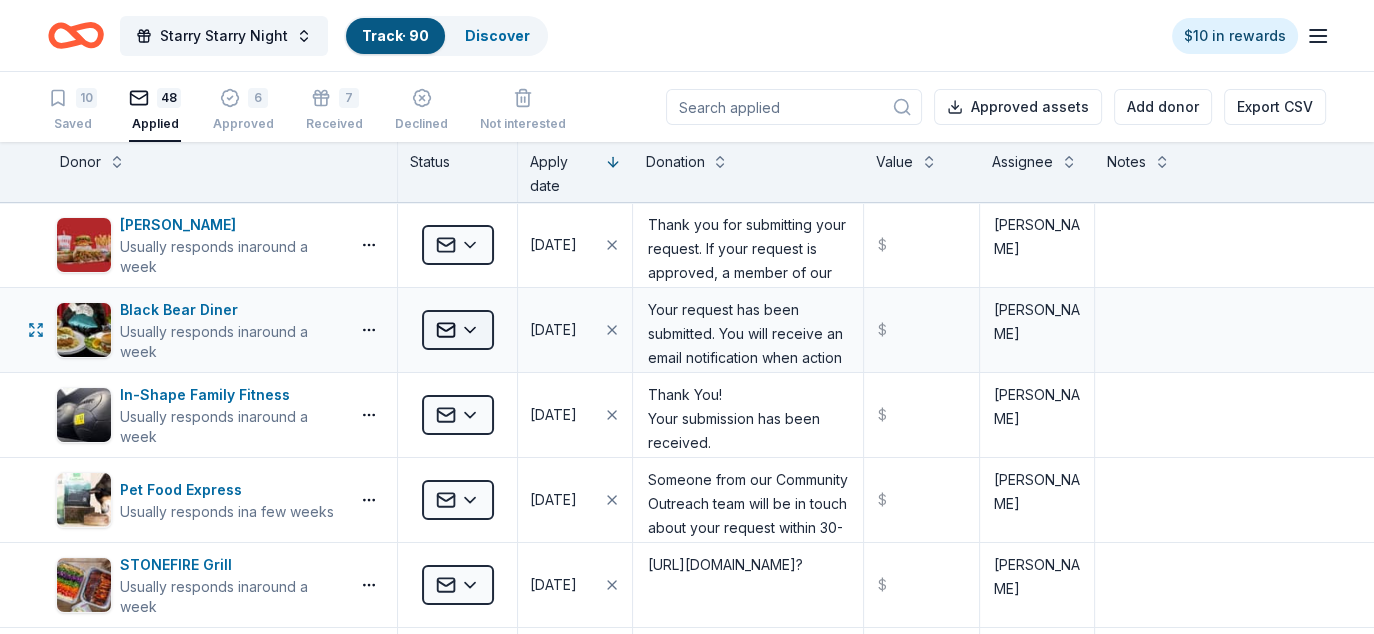 click on "Starry Starry Night Track  · 90 Discover $10 in rewards 10 Saved 48 Applied 6 Approved 7 Received Declined Not interested  Approved assets Add donor Export CSV Donor Status Apply date Donation Value Assignee Notes [PERSON_NAME] Usually responds in  around a week Applied [DATE] ﻿Thank you for submitting your request. If your request is approved, a member of our fundraising team will be in touch with you soon. If you have any questions or concerns, please email [EMAIL_ADDRESS][DOMAIN_NAME]. Thank you! $ [PERSON_NAME] Bear Diner Usually responds in  around a week Applied [DATE] Your request has been submitted. You will receive an email notification when action has been taken on it.
To check the status of your request, log into GivingTrax $ [PERSON_NAME] In-Shape Family Fitness Usually responds in  around a week Applied [DATE] Thank You!
Your submission has been received. $ [PERSON_NAME] Pet Food Express Usually responds in  a few weeks Applied [DATE] $ [PERSON_NAME] Grill Usually responds in  around a week Applied" at bounding box center (687, 317) 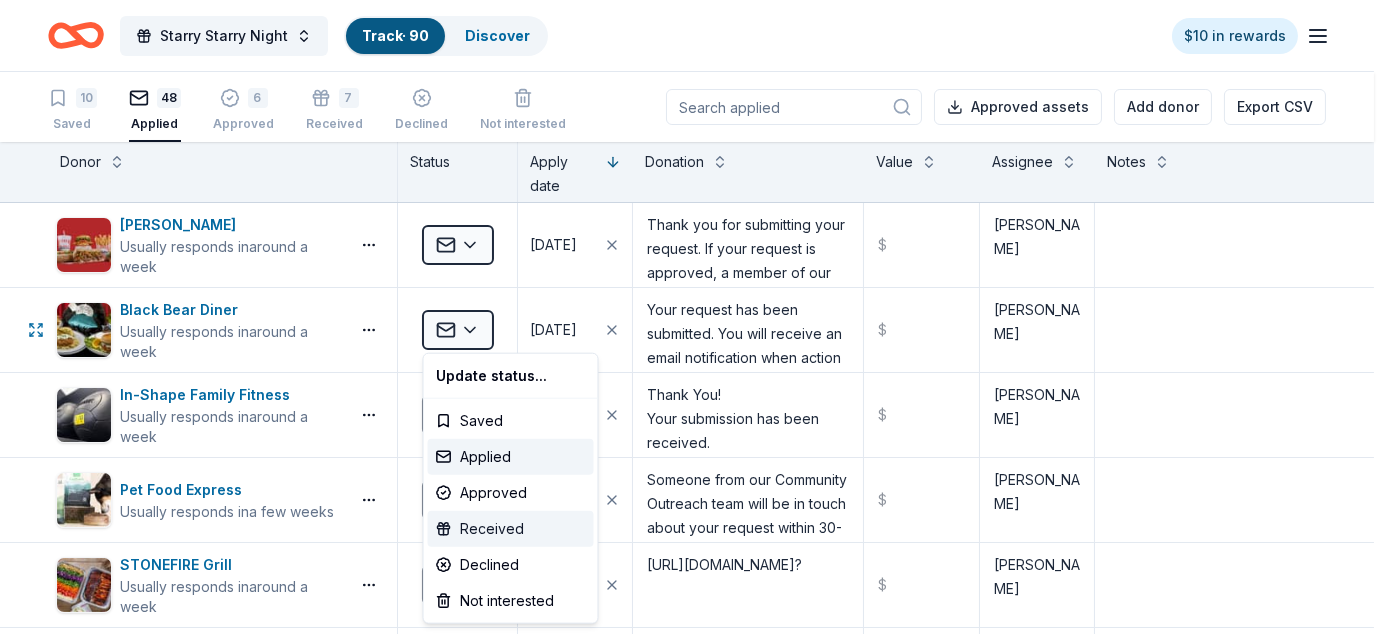 click on "Received" at bounding box center (511, 529) 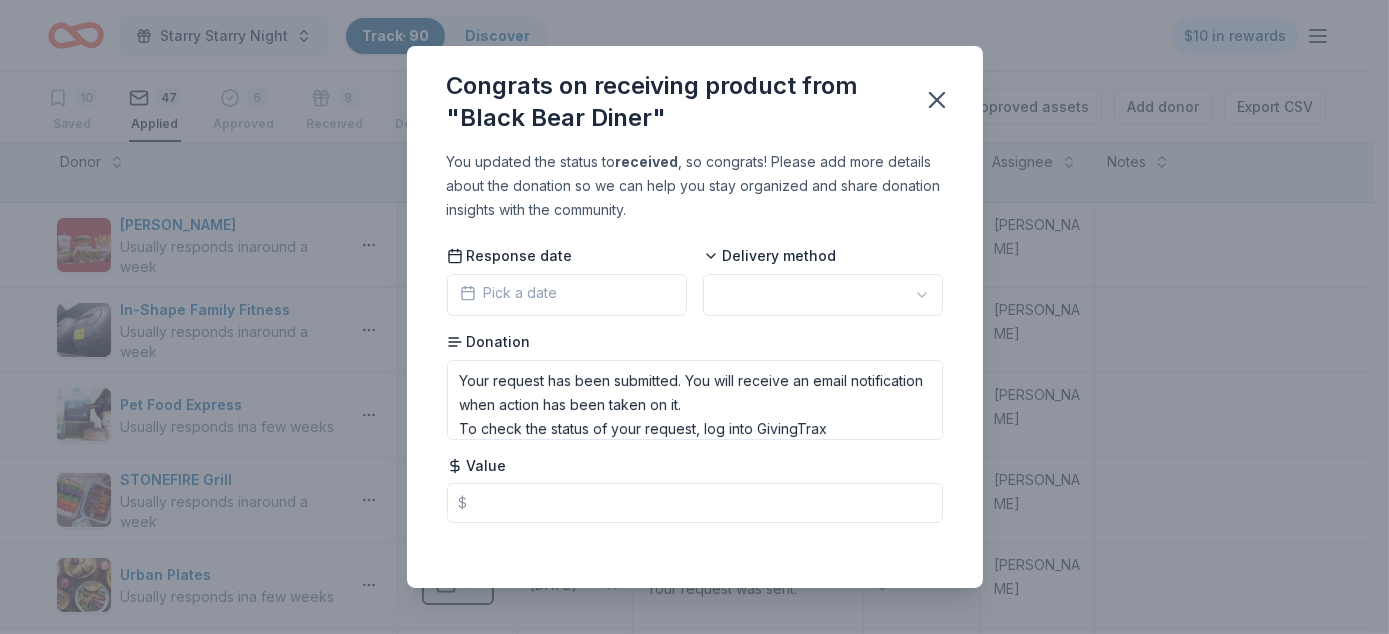 click on "Pick a date" at bounding box center [567, 295] 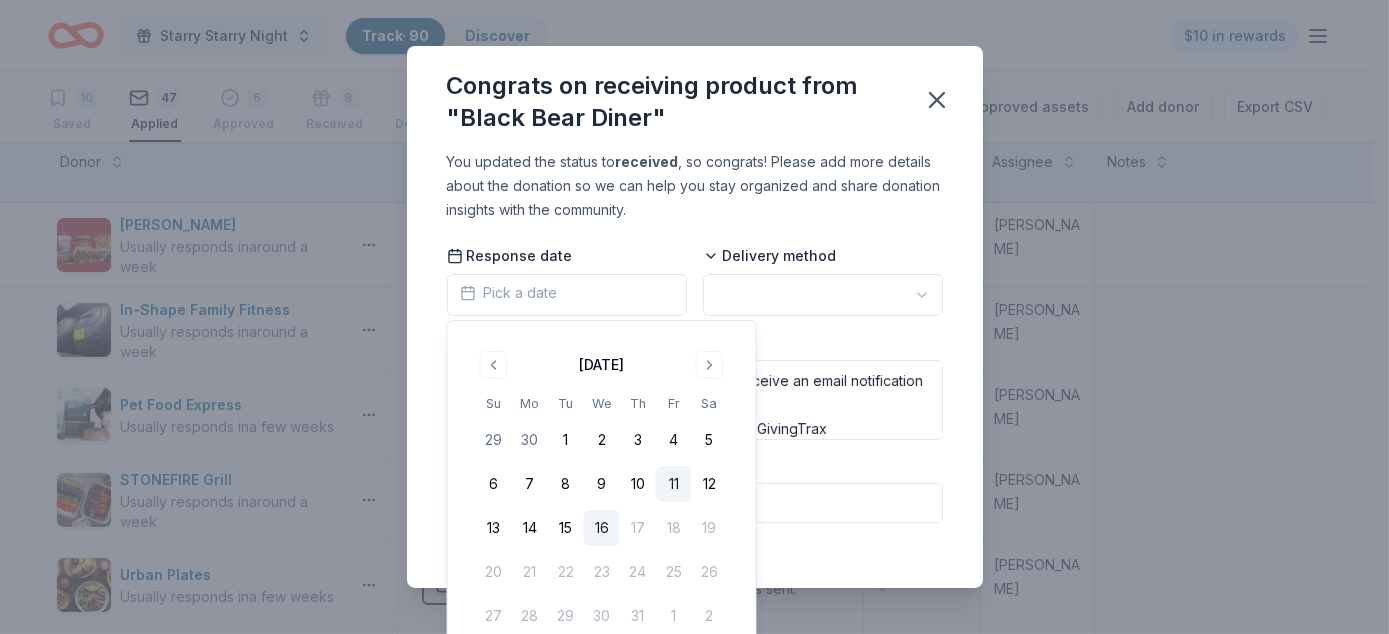 click on "11" at bounding box center (674, 484) 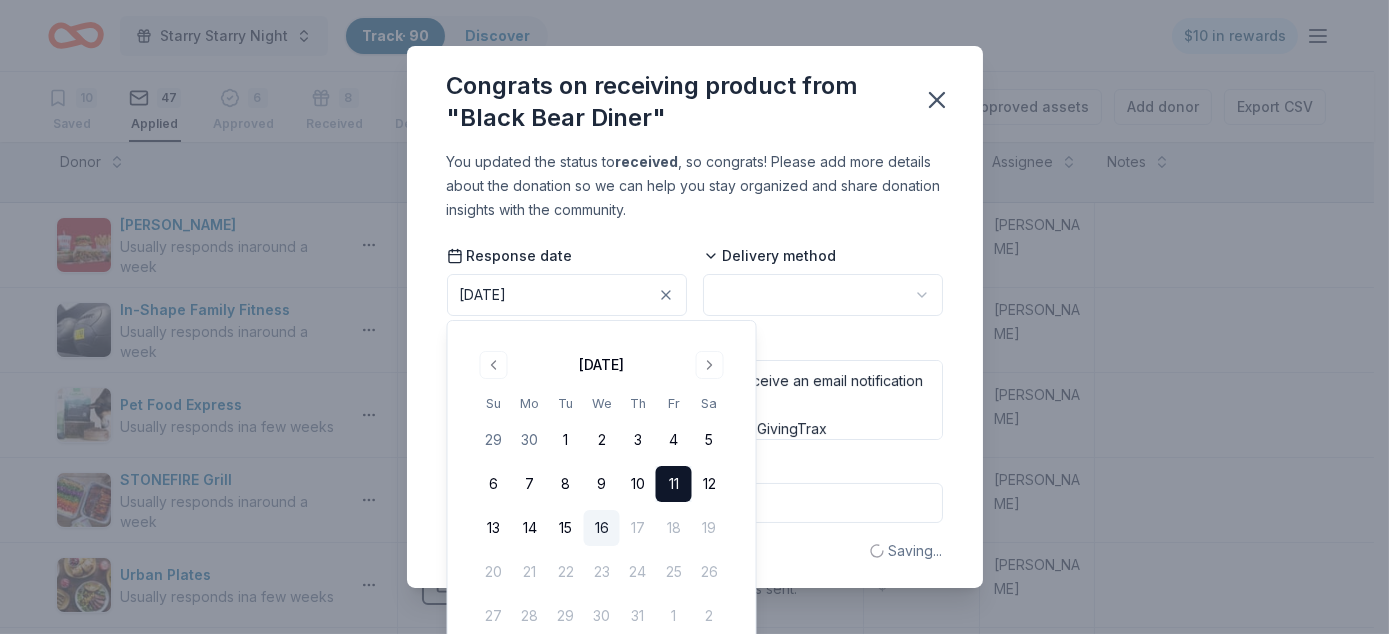 click on "Starry Starry Night Track  · 90 Discover $10 in rewards 10 Saved 47 Applied 6 Approved 8 Received Declined Not interested  Approved assets Add donor Export CSV Donor Status Apply date Donation Value Assignee Notes Portillo's Usually responds in  around a week Applied 07/10/2025 ﻿Thank you for submitting your request. If your request is approved, a member of our fundraising team will be in touch with you soon. If you have any questions or concerns, please email fundraisers@portillos.com. Thank you! $ Diane In-Shape Family Fitness Usually responds in  around a week Applied 07/10/2025 Thank You!
Your submission has been received. $ Diane Pet Food Express Usually responds in  a few weeks Applied 07/10/2025 Someone from our Community Outreach team will be in touch about your request within 30-days from submission.
If you have questions or do not hear from us in that time, please email us at adoptions@petfoodexpress.com $ Diane STONEFIRE Grill Usually responds in  around a week Applied 07/10/2025 $ Diane $ $ $" at bounding box center [694, 317] 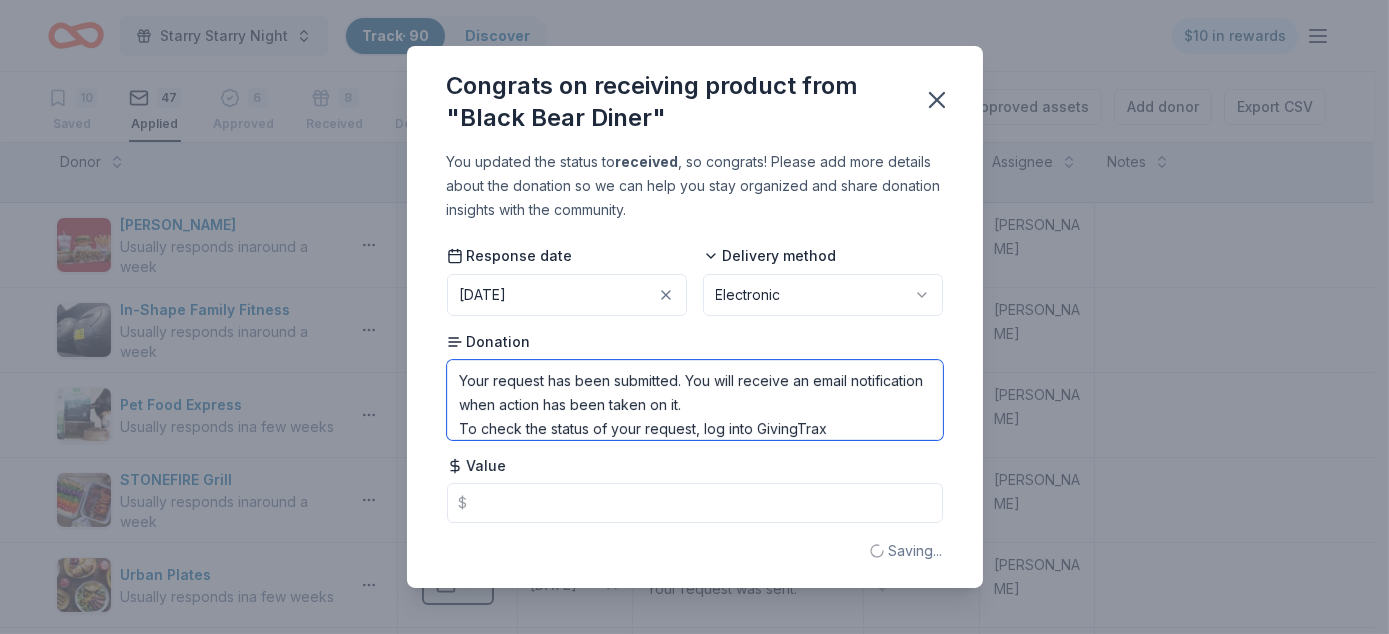 click on "Your request has been submitted. You will receive an email notification when action has been taken on it.
To check the status of your request, log into GivingTrax" at bounding box center (695, 400) 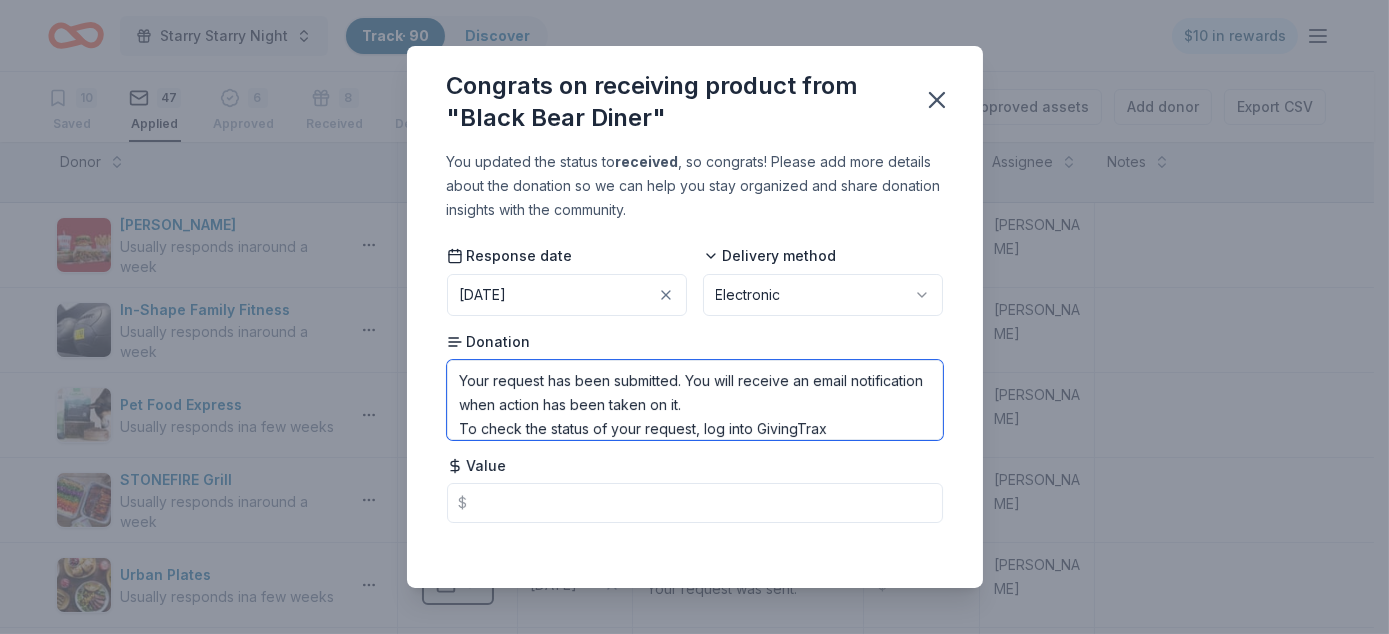 paste on "Smart & Final Charitable Foundation <noreply@system.versaic.com>
Jul 12, 2025, 2:46 PM (4 days ago)
to me
Dear Diane,
We are pleased to inform you that your donation request of the Smart & Final Charitable Foundation has been approved for $200.00. As we support an array of charities in each of the communities we serve, please note that this amount may be less than the amount requested. All donations are made by check and yours will be mailed to the address provided in the application.
If you do not receive your check within six weeks, don’t hesitate to contact us by emailing charitablefoundation@smartandfinal.com.
Best regards,
Smart & Final Charitable Foundation" 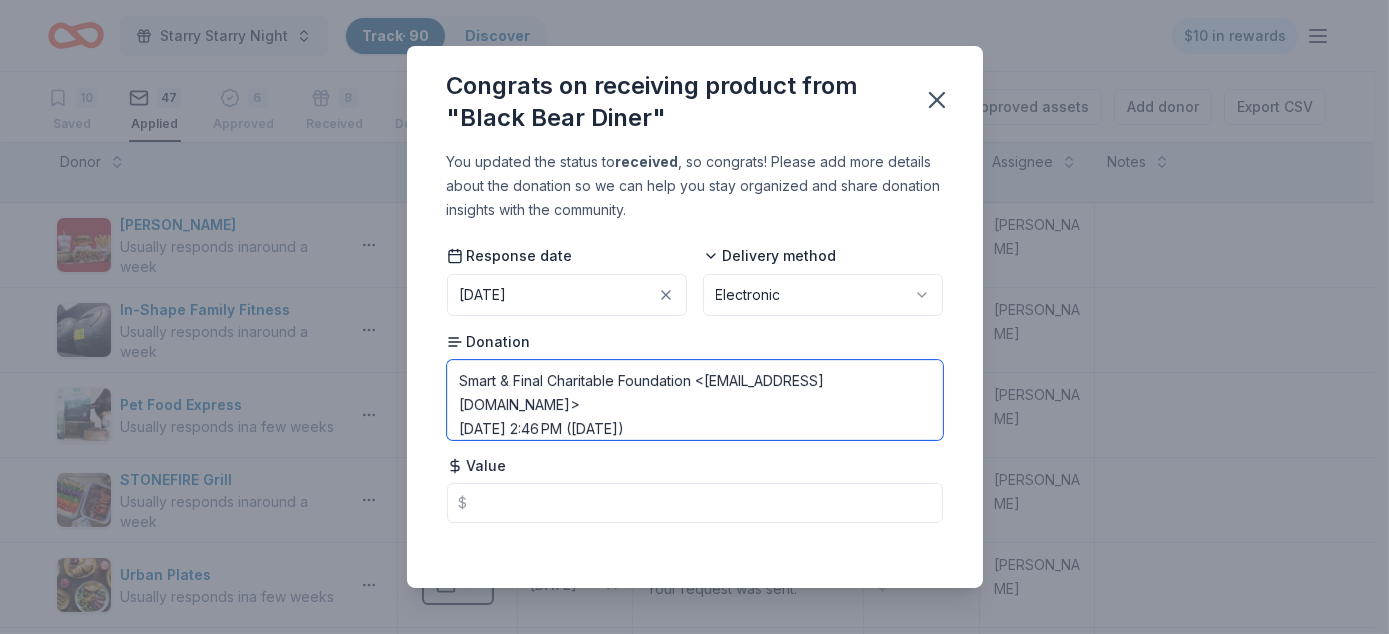 scroll, scrollTop: 406, scrollLeft: 0, axis: vertical 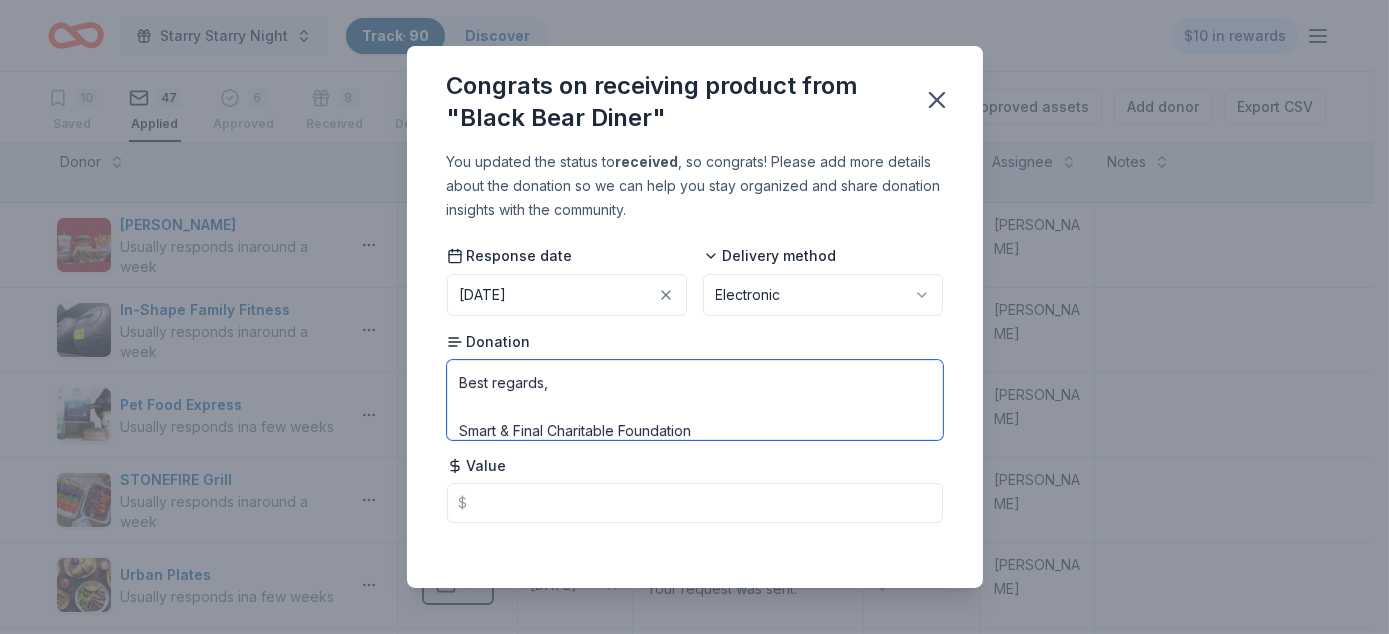 paste on "Dear Diane Jaquet,
We are pleased to support your organization with a gift and have attached it here. Please download and print your certificate. Do not duplicate certificates as each code is unique and can only be redeemed once.
Value:  60.00
All the best to you and your organization,
The Black Bear Diner Team
In-Kind Items Detail
Item Name	Units / Item	Item Quantity	Unit Price	Total Price
Meal for Two (2 entrees + 2 non-alc bevs)	1	1	60 USD	60 USD" 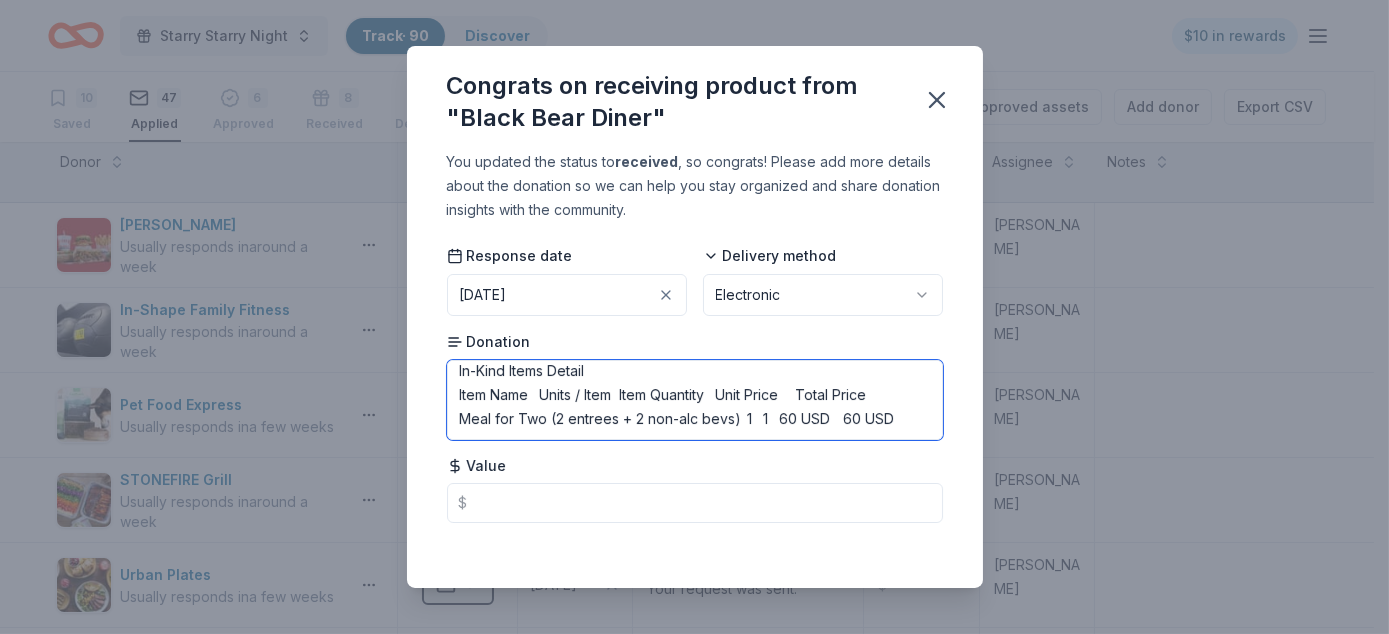 scroll, scrollTop: 310, scrollLeft: 0, axis: vertical 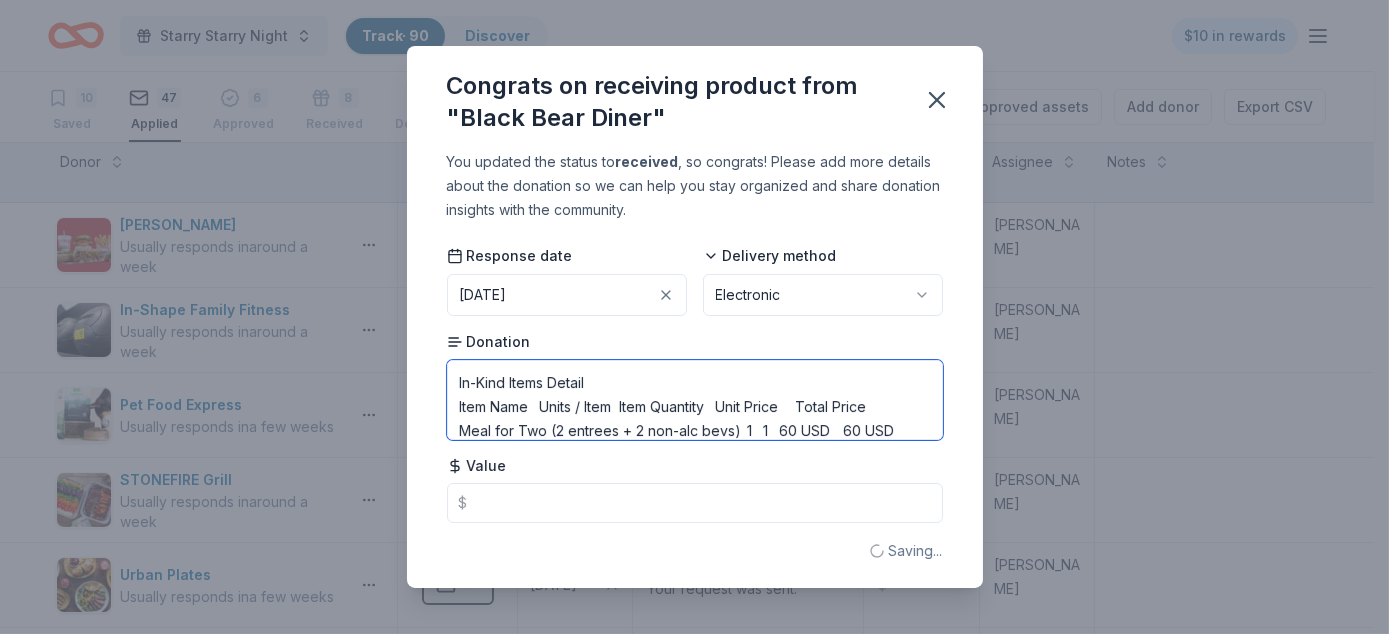 type on "Dear Diane Jaquet,
We are pleased to support your organization with a gift and have attached it here. Please download and print your certificate. Do not duplicate certificates as each code is unique and can only be redeemed once.
Value:  60.00
All the best to you and your organization,
The Black Bear Diner Team
In-Kind Items Detail
Item Name	Units / Item	Item Quantity	Unit Price	Total Price
Meal for Two (2 entrees + 2 non-alc bevs)	1	1	60 USD	60 USD" 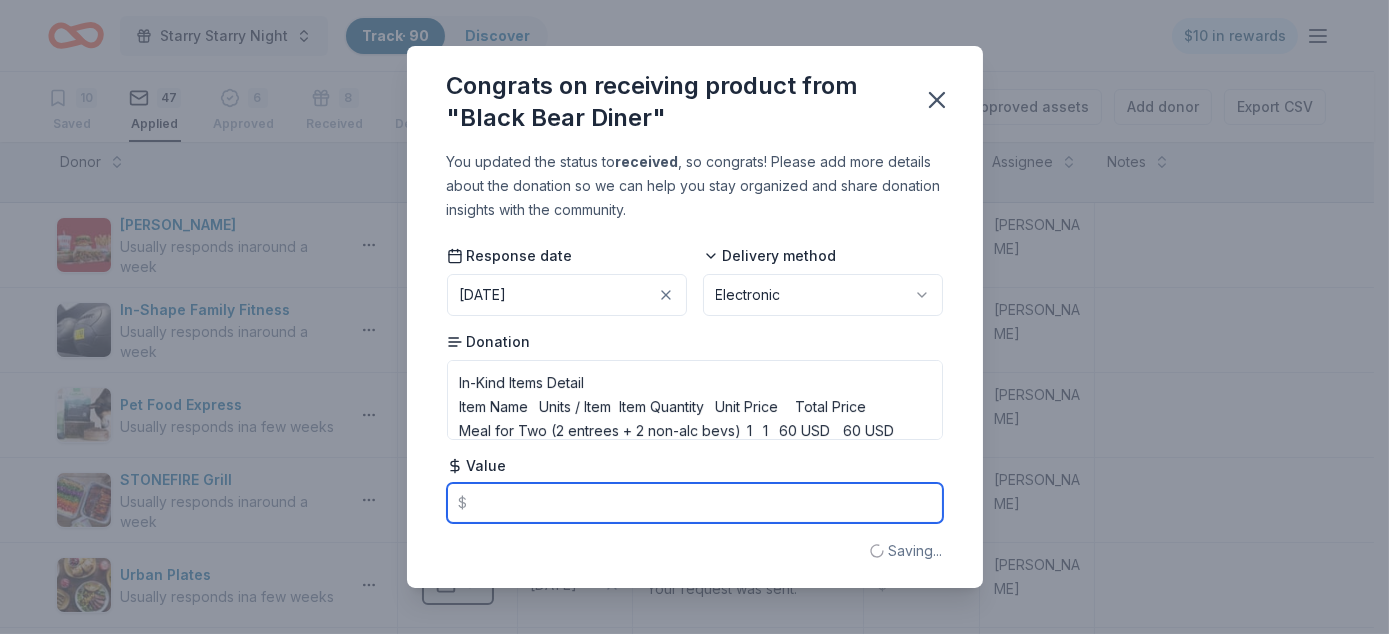 click at bounding box center (695, 503) 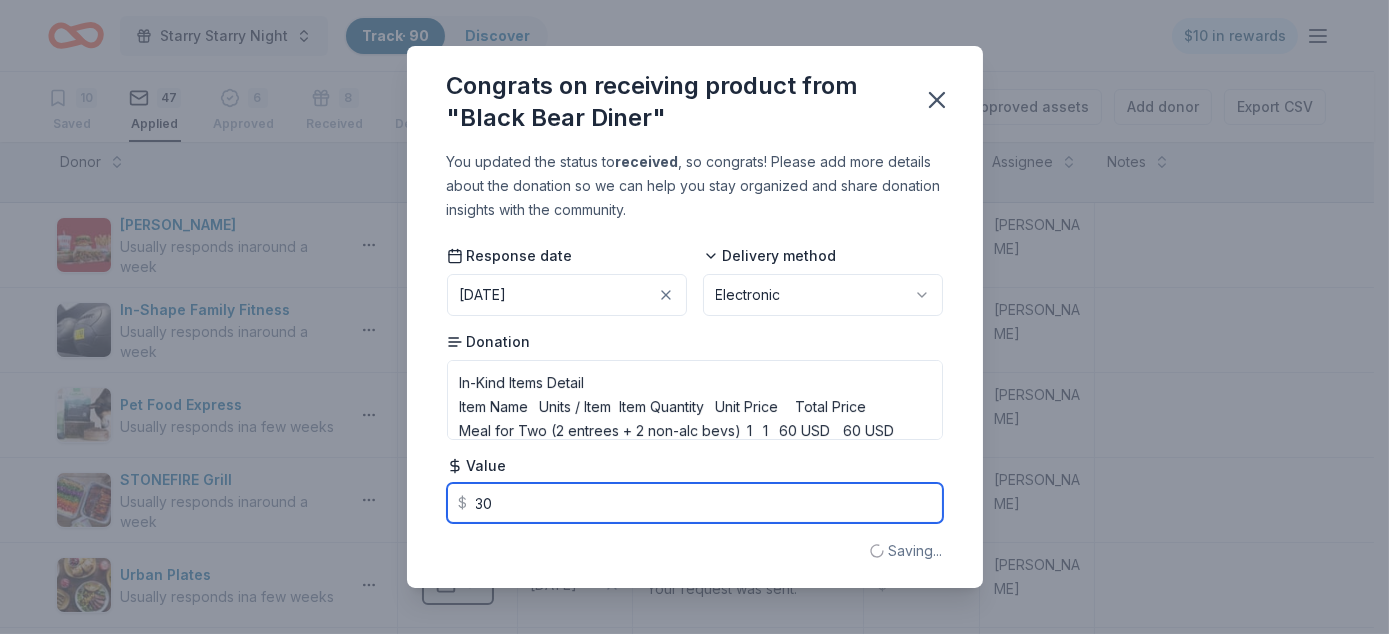 type on "3" 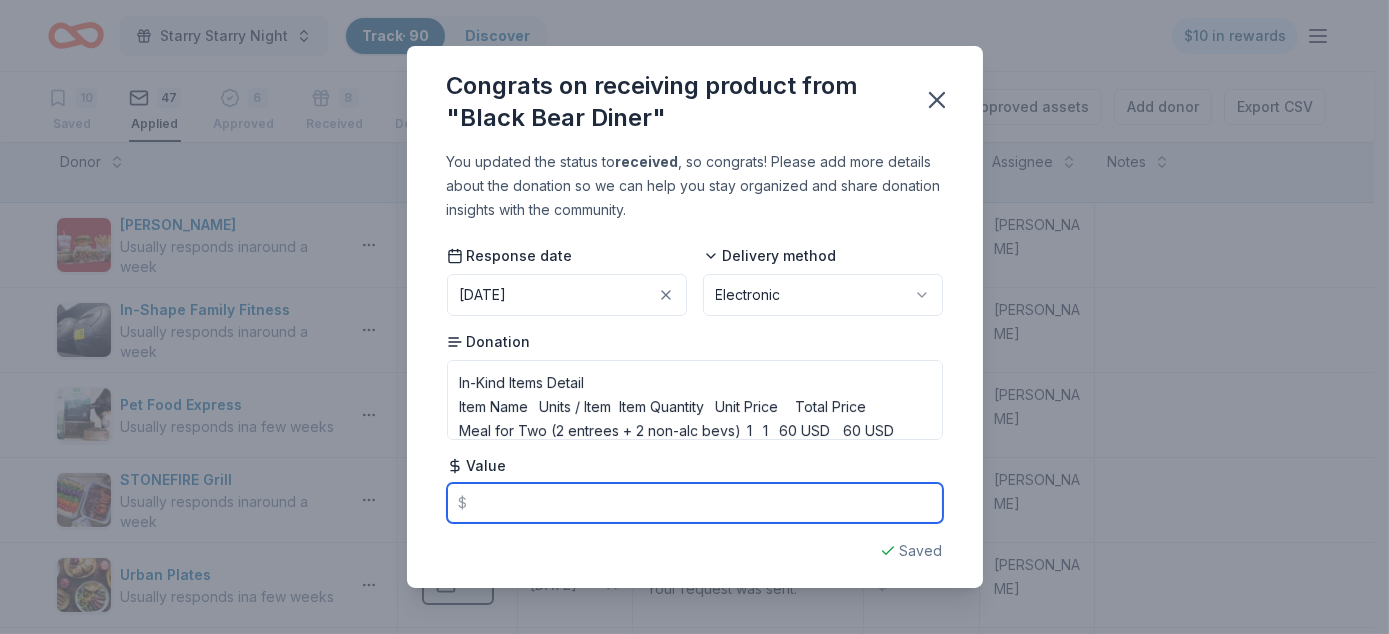 type on "3" 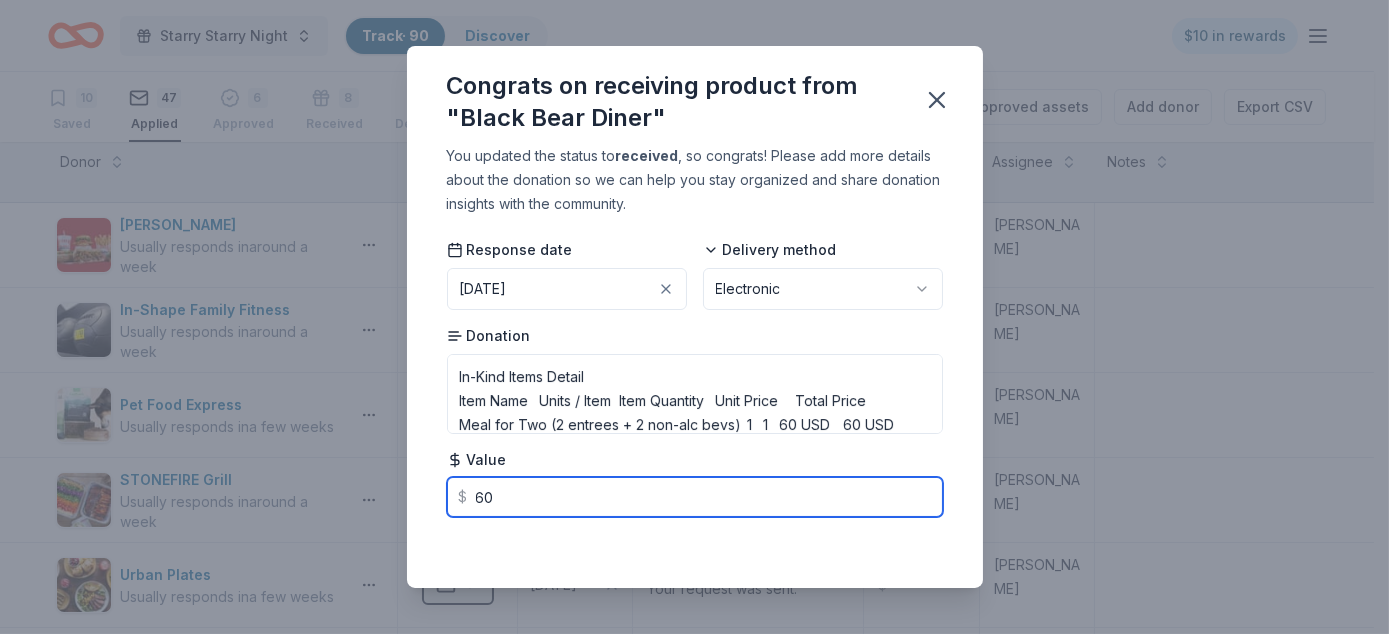 scroll, scrollTop: 0, scrollLeft: 0, axis: both 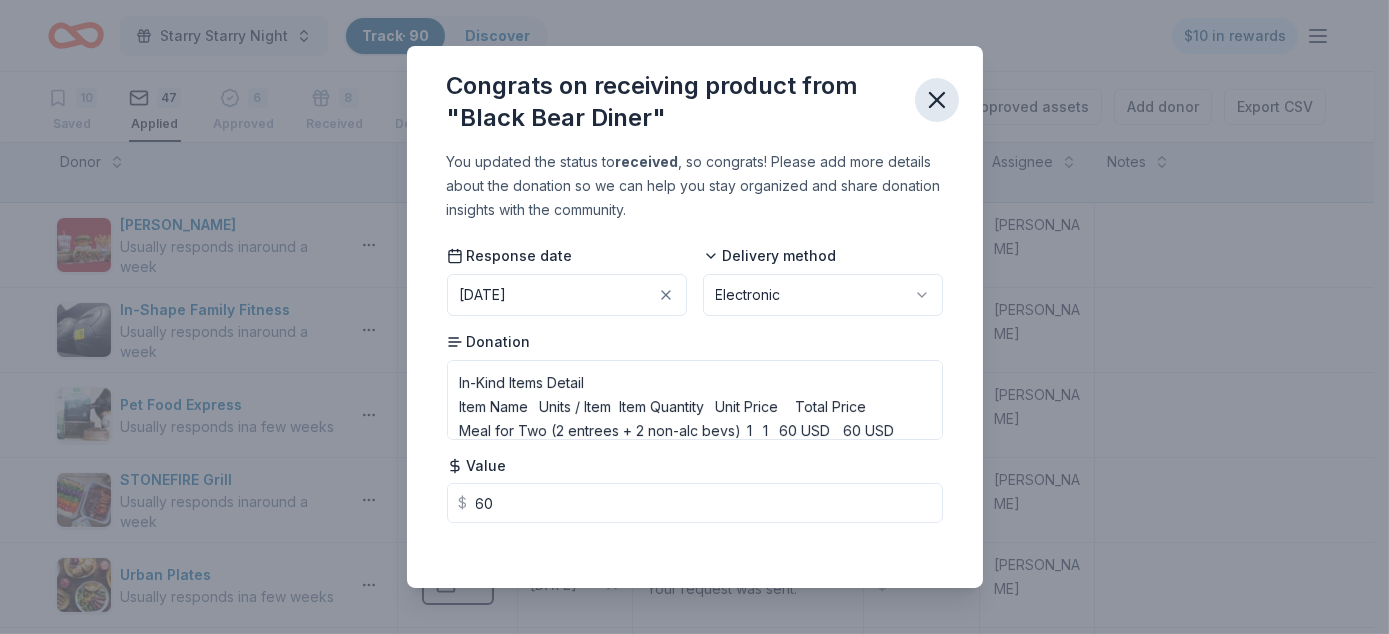 type on "60.00" 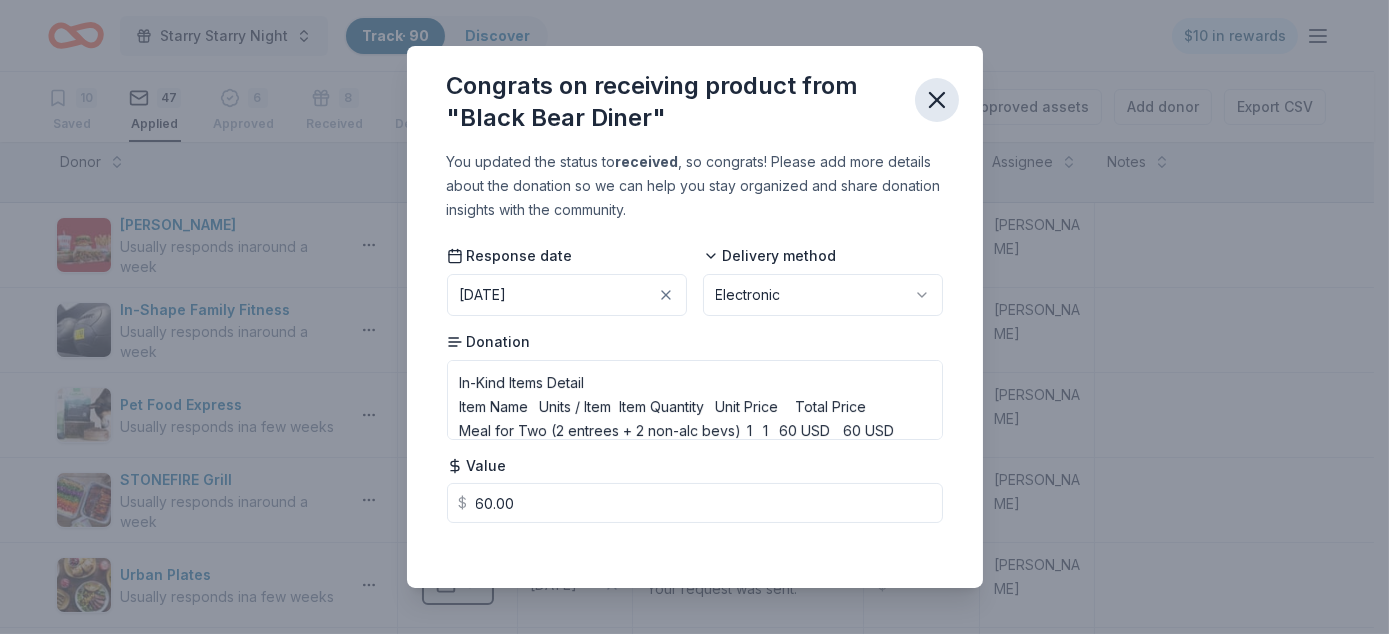 click 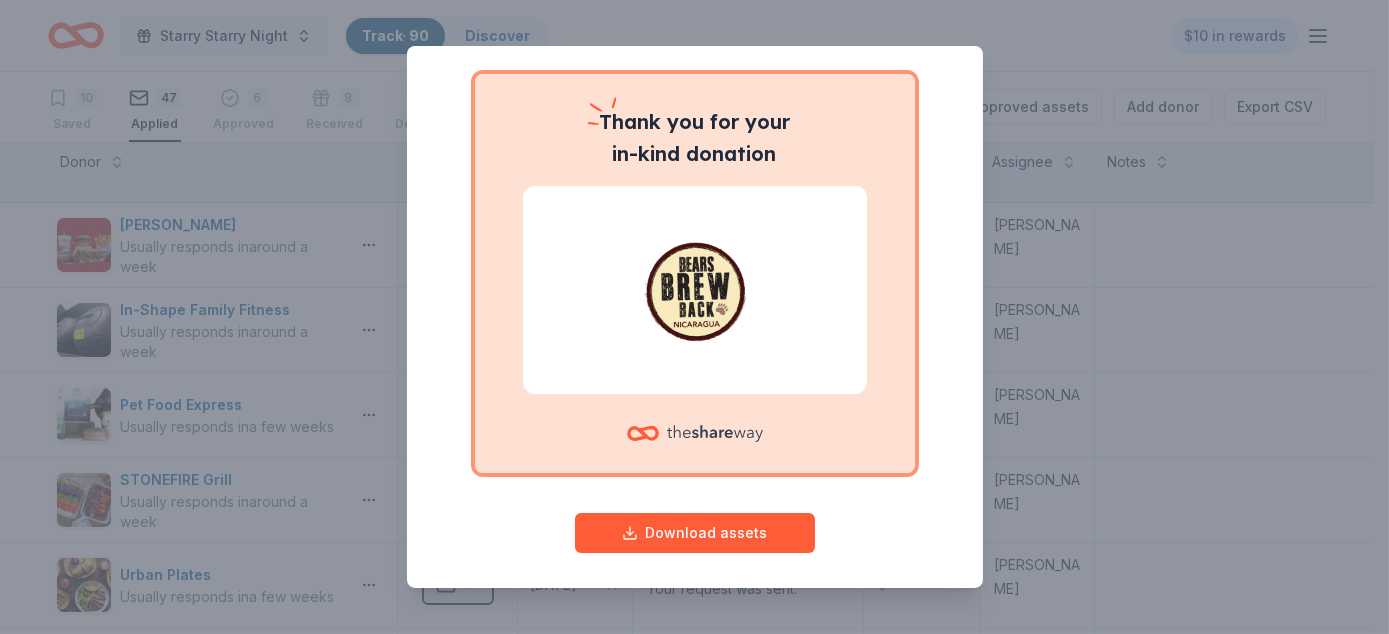 scroll, scrollTop: 141, scrollLeft: 0, axis: vertical 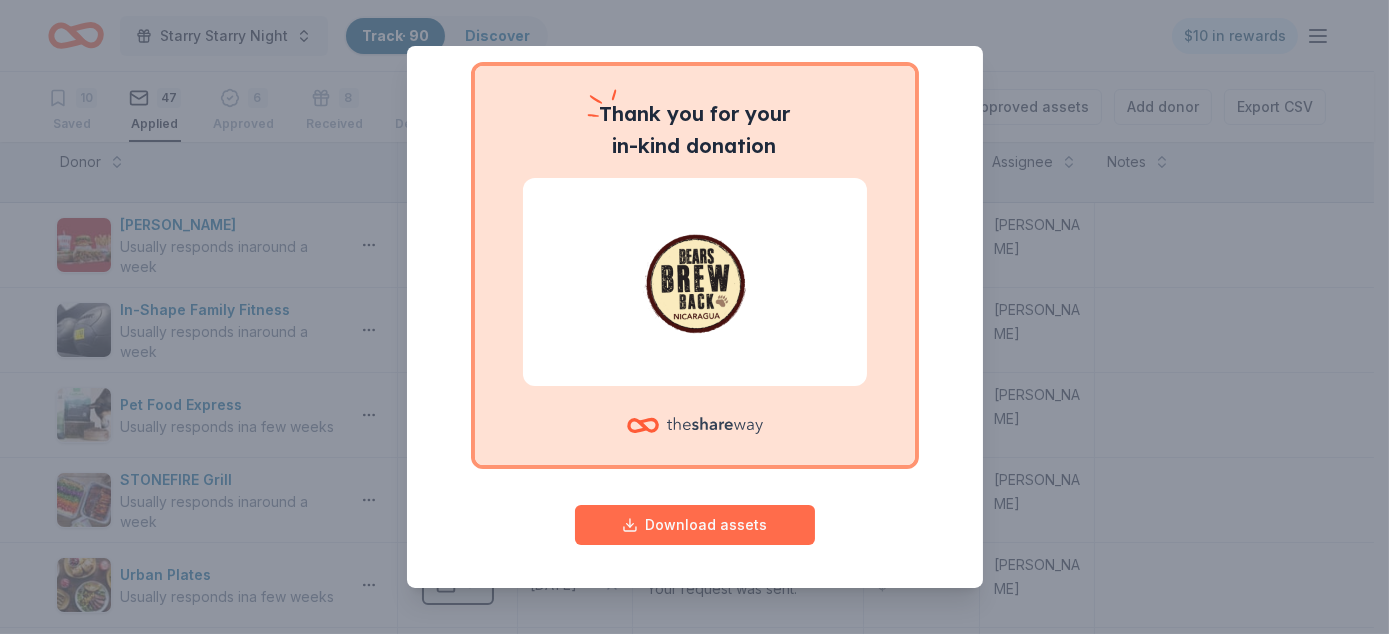 click on "Download assets" at bounding box center [695, 525] 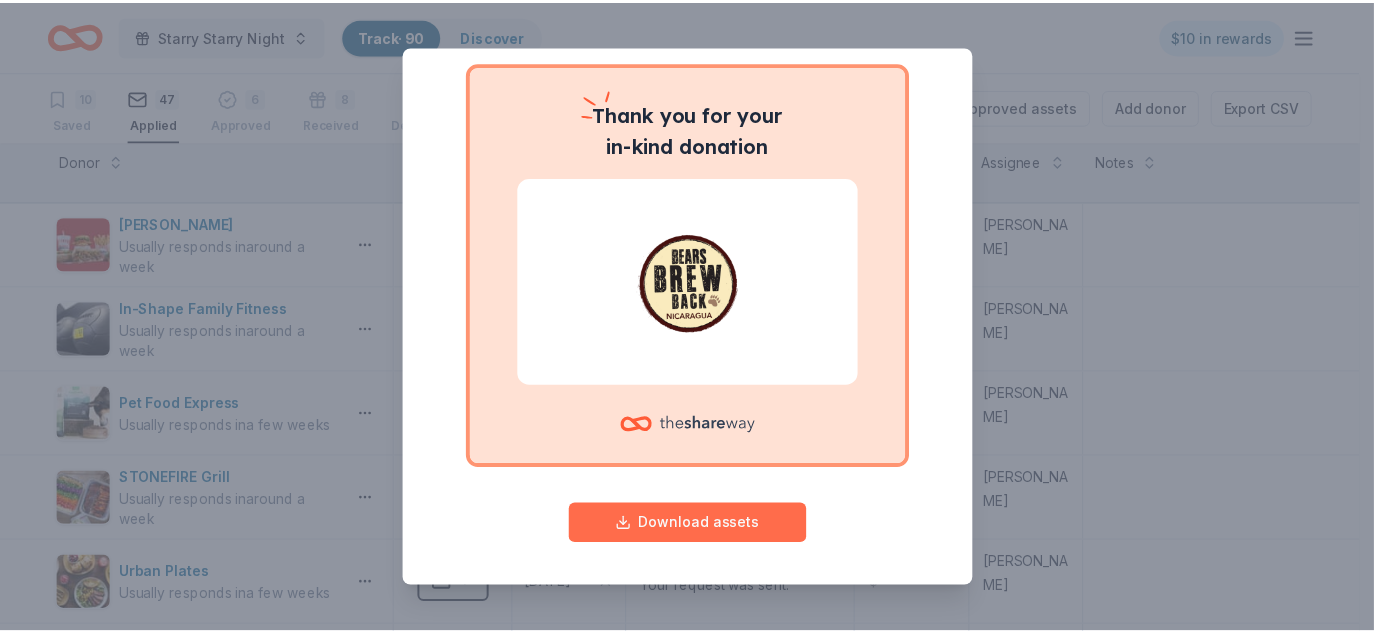 scroll, scrollTop: 0, scrollLeft: 0, axis: both 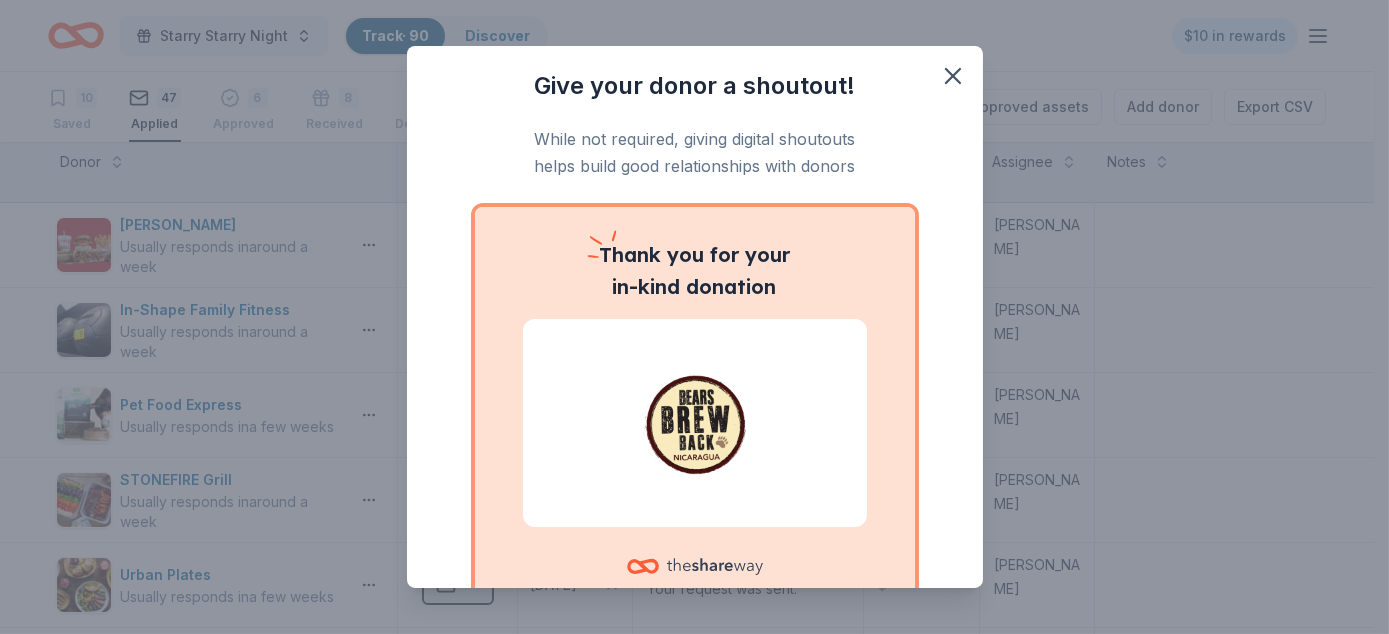 click on "Give your donor a shoutout! While not required, giving digital shoutouts helps build good relationships with donors Thank   you for your in-kind donation  Download assets" at bounding box center [694, 317] 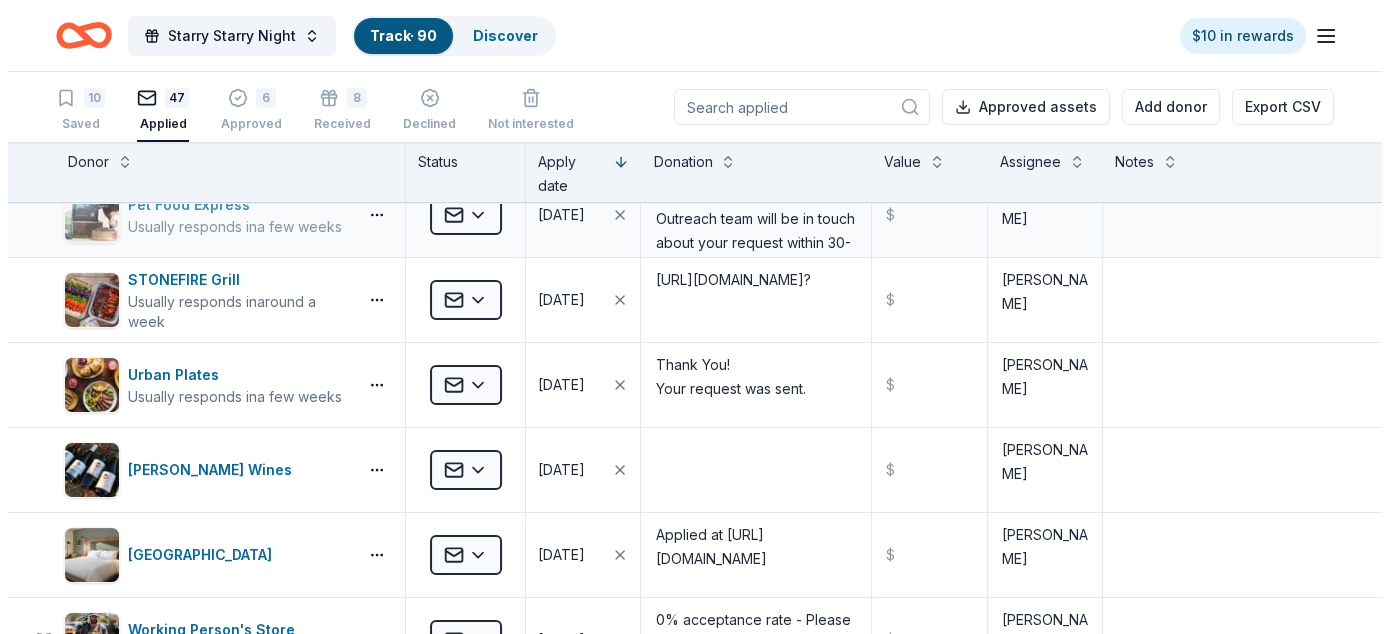 scroll, scrollTop: 100, scrollLeft: 0, axis: vertical 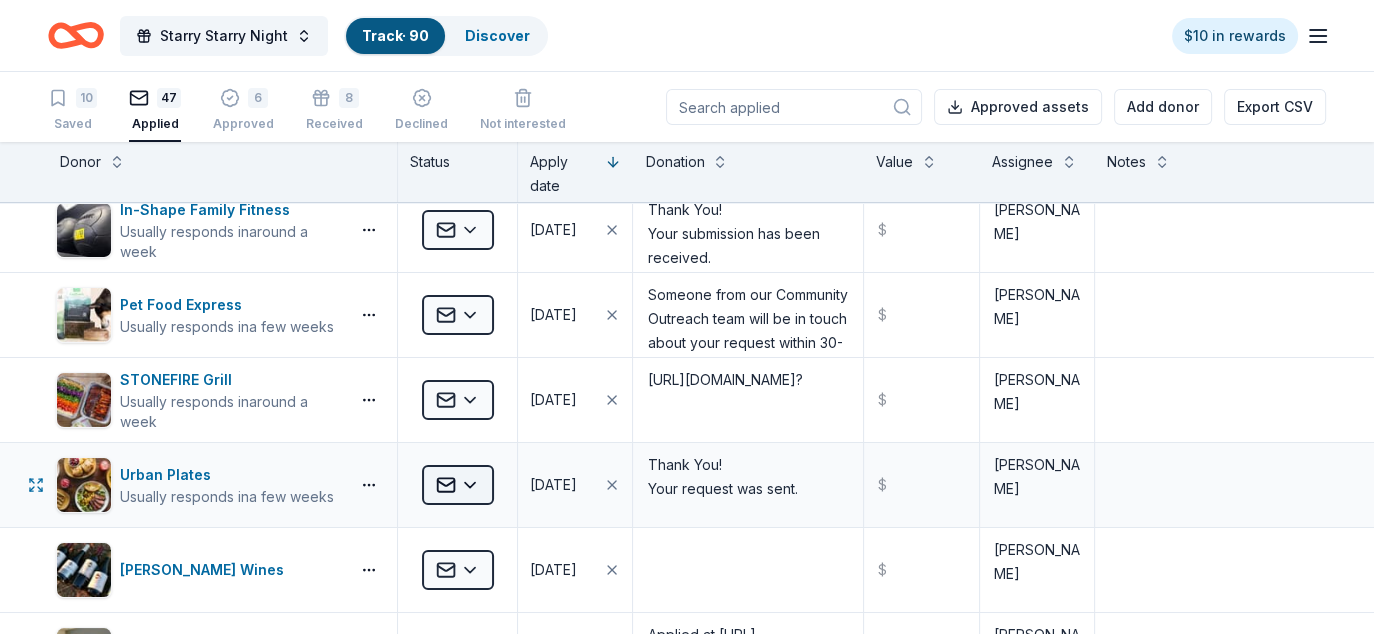 click on "Starry Starry Night Track  · 90 Discover $10 in rewards 10 Saved 47 Applied 6 Approved 8 Received Declined Not interested  Approved assets Add donor Export CSV Donor Status Apply date Donation Value Assignee Notes Portillo's Usually responds in  around a week Applied 07/10/2025 ﻿Thank you for submitting your request. If your request is approved, a member of our fundraising team will be in touch with you soon. If you have any questions or concerns, please email fundraisers@portillos.com. Thank you! $ Diane In-Shape Family Fitness Usually responds in  around a week Applied 07/10/2025 Thank You!
Your submission has been received. $ Diane Pet Food Express Usually responds in  a few weeks Applied 07/10/2025 Someone from our Community Outreach team will be in touch about your request within 30-days from submission.
If you have questions or do not hear from us in that time, please email us at adoptions@petfoodexpress.com $ Diane STONEFIRE Grill Usually responds in  around a week Applied 07/10/2025 $ Diane $ $ $" at bounding box center (687, 317) 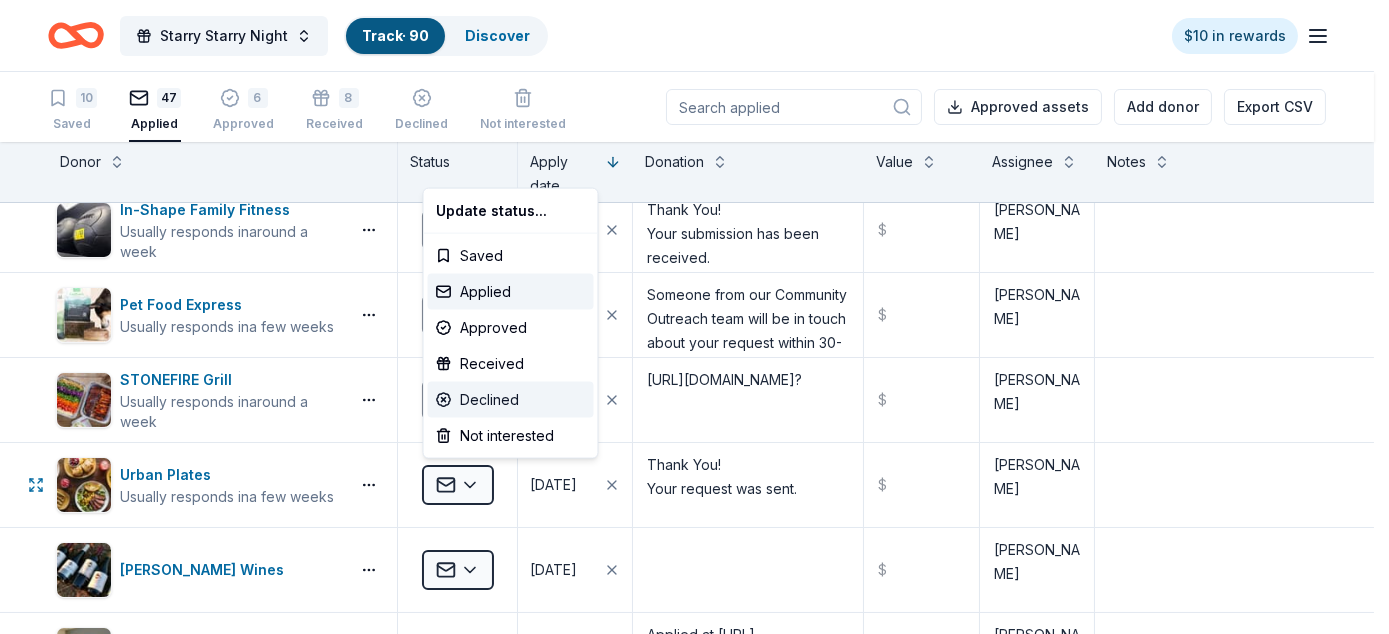 click on "Declined" at bounding box center (511, 400) 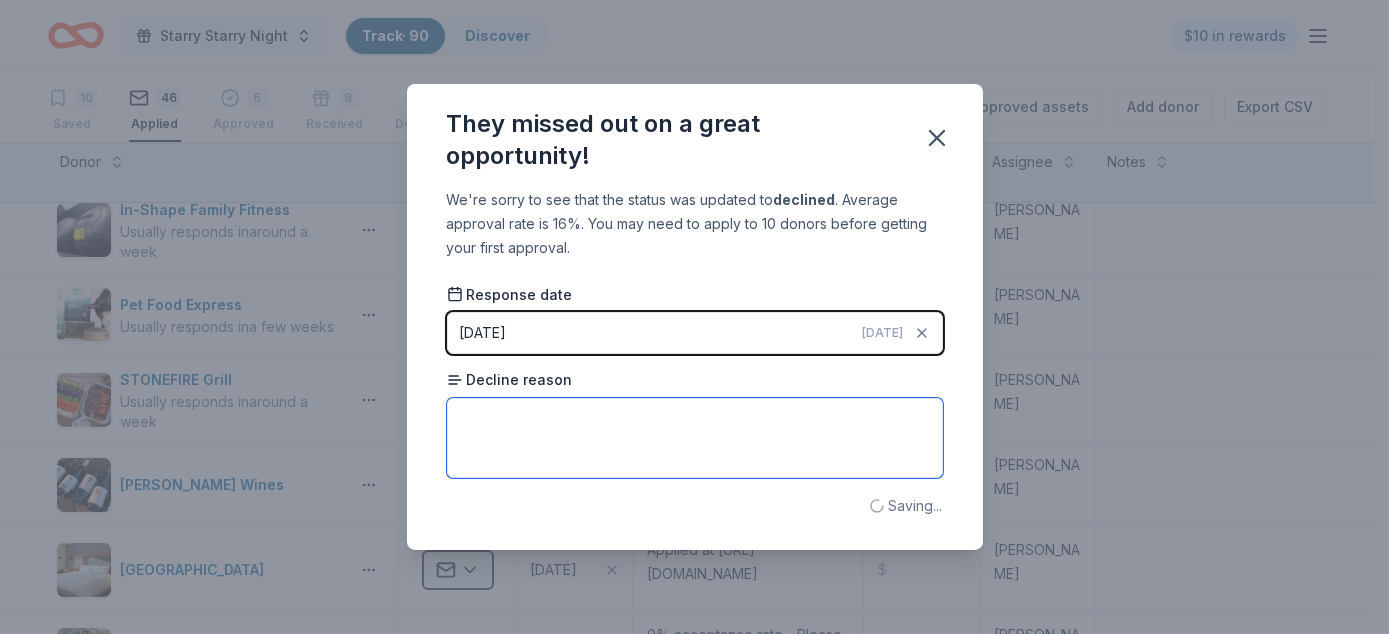 click at bounding box center [695, 438] 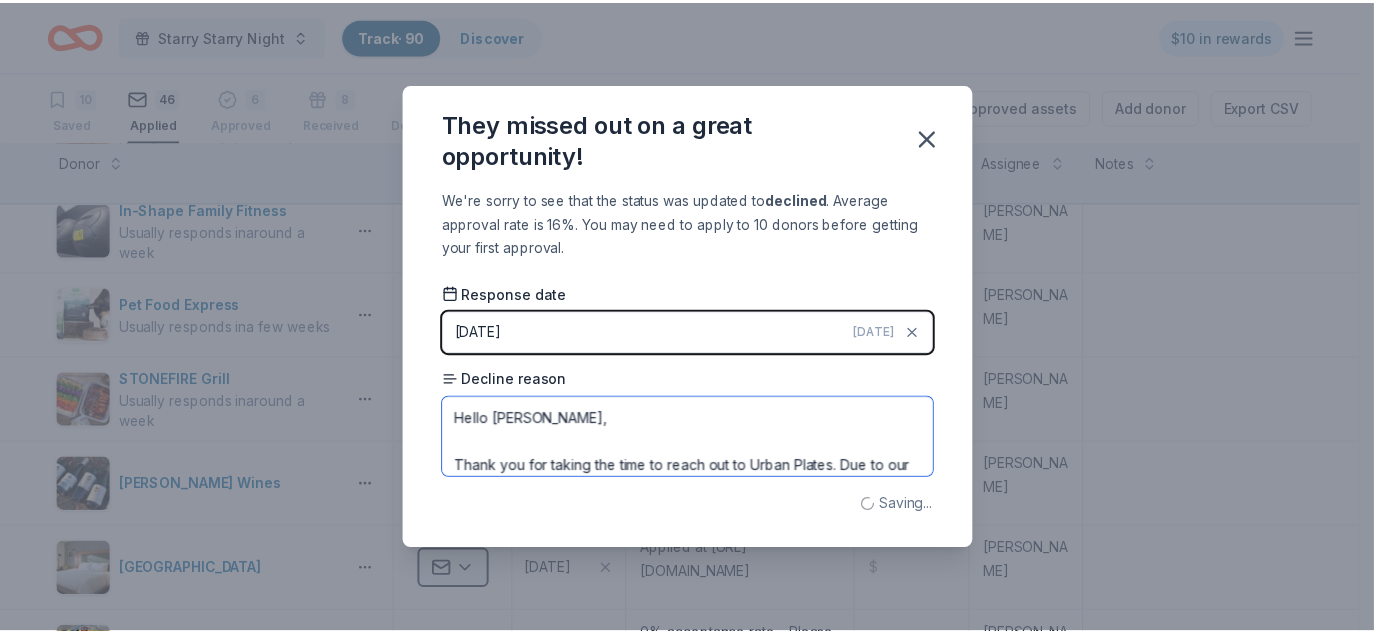 scroll, scrollTop: 285, scrollLeft: 0, axis: vertical 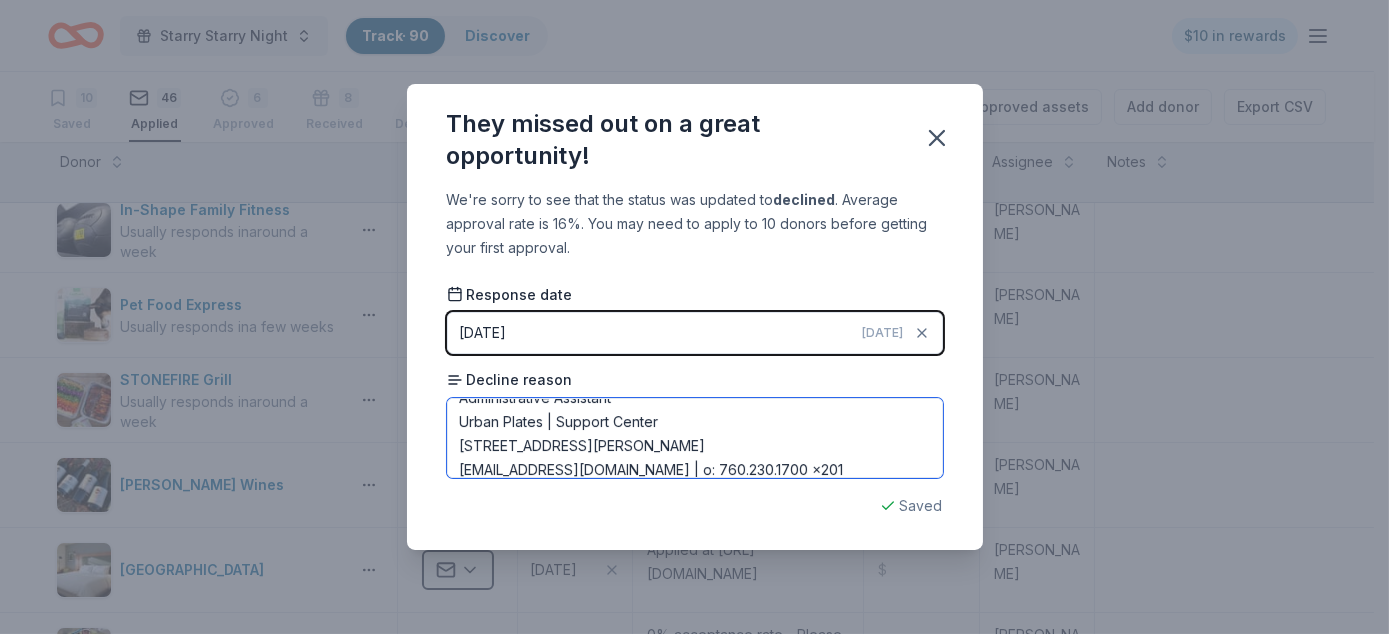 type on "Hello Diane,
Thank you for taking the time to reach out to Urban Plates. Due to our commitment to supporting local charities and non-profits near our restaurants, unfortunately we will not be able to contribute.
We thank you for your understanding and wish you success.
Sincerely,
Dana Butler
Administrative Assistant
Urban Plates | Support Center
420 Stevens Ave, Suite 150, Solana Beach, CA 92075
dbutler@urbanplates.com | o: 760.230.1700 x201" 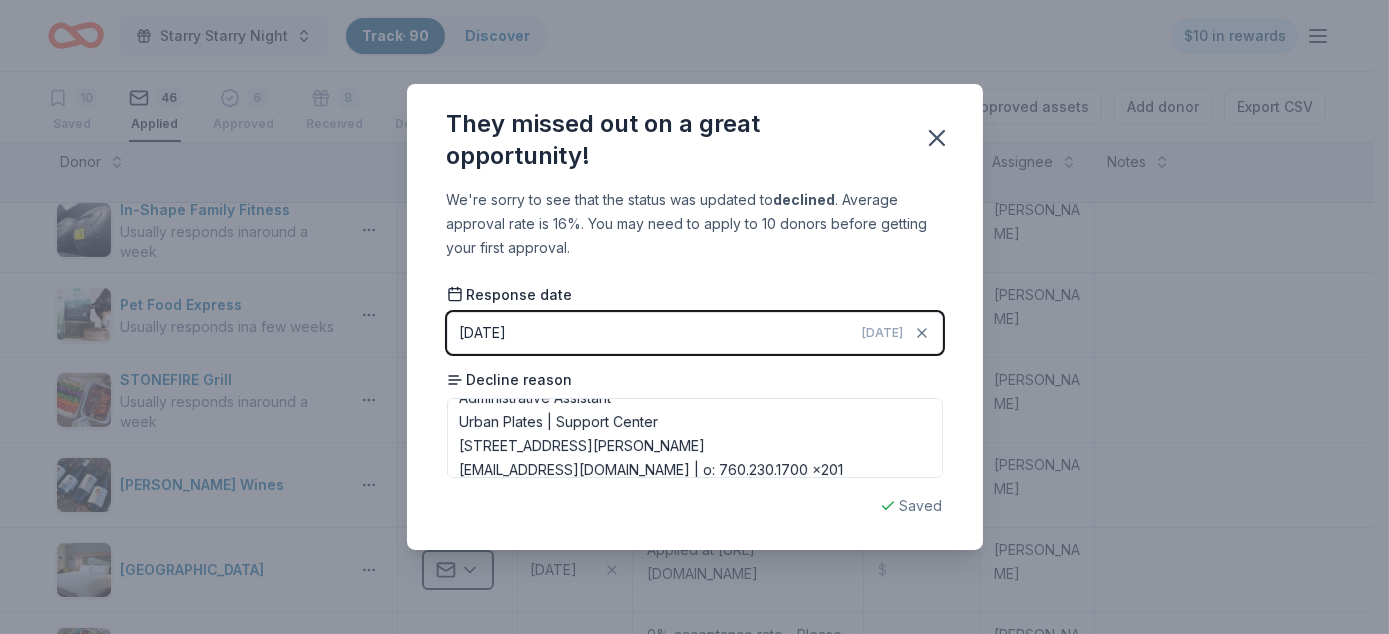 click on "07/16/2025" at bounding box center (483, 333) 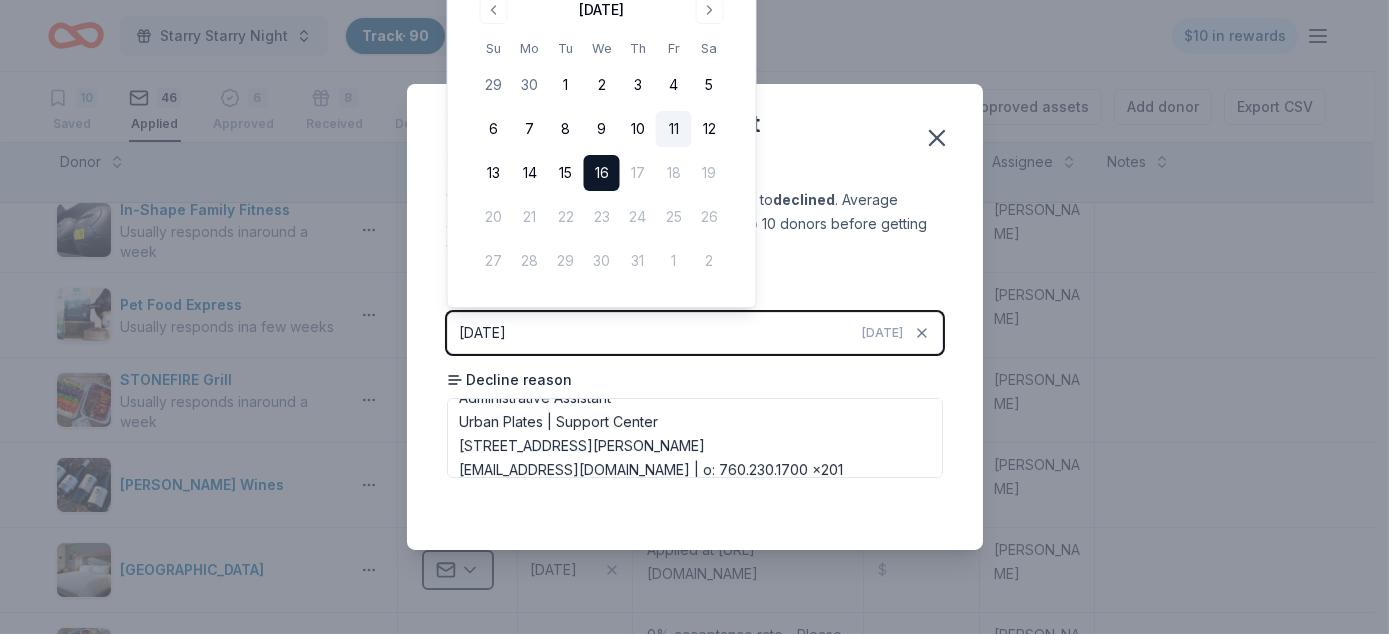 drag, startPoint x: 639, startPoint y: 127, endPoint x: 656, endPoint y: 129, distance: 17.117243 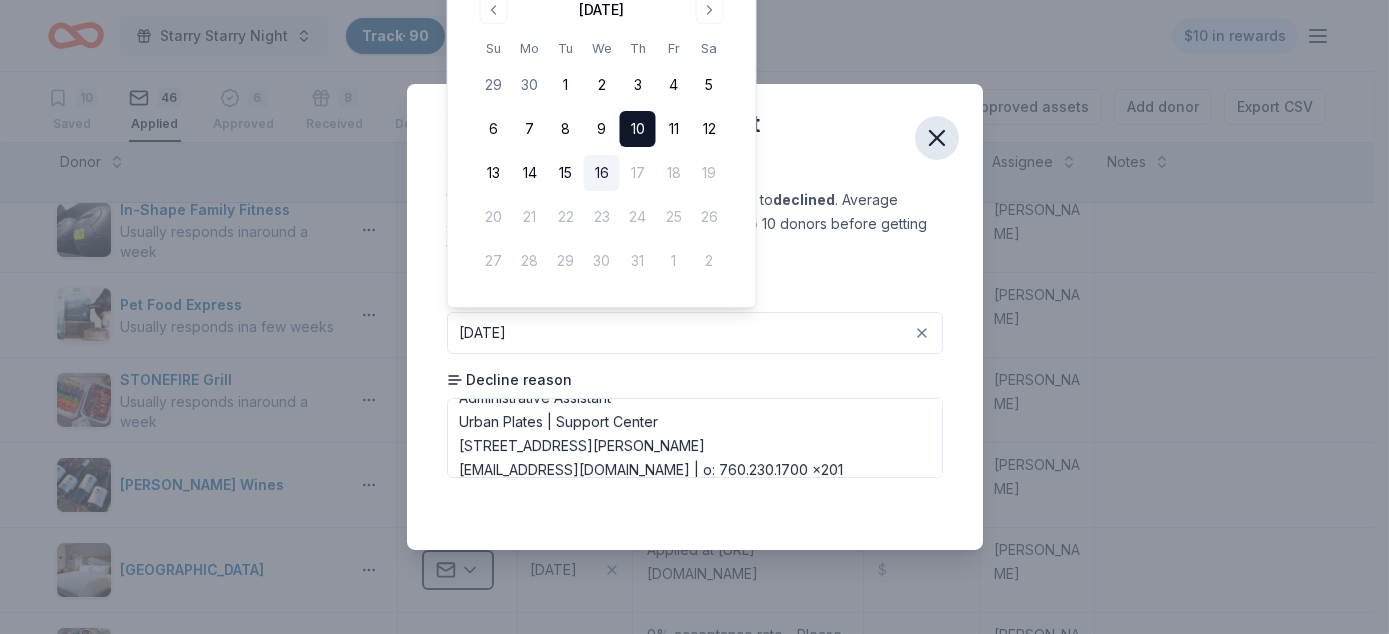 click 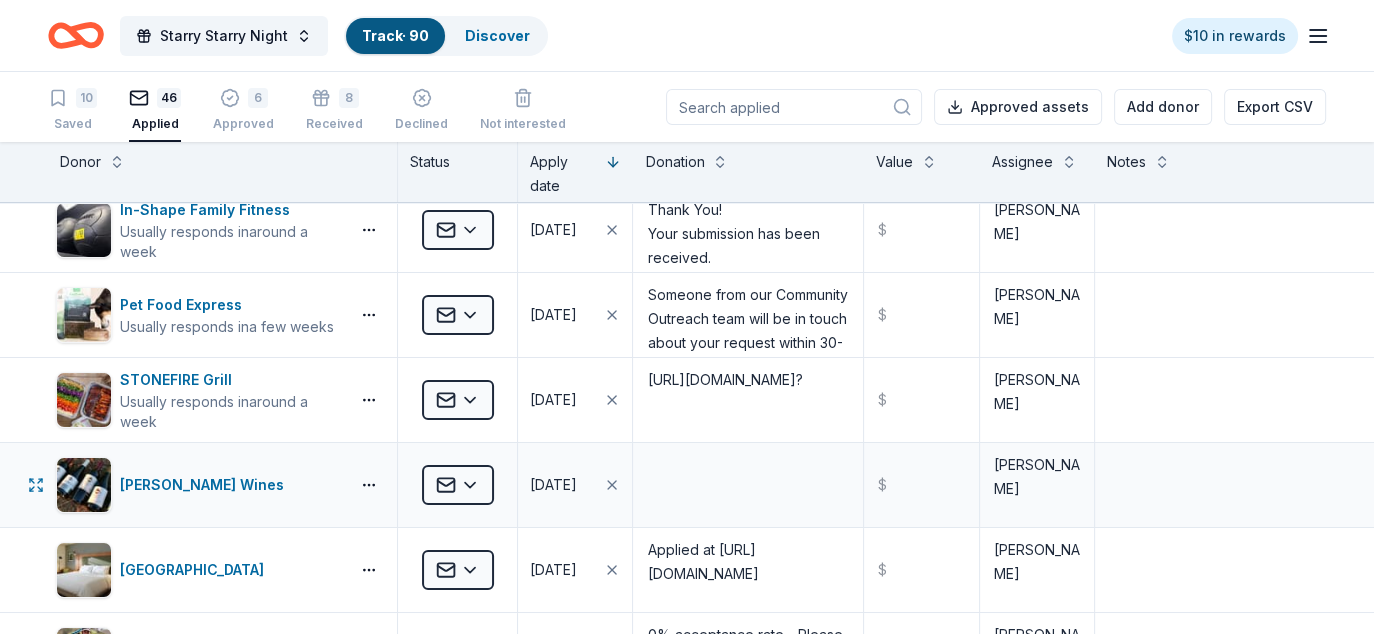 scroll, scrollTop: 0, scrollLeft: 0, axis: both 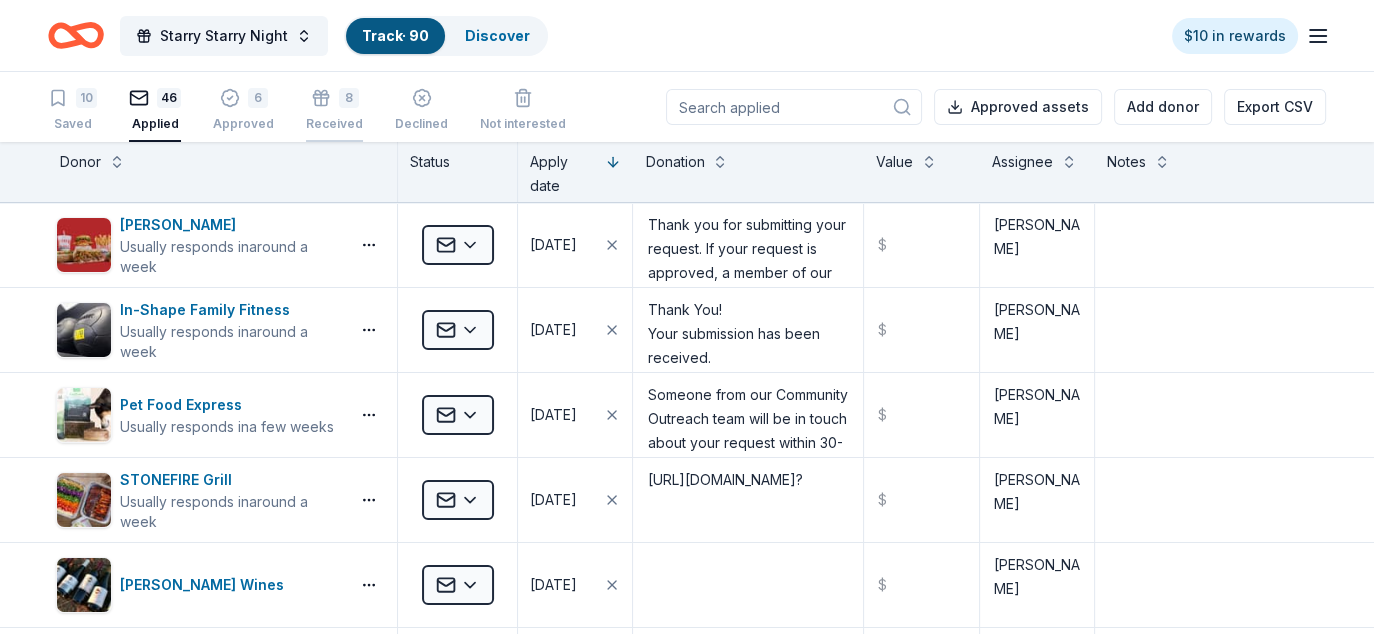 click on "8" at bounding box center (334, 98) 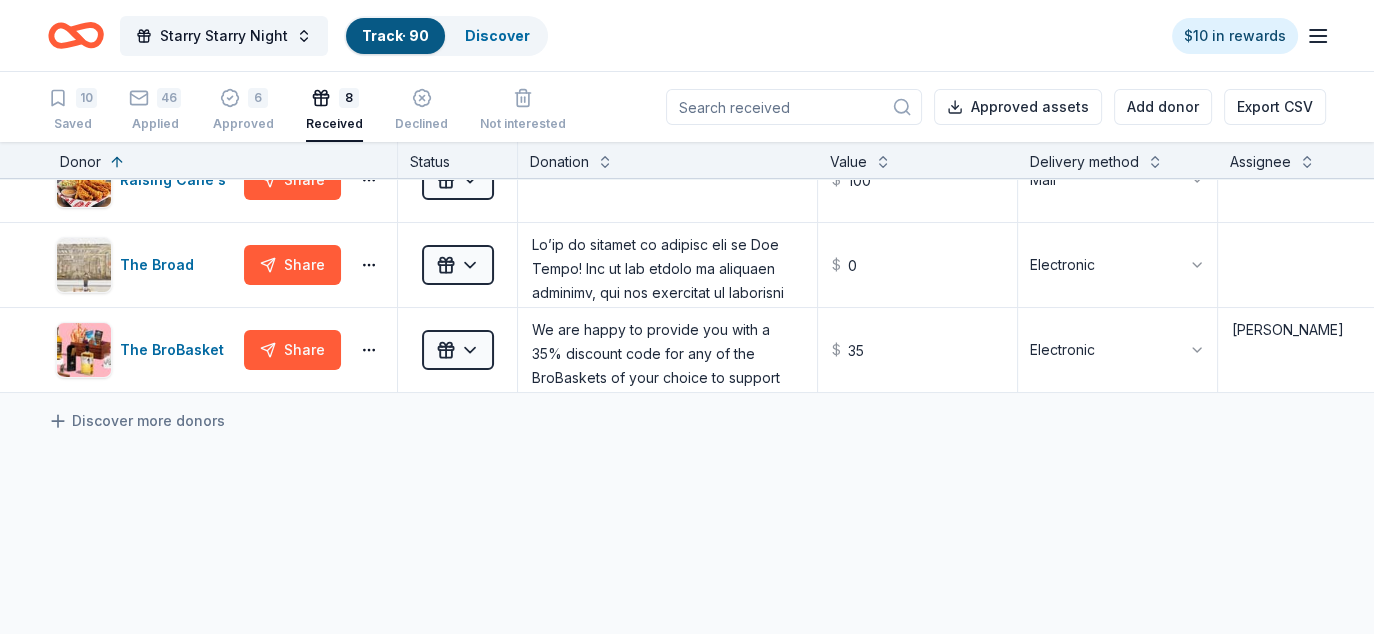 scroll, scrollTop: 500, scrollLeft: 0, axis: vertical 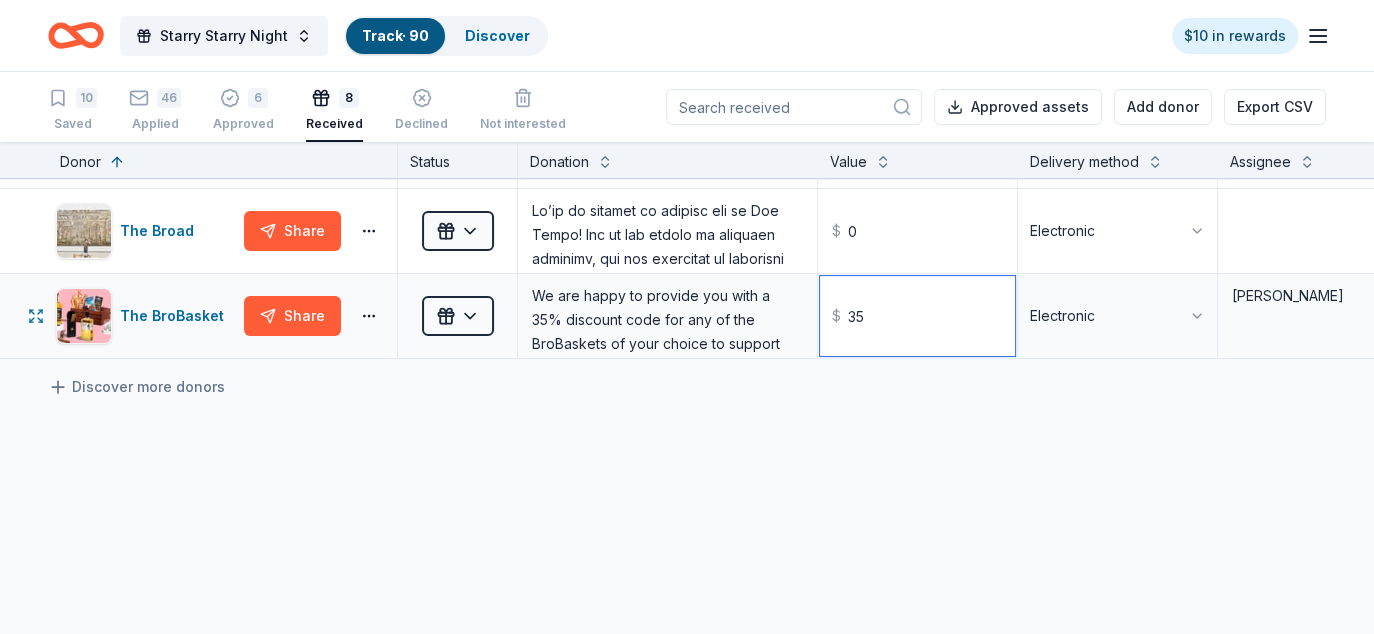 click on "35" at bounding box center (917, 316) 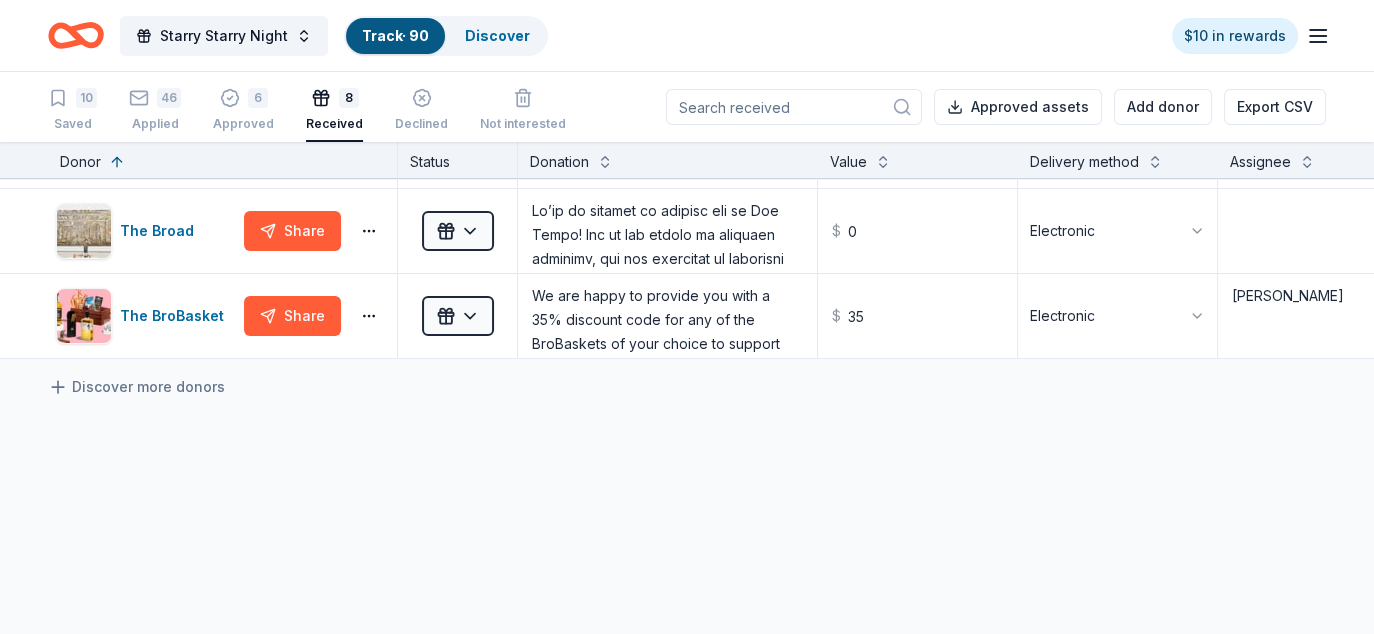 type on "35.00" 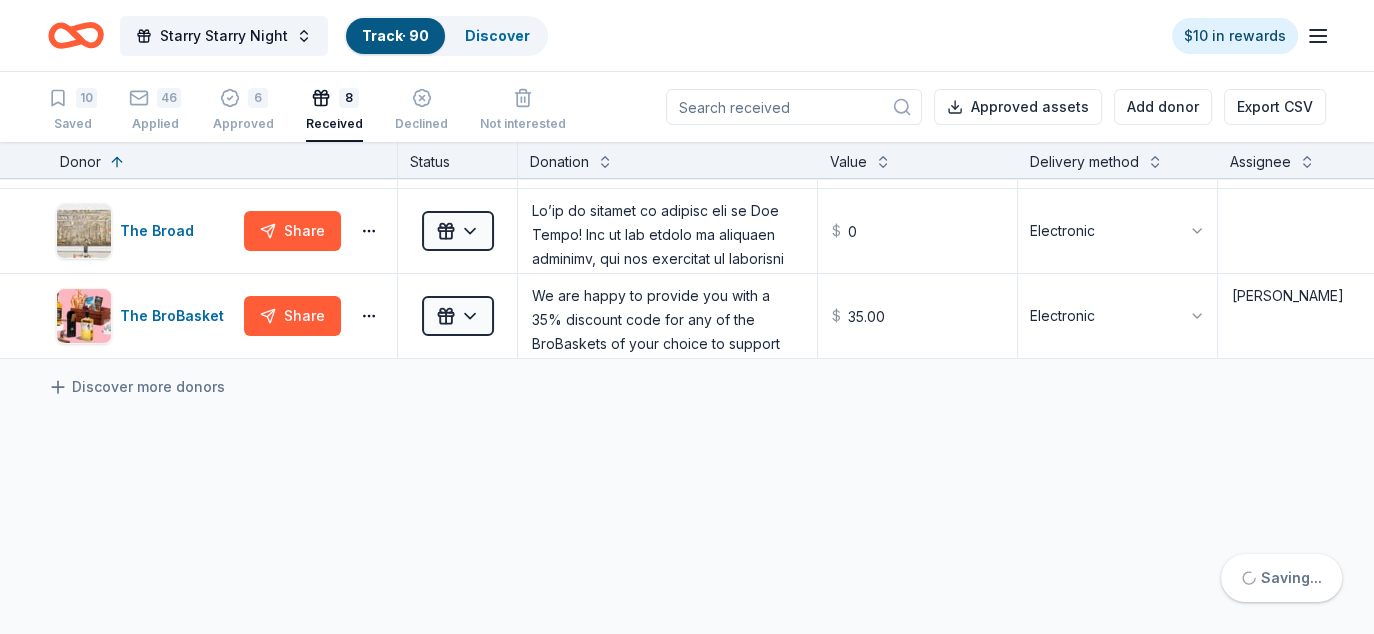 click on "Discover more donors" at bounding box center [883, 387] 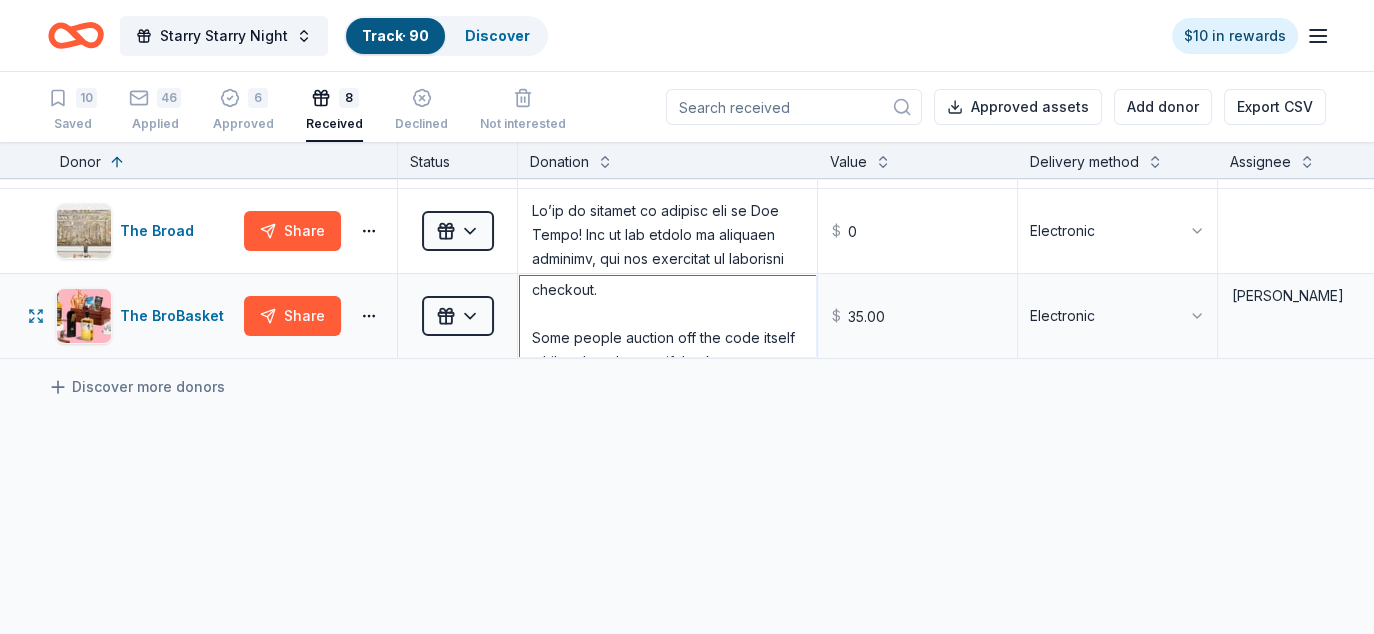scroll, scrollTop: 160, scrollLeft: 0, axis: vertical 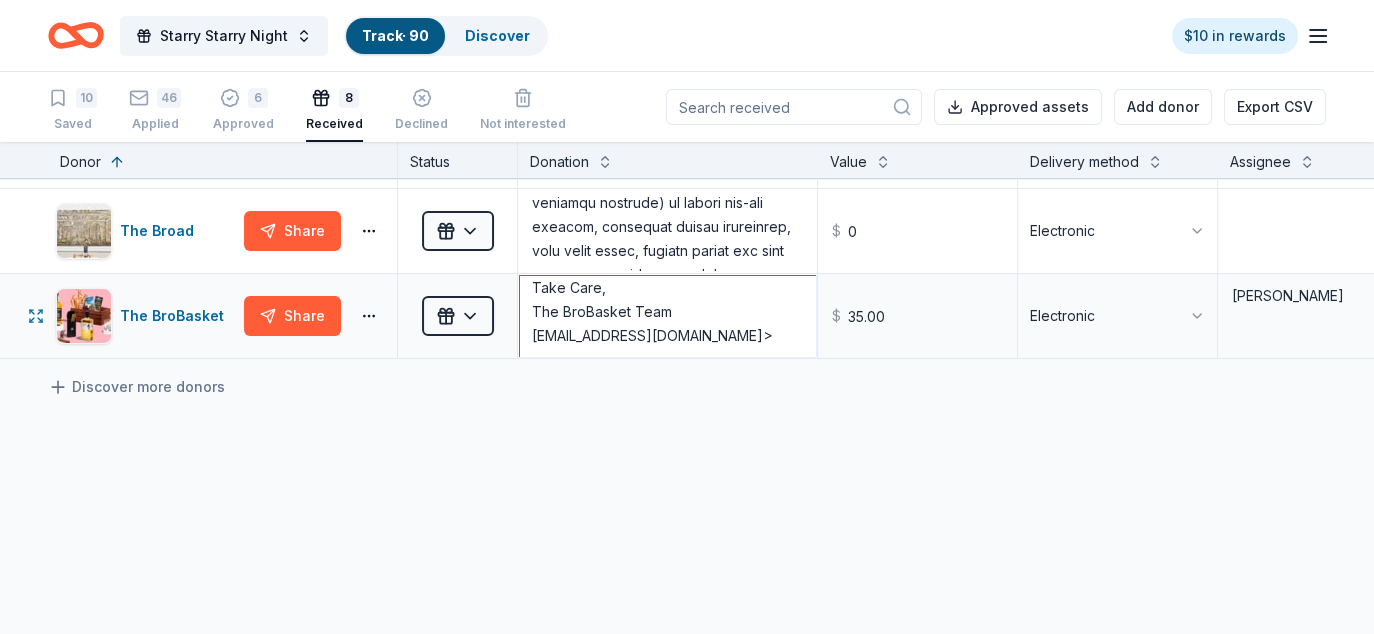click on "We are happy to provide you with a 35% discount code for any of the BroBaskets of your choice to support your organization.
Feel free to enter RBV7HWTD24FC at checkout.
Some people auction off the code itself while others buy a gift basket at a discounted price
Just an FYI - when placing the order, you can request arrival on a particular date in order to ensure a nice fresh gift basket. The discount code can be used to purchase a gift card if desired as well.
If you do any web or social media advertising for the event, feel free to post or tag:
Instagram, Facebook, & Twitter: @BroBasket
Website: https://www.thebrobasket.com/
Take Care,
The BroBasket Team
info@thebrobasket.com>" at bounding box center [667, 316] 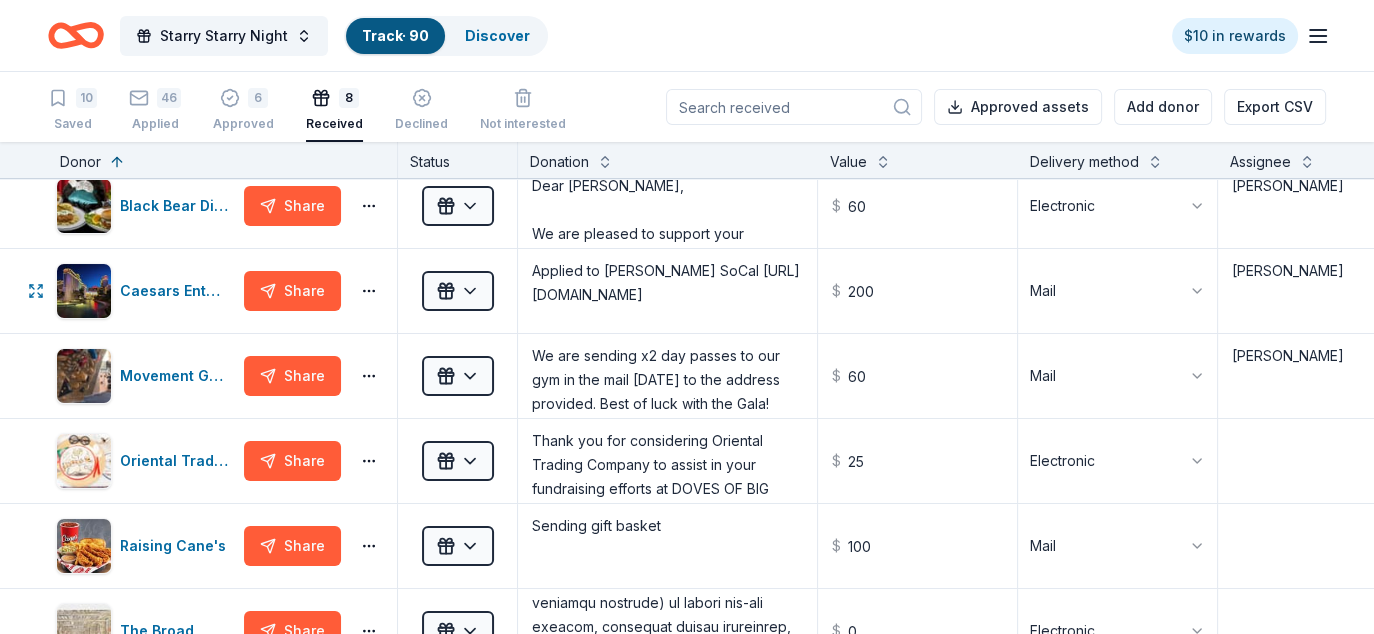 scroll, scrollTop: 0, scrollLeft: 0, axis: both 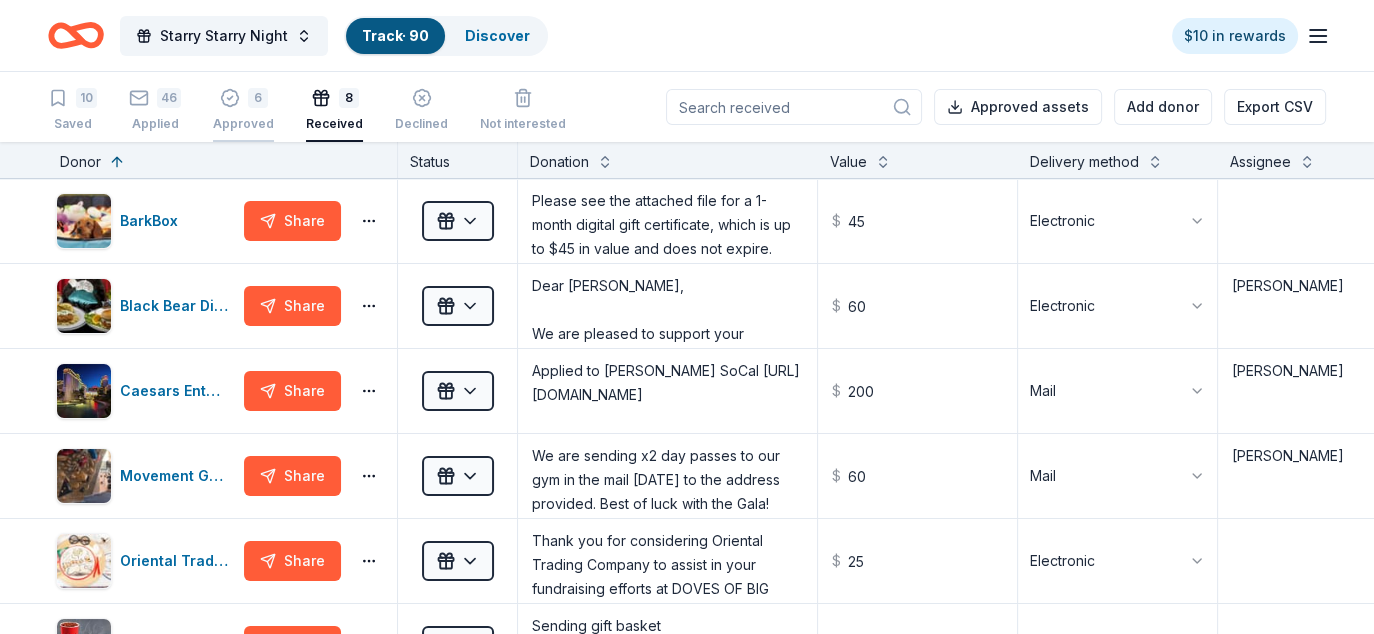 click 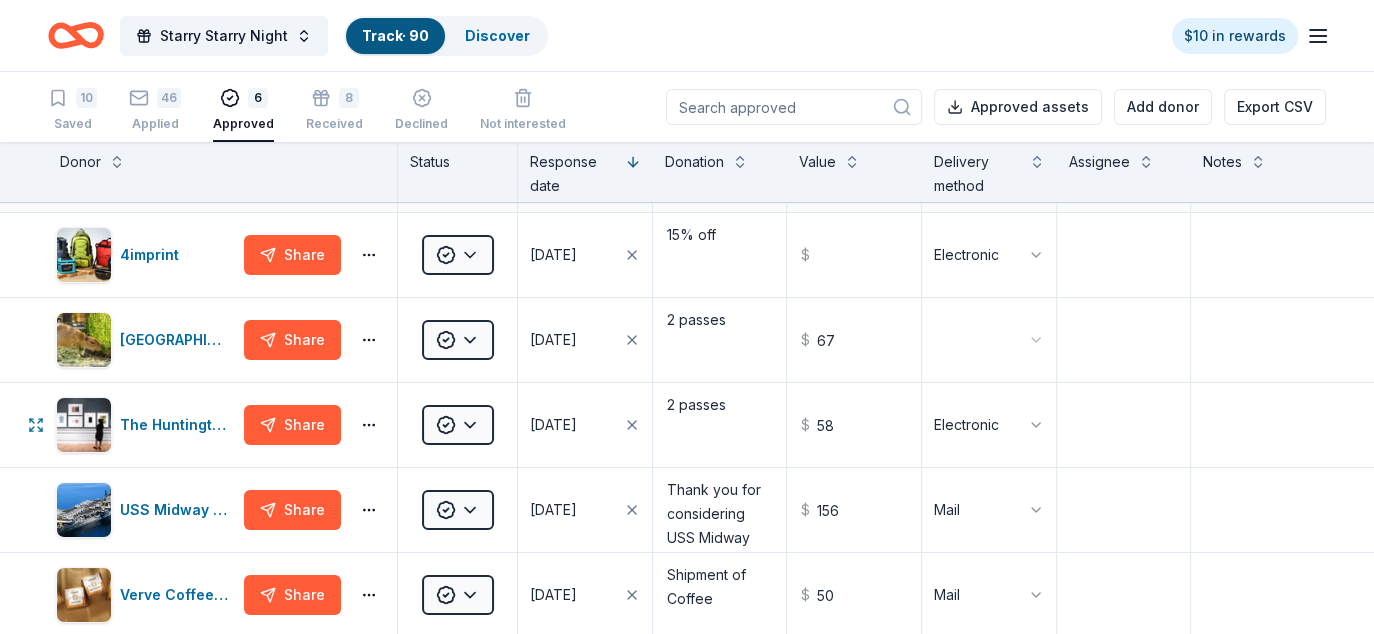 scroll, scrollTop: 0, scrollLeft: 0, axis: both 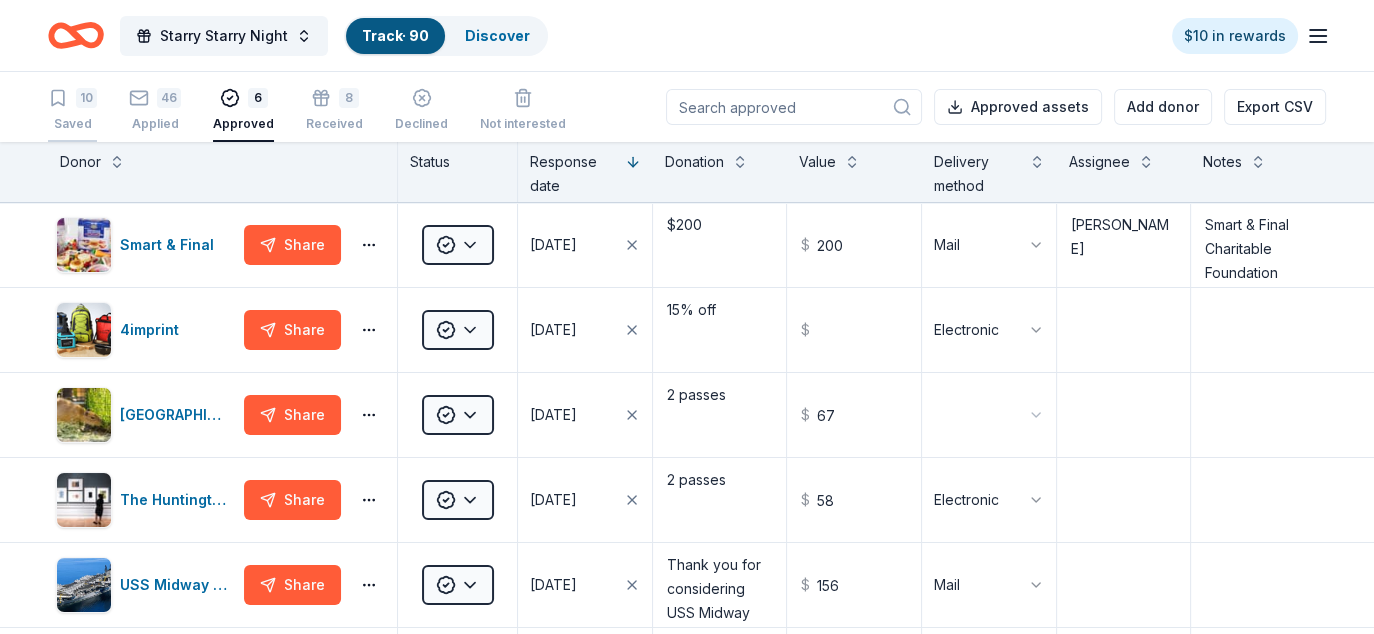 click on "10 Saved" at bounding box center (72, 110) 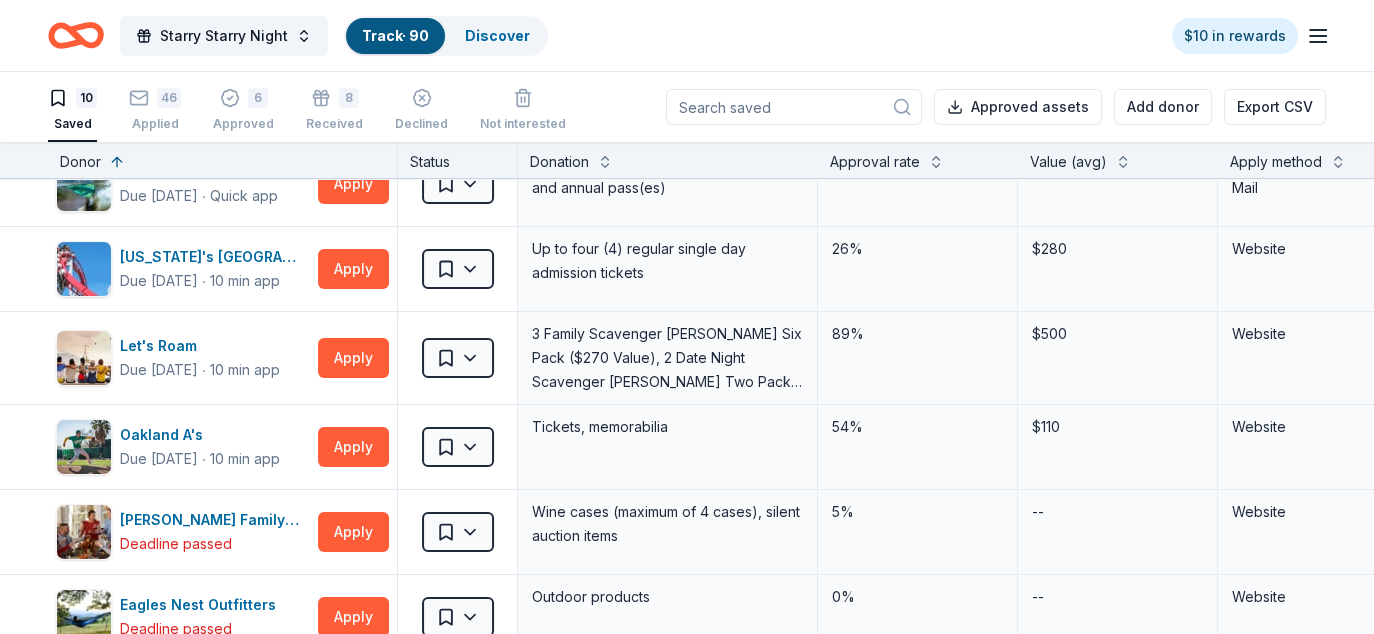 scroll, scrollTop: 0, scrollLeft: 0, axis: both 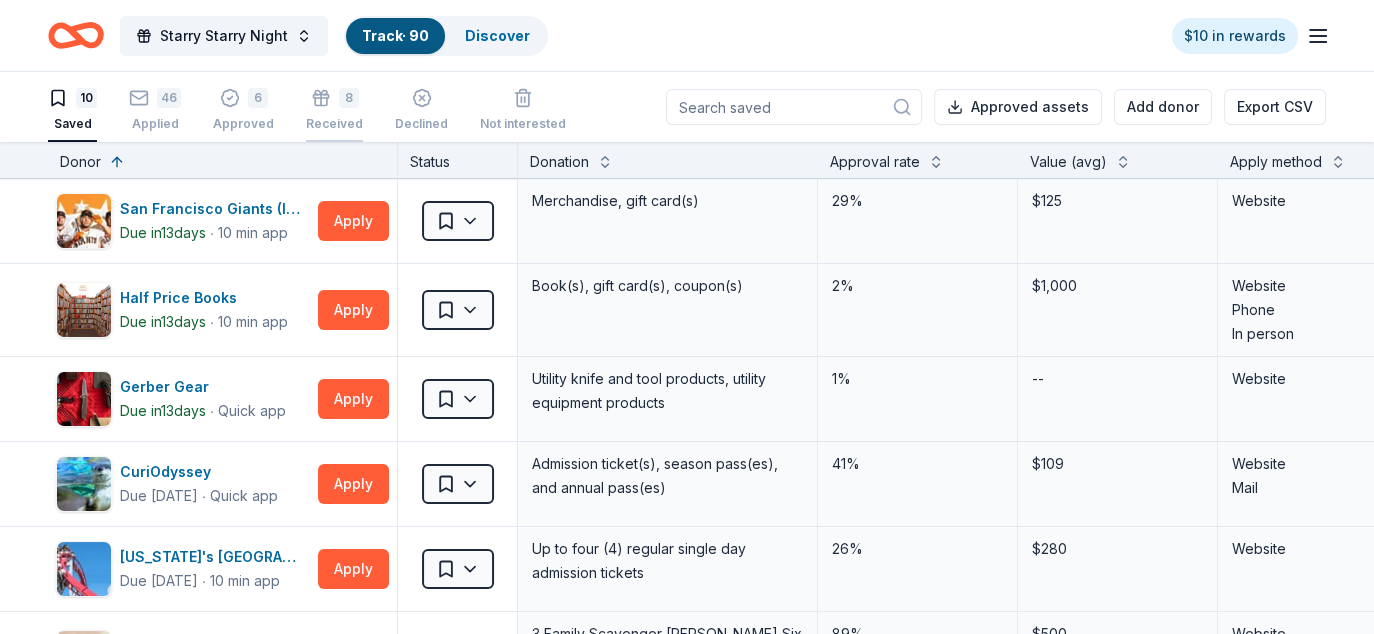 click on "8 Received" at bounding box center [334, 110] 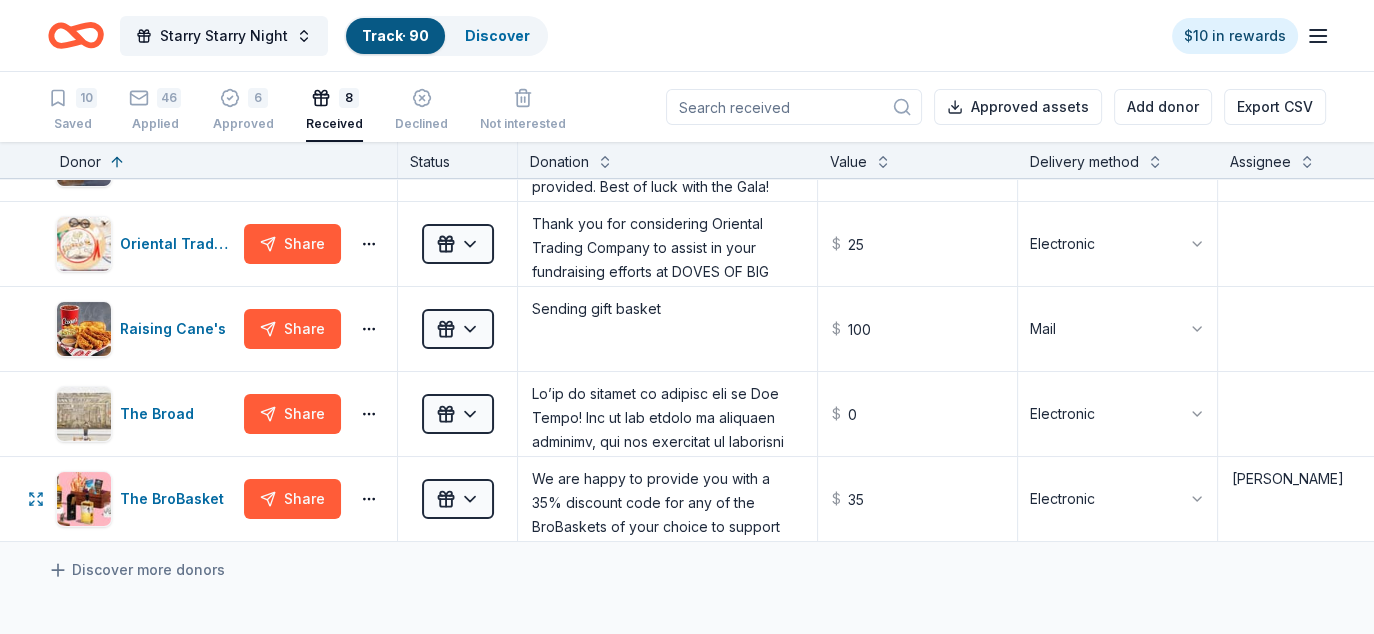 scroll, scrollTop: 300, scrollLeft: 0, axis: vertical 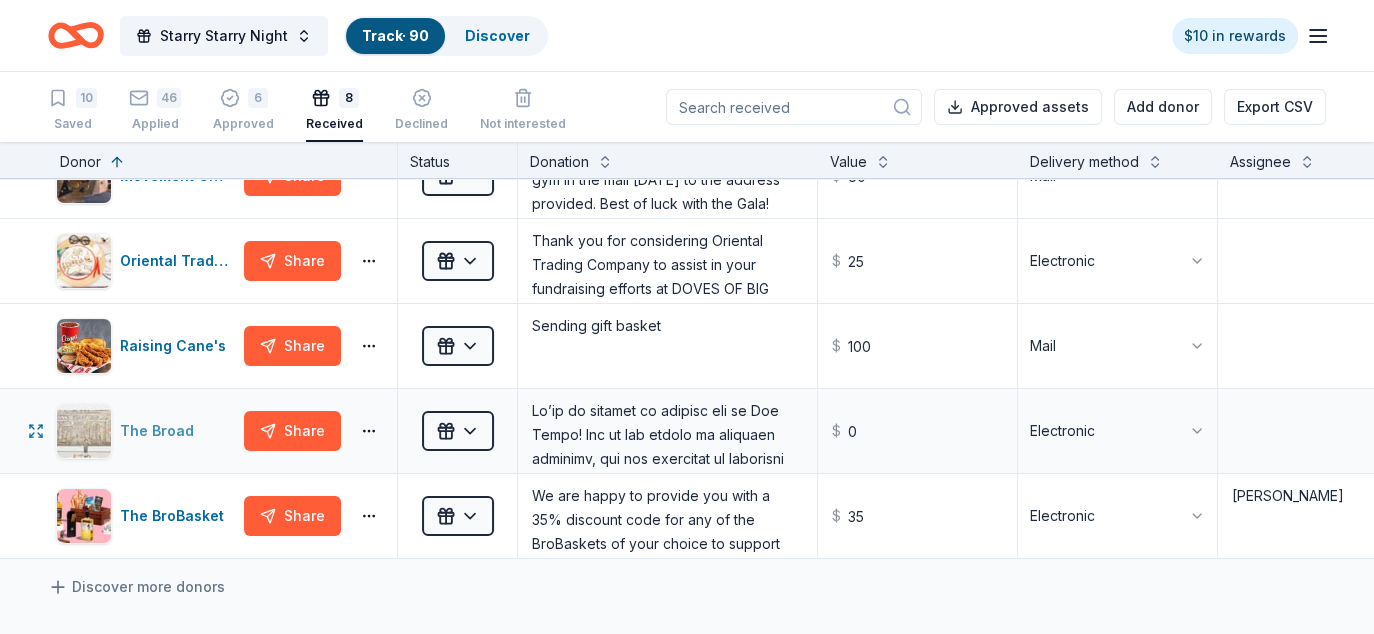 type 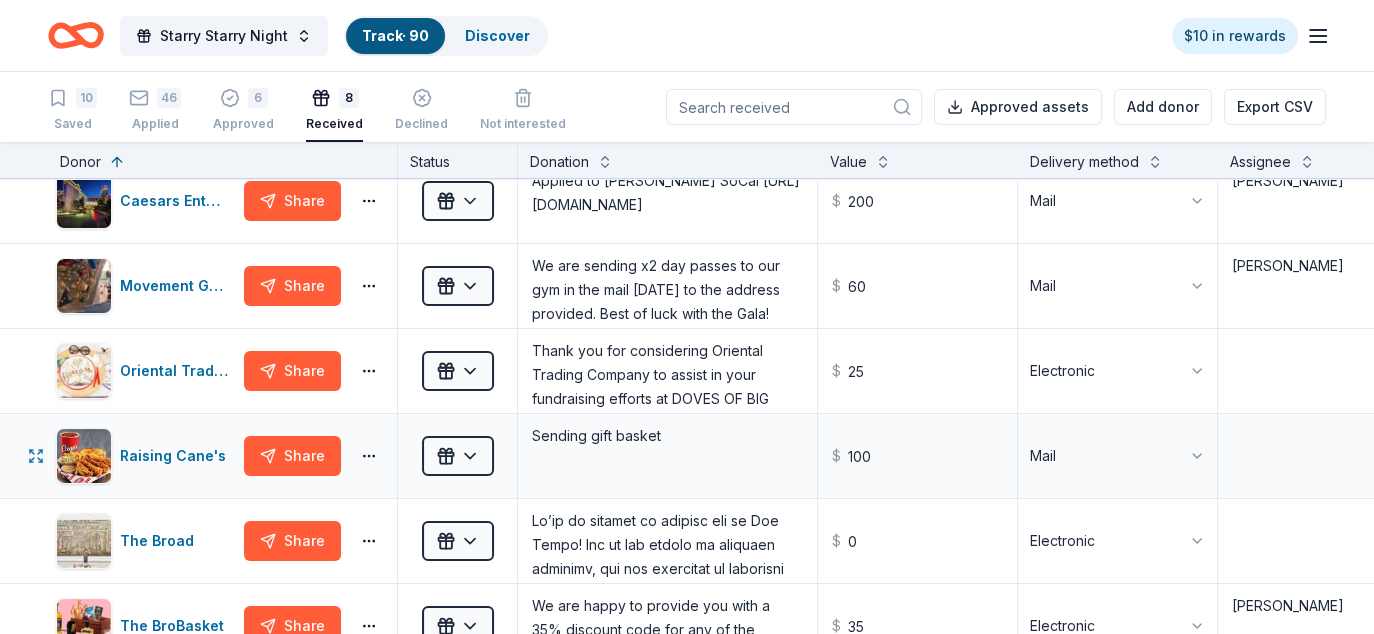 scroll, scrollTop: 0, scrollLeft: 0, axis: both 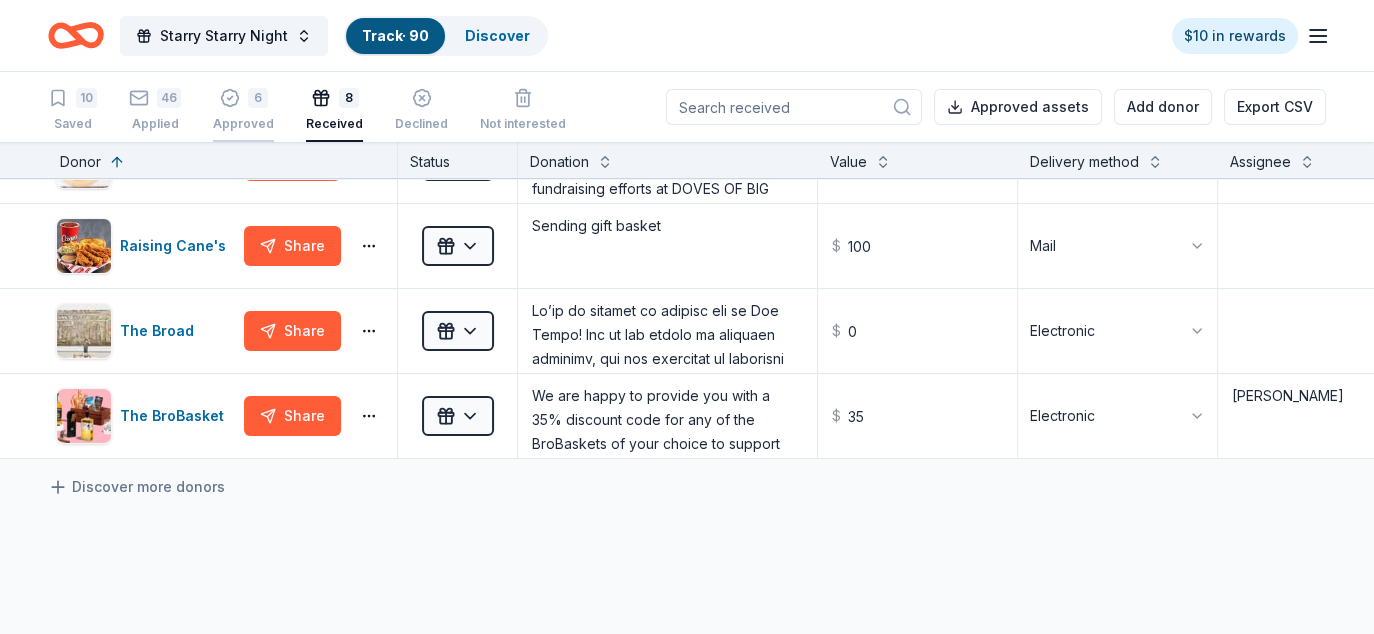 click on "6" at bounding box center (243, 98) 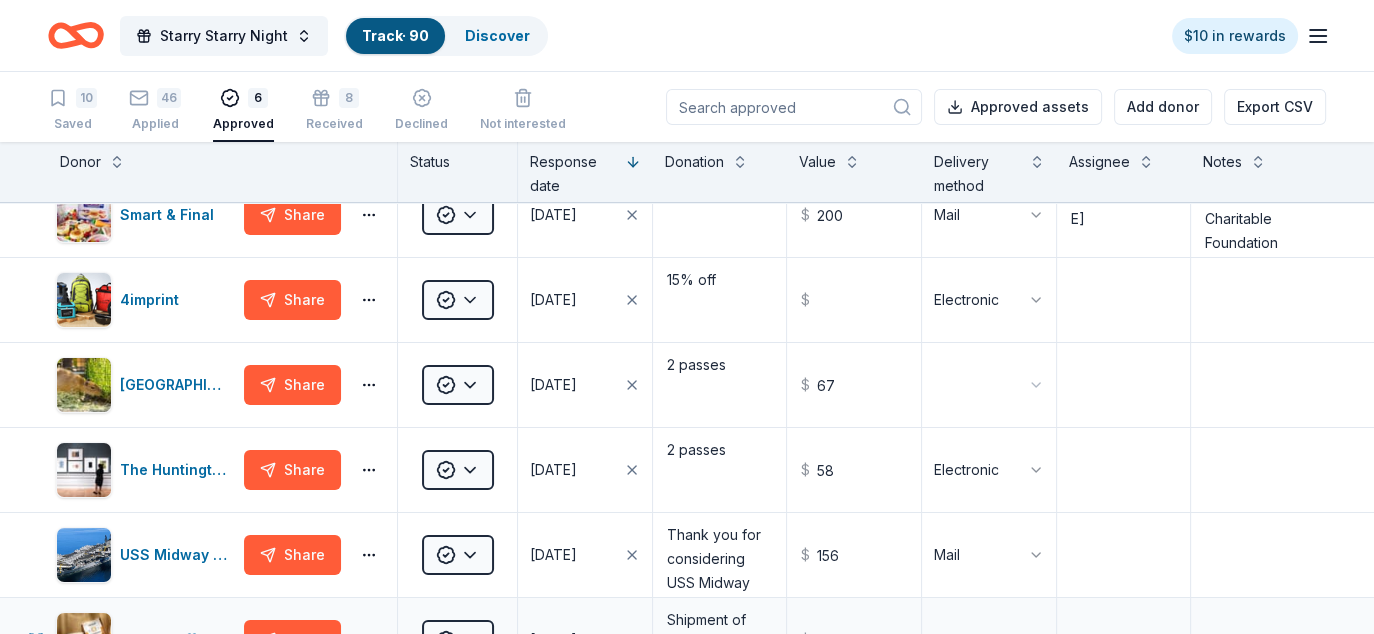 scroll, scrollTop: 0, scrollLeft: 0, axis: both 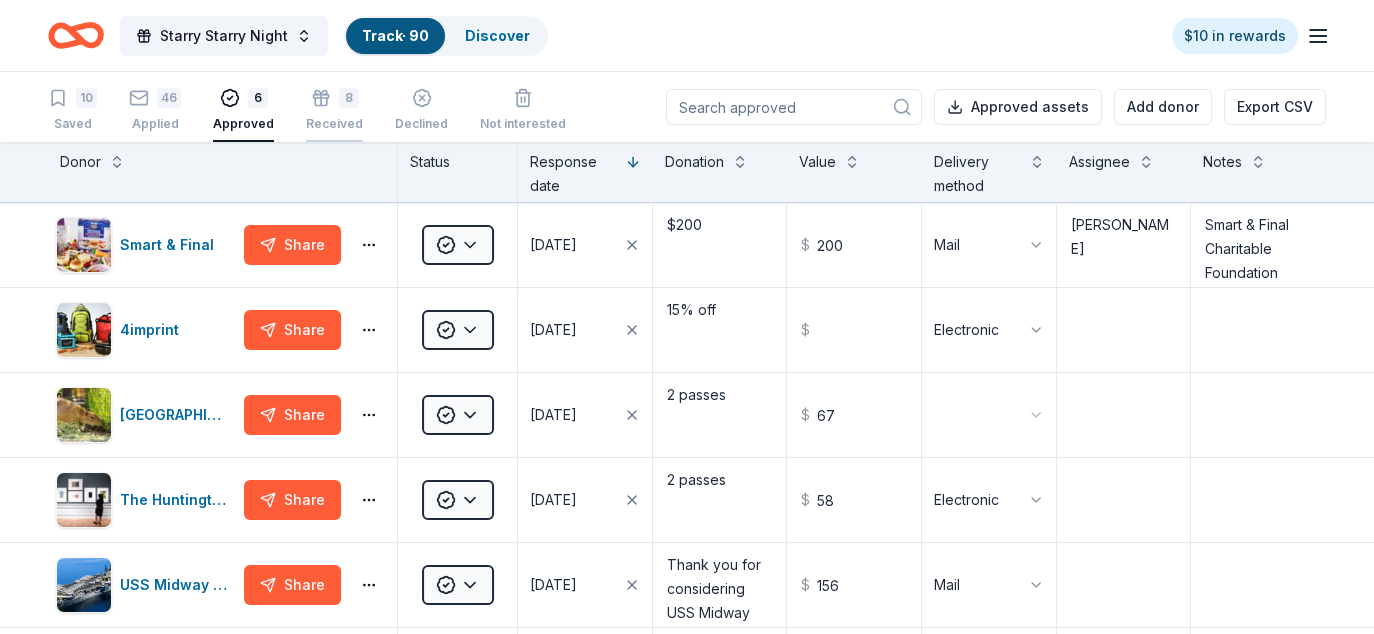 click 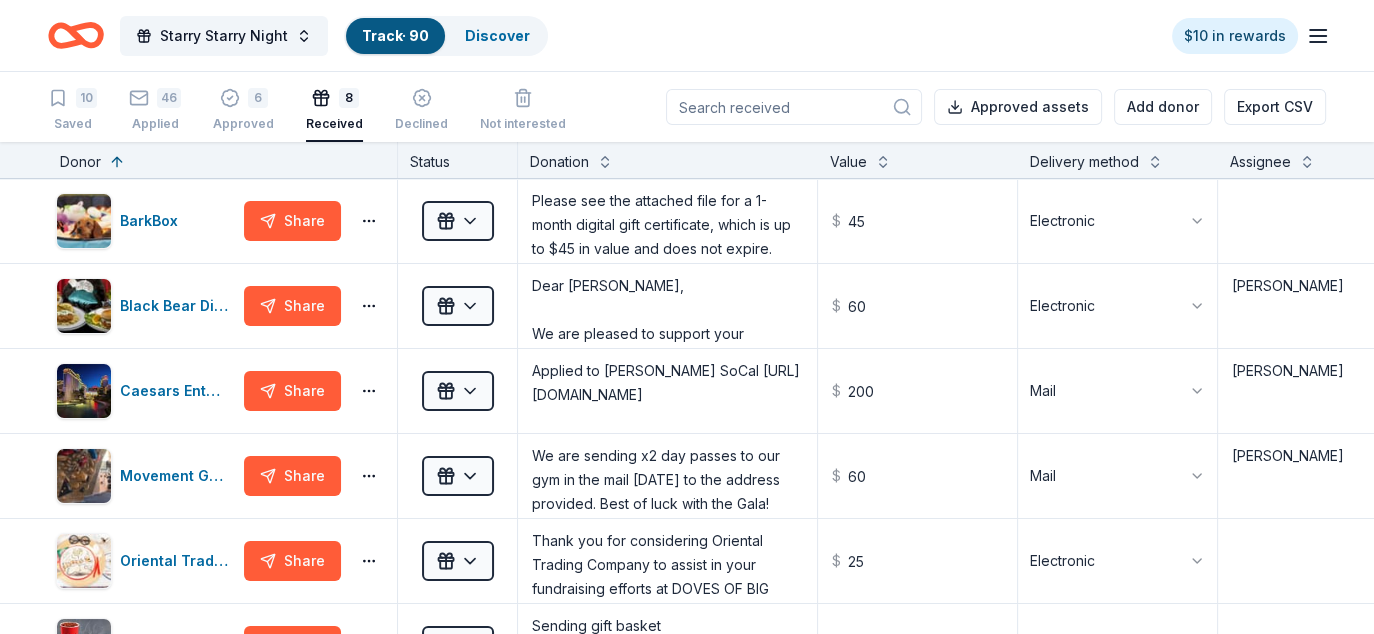 click 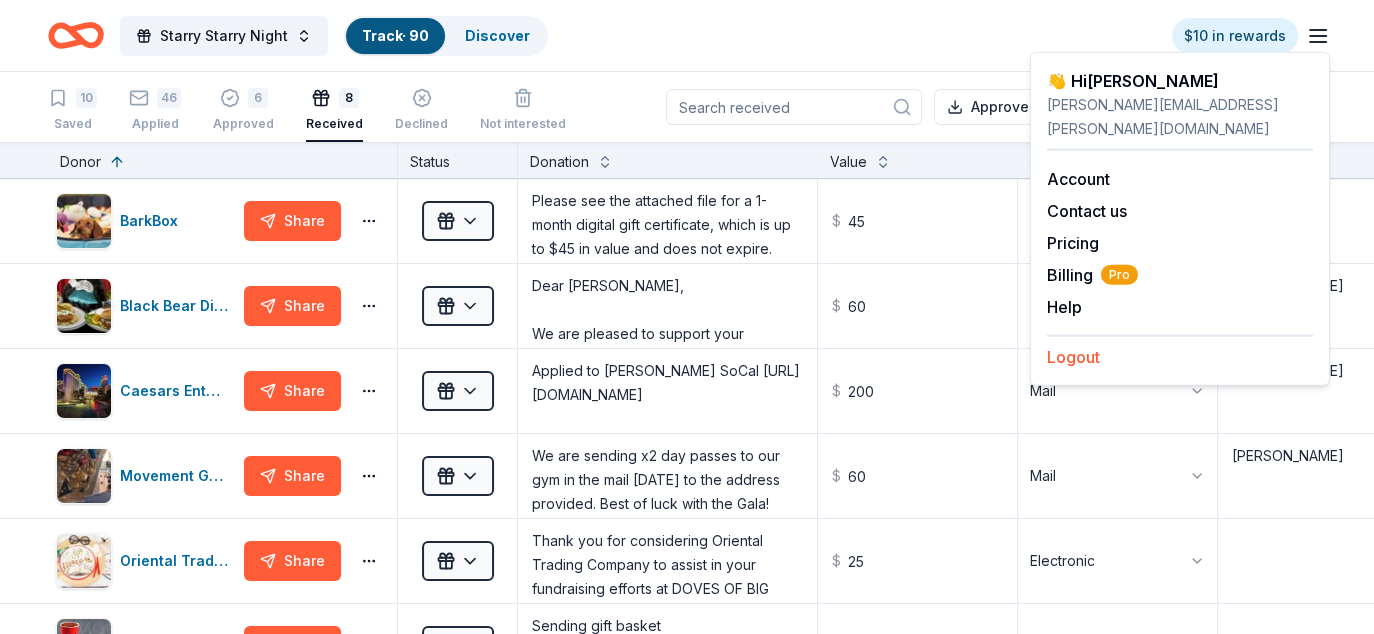 click on "Logout" at bounding box center (1073, 357) 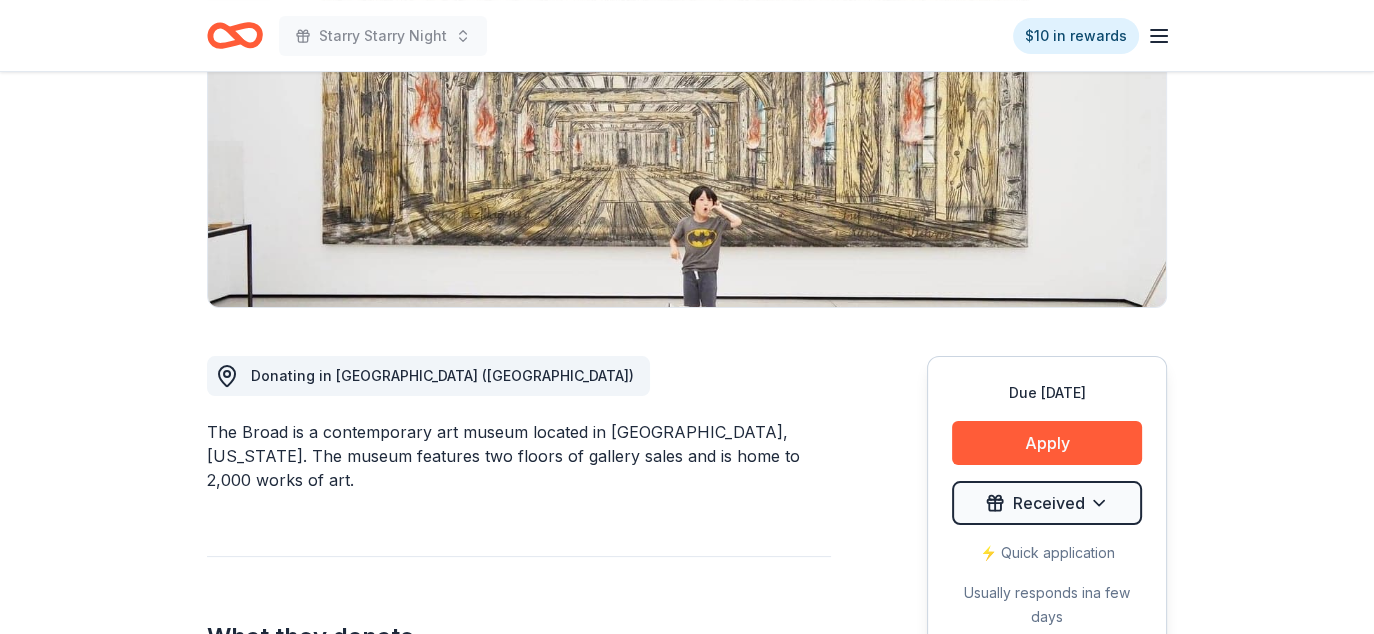 scroll, scrollTop: 0, scrollLeft: 0, axis: both 